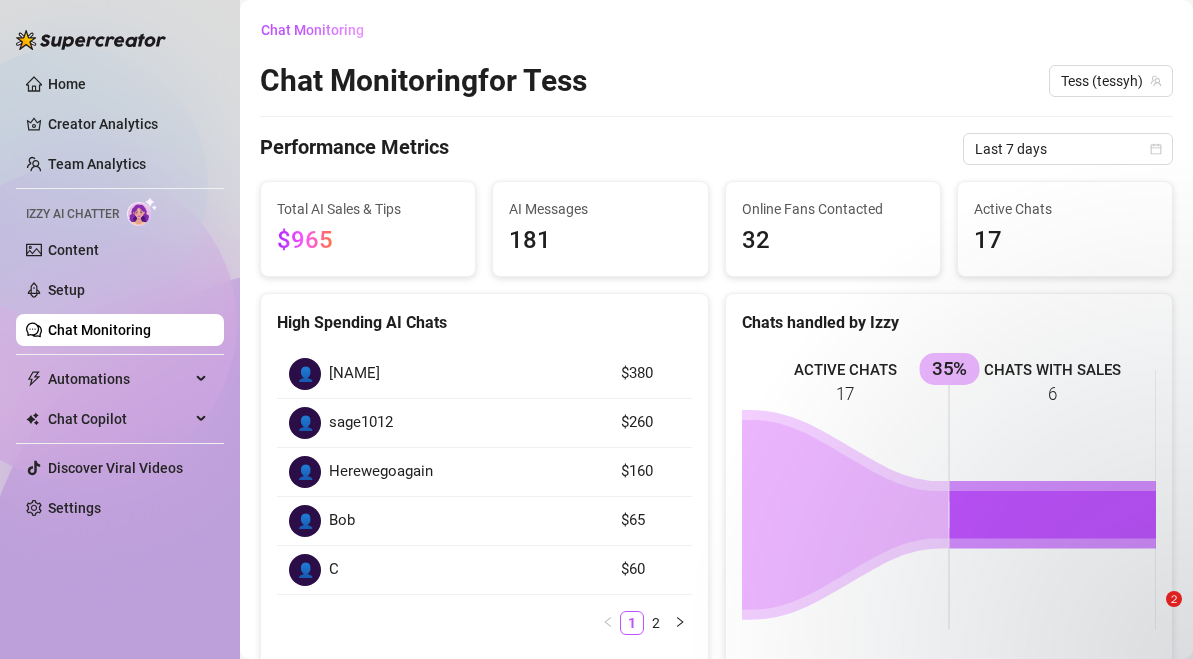 scroll, scrollTop: 0, scrollLeft: 0, axis: both 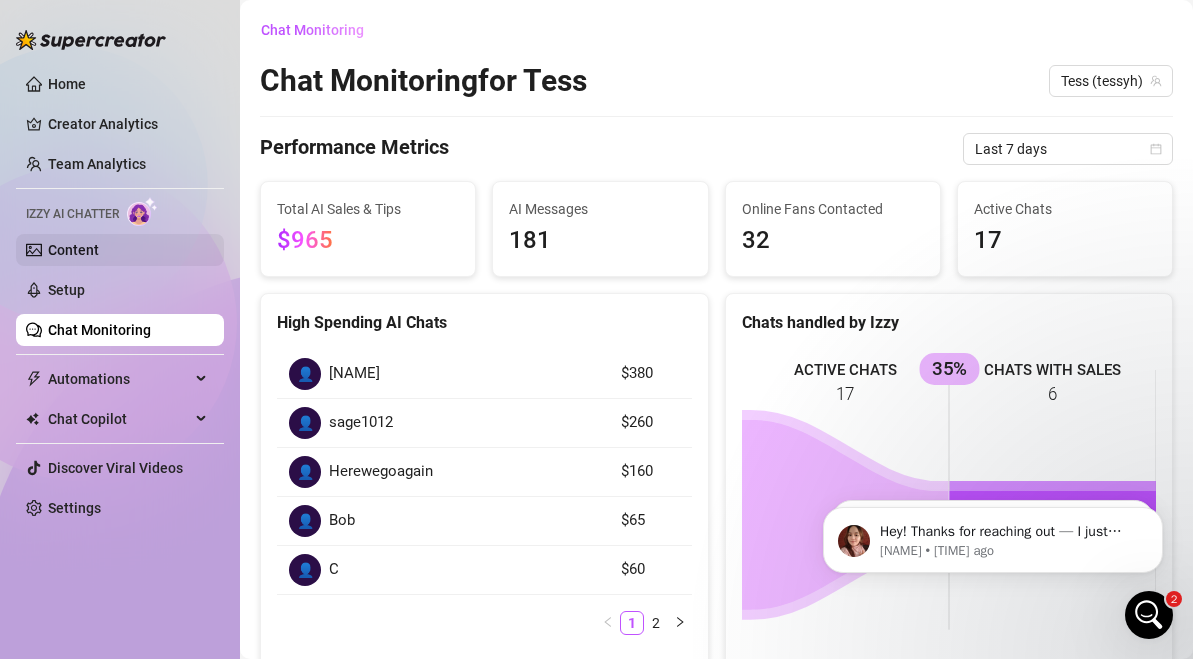 click on "Content" at bounding box center [73, 250] 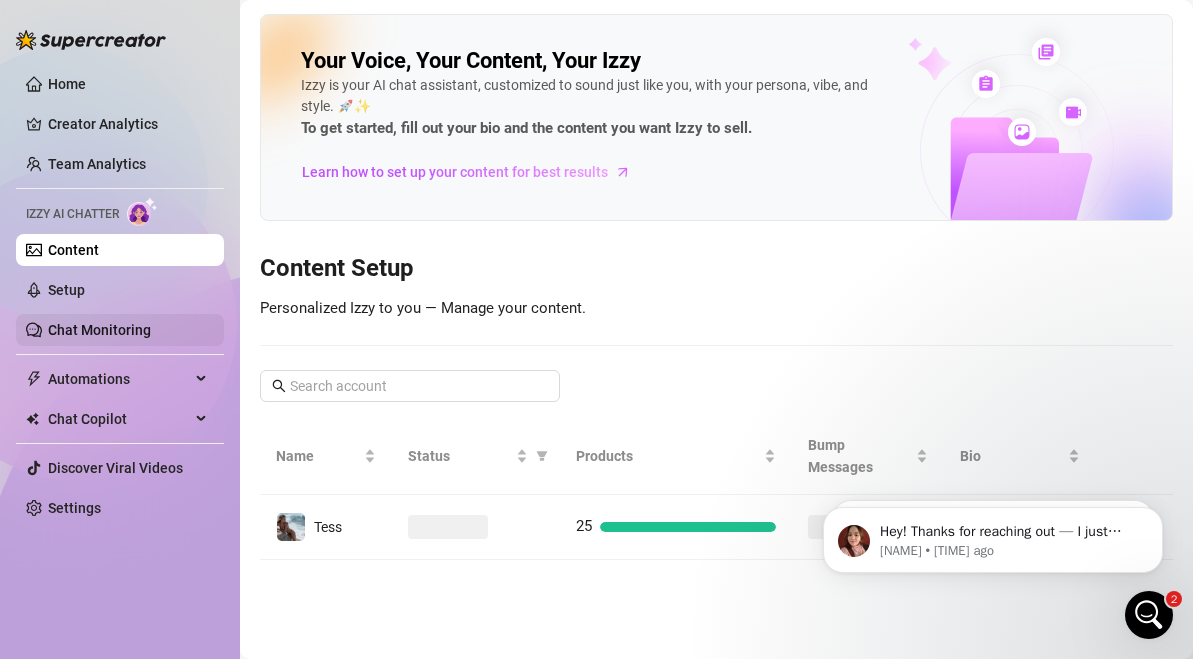 click on "Chat Monitoring" at bounding box center [99, 330] 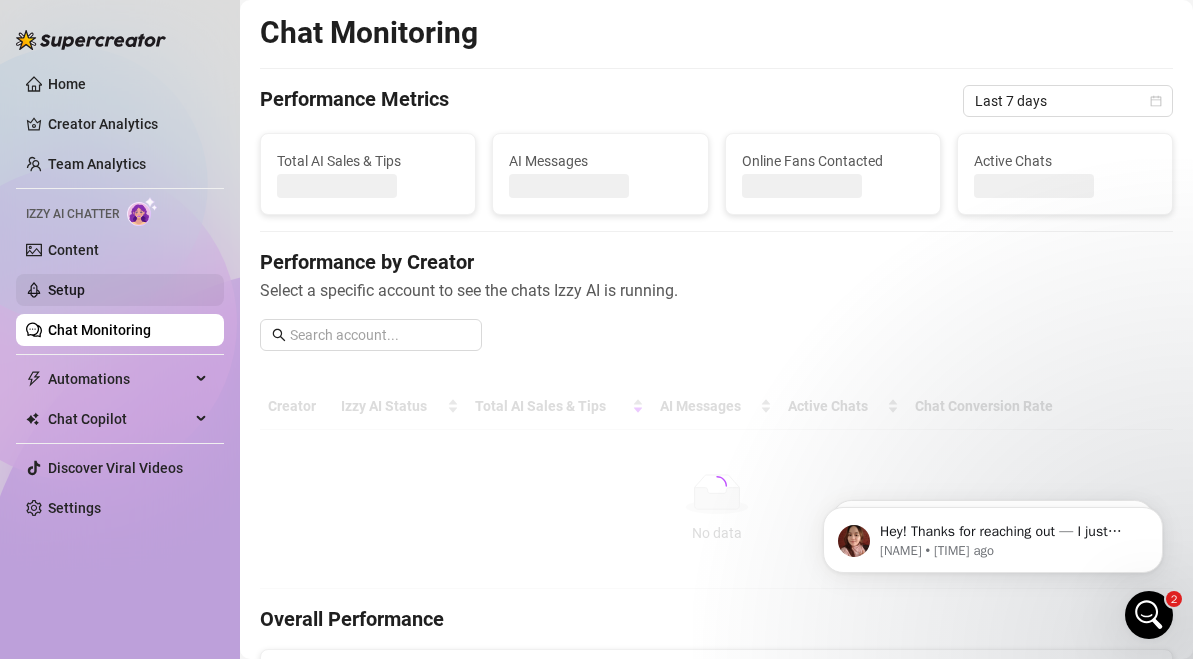 click on "Setup" at bounding box center (66, 290) 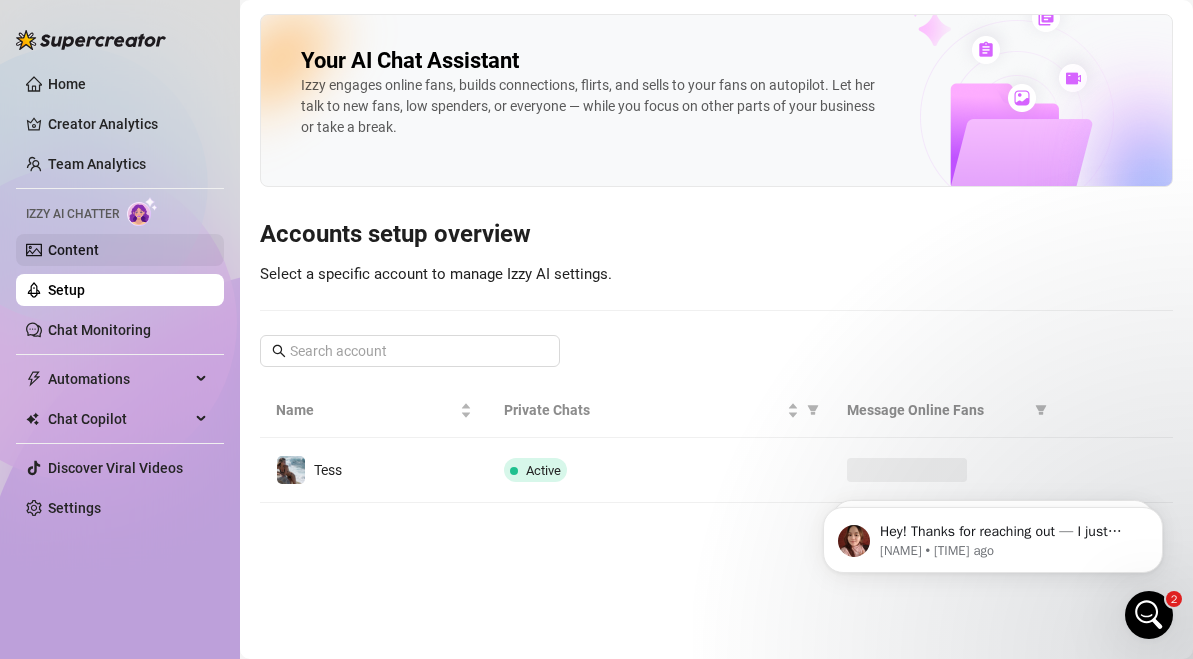 click on "Content" at bounding box center (73, 250) 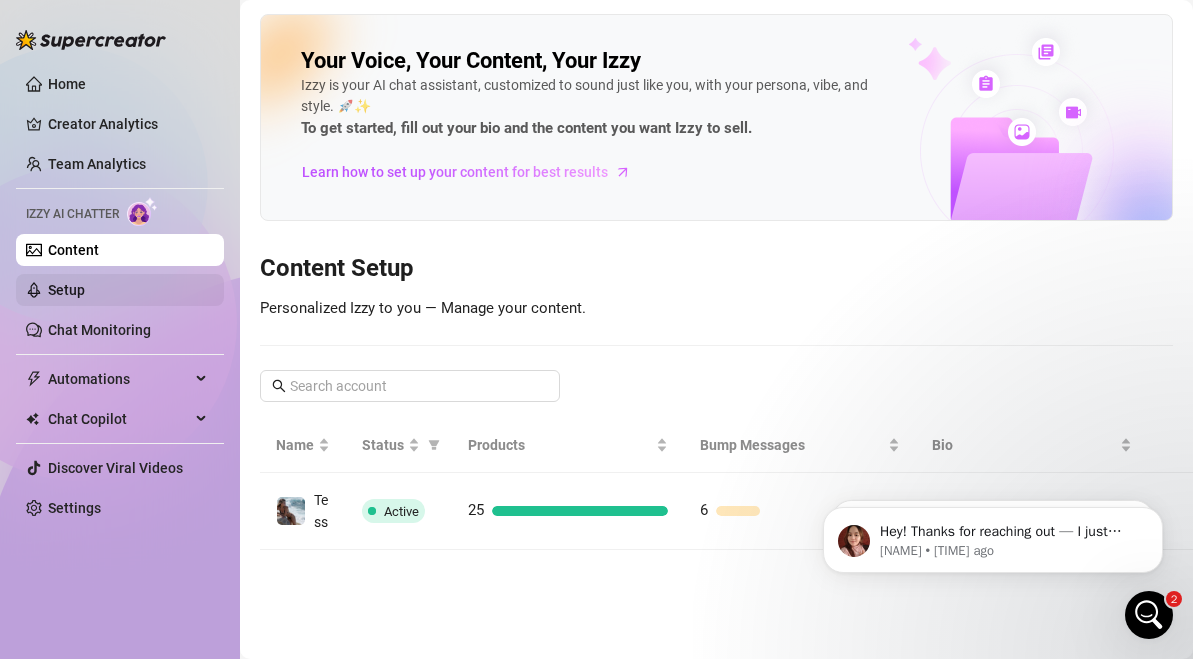 click on "Setup" at bounding box center (66, 290) 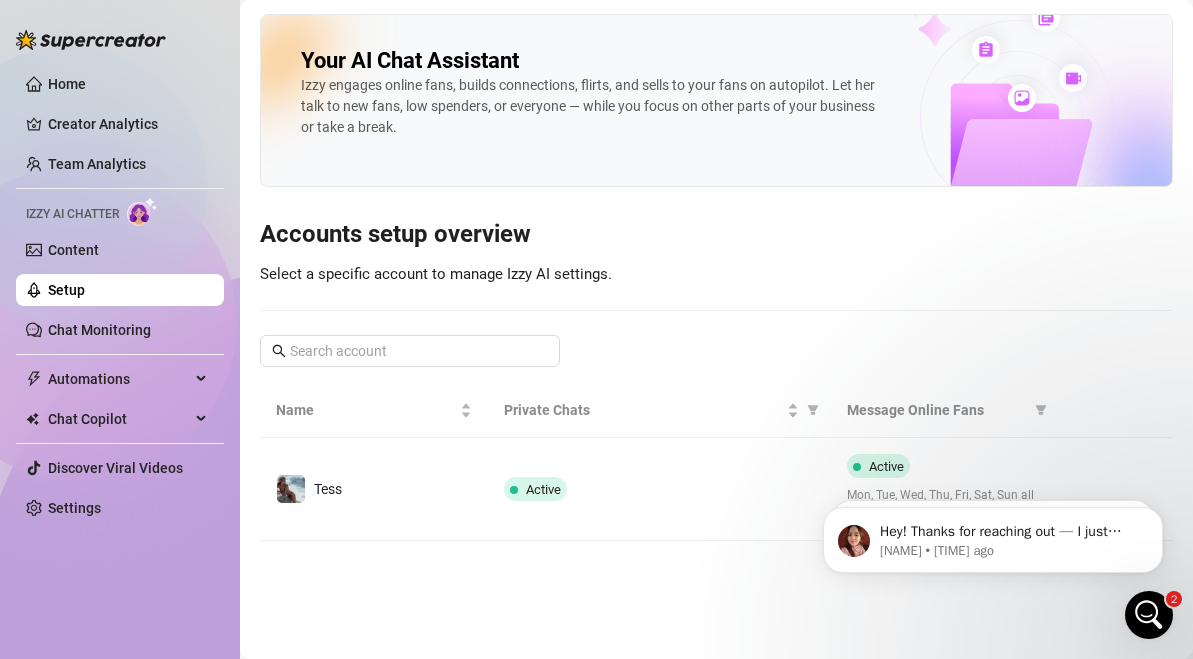 click at bounding box center [142, 211] 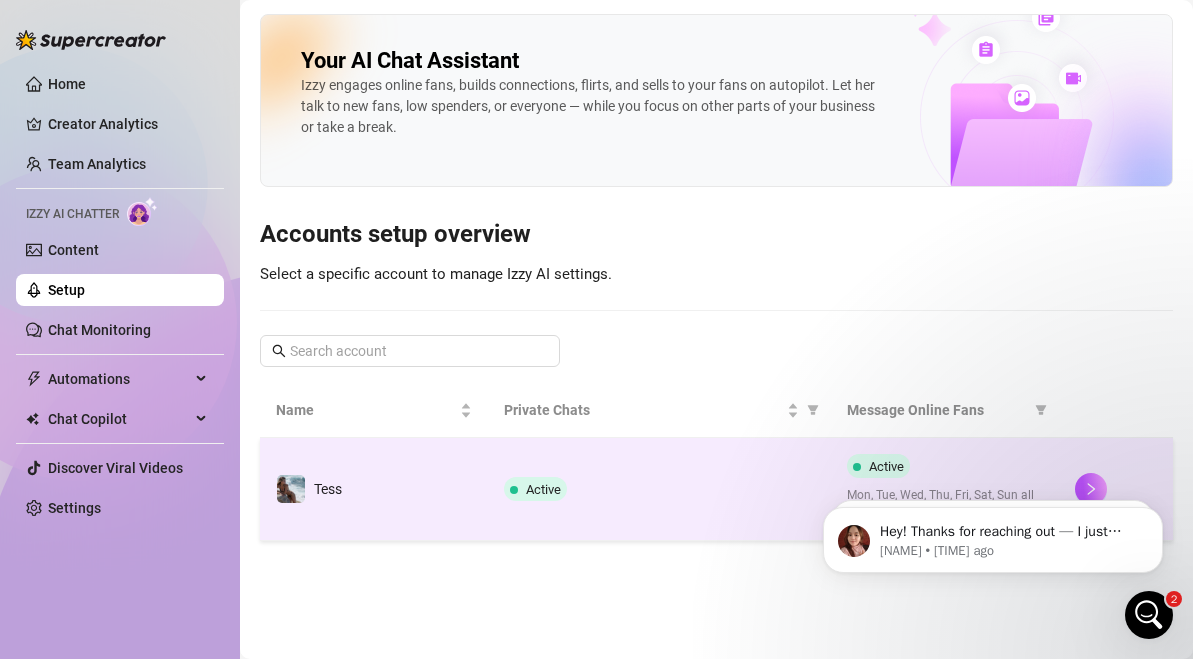 click on "Tess" at bounding box center (374, 489) 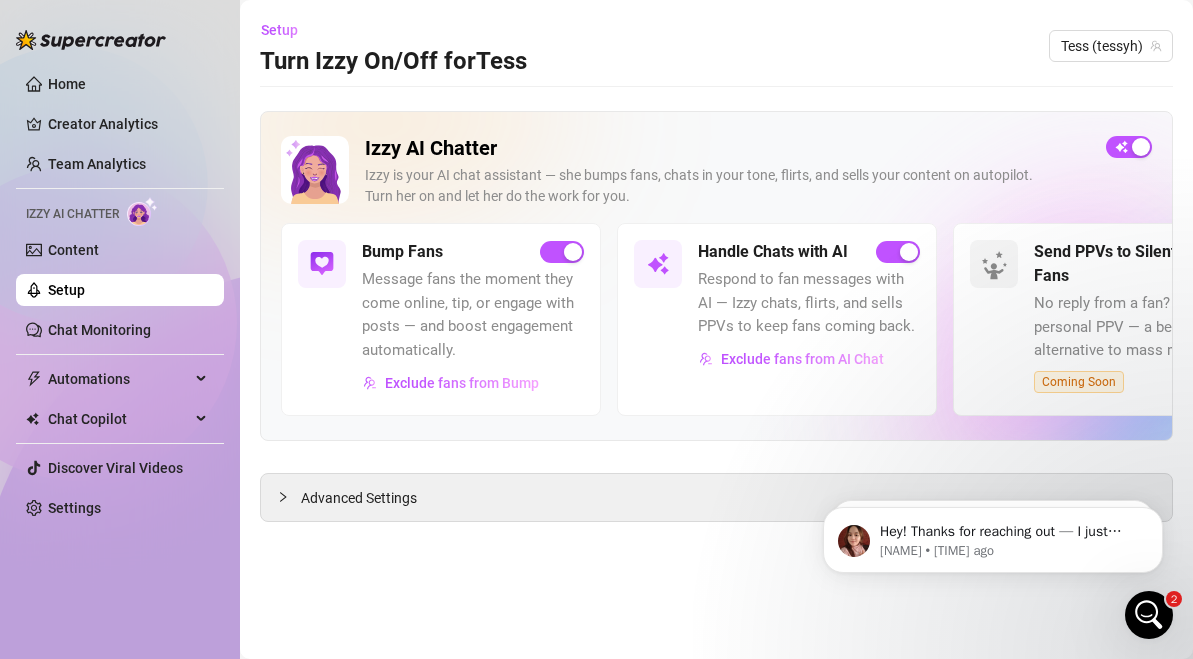 click at bounding box center (142, 211) 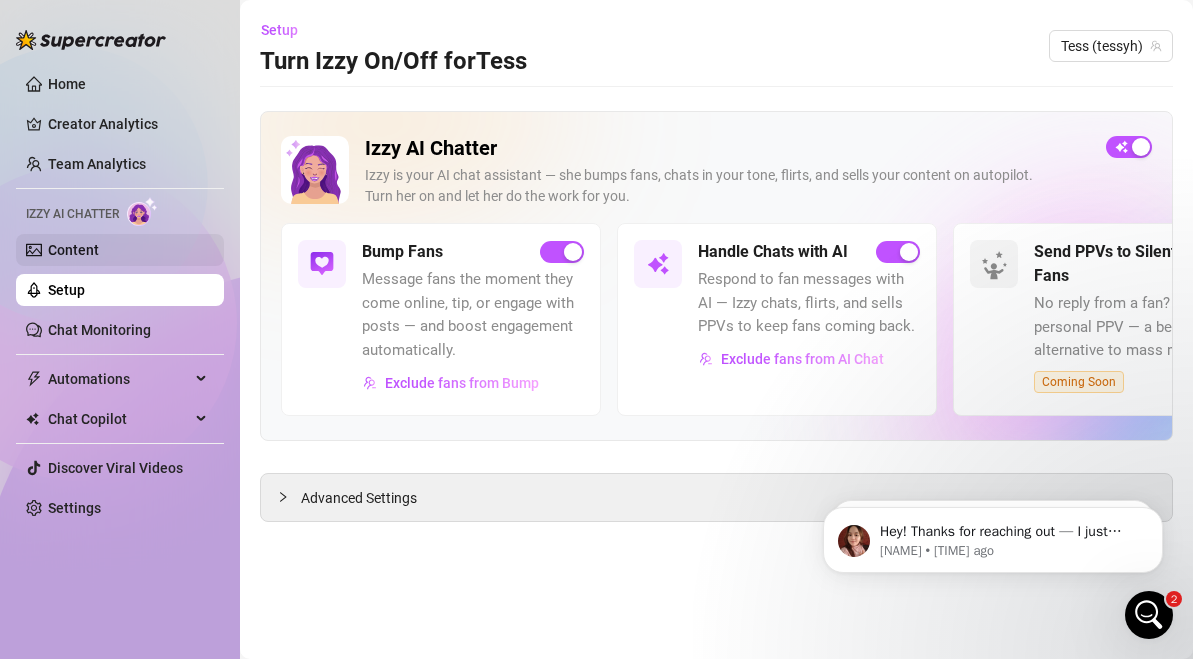 click on "Content" at bounding box center [73, 250] 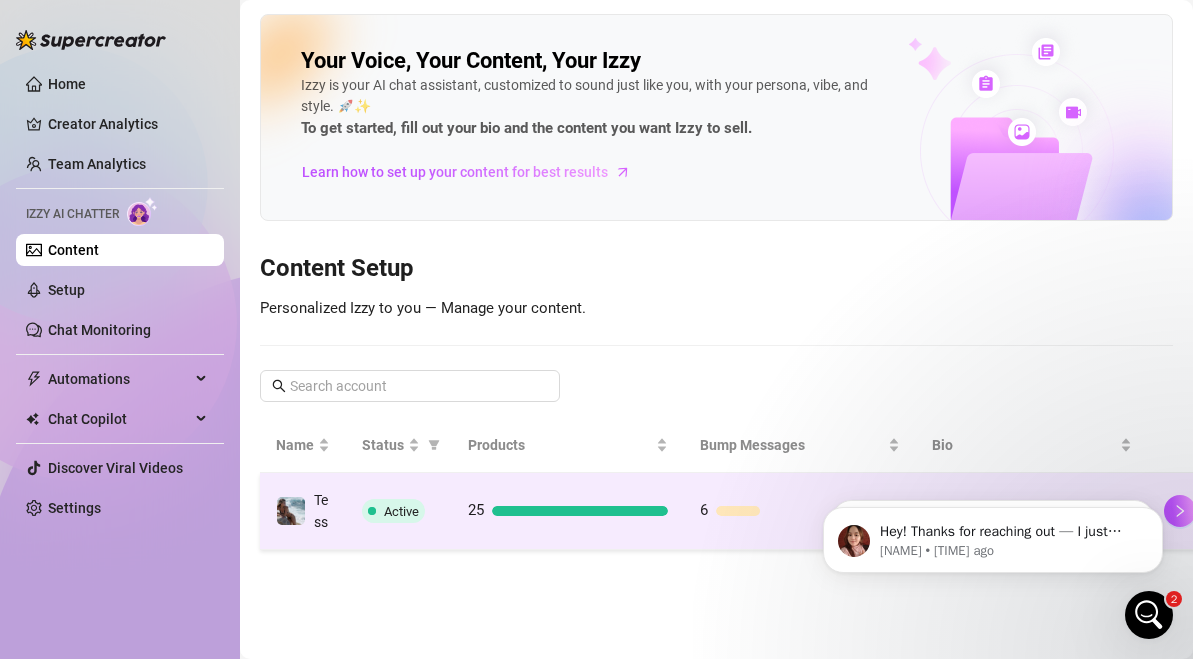 click on "Active" at bounding box center [399, 511] 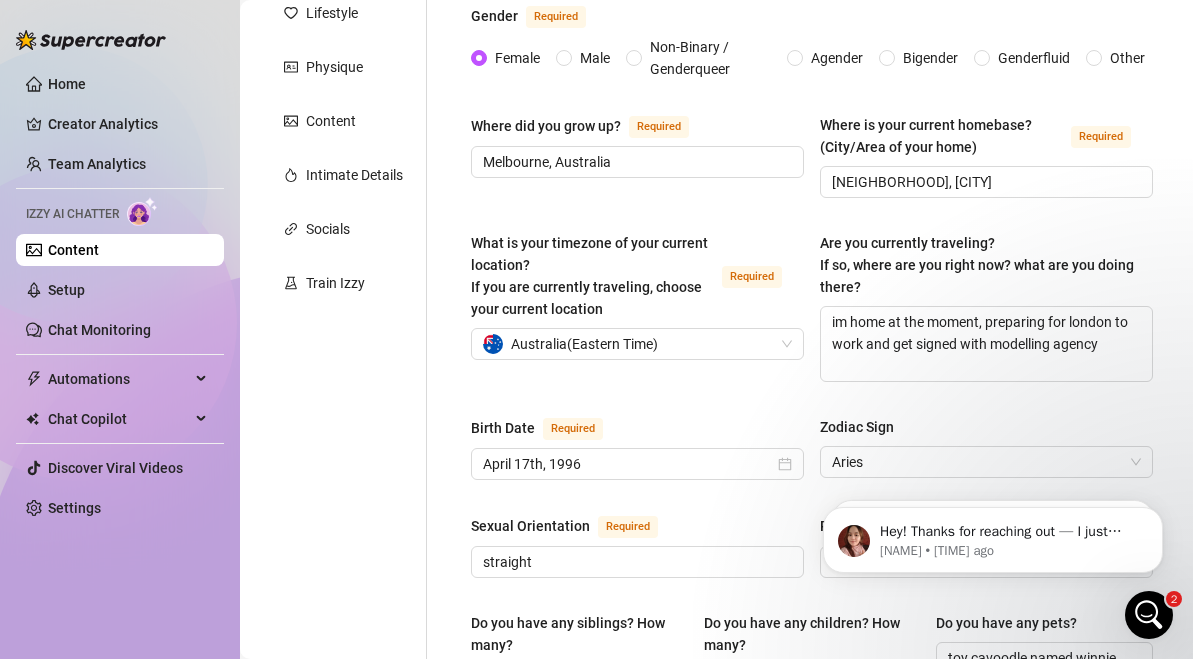 scroll, scrollTop: 314, scrollLeft: 0, axis: vertical 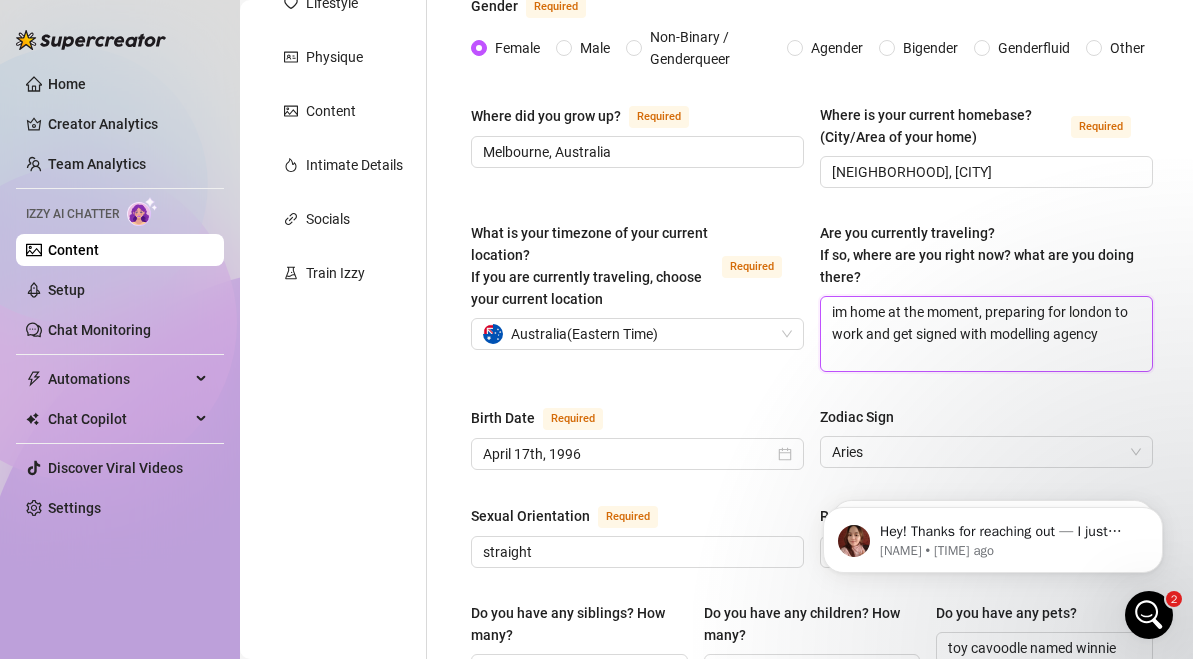 drag, startPoint x: 1105, startPoint y: 332, endPoint x: 826, endPoint y: 226, distance: 298.4577 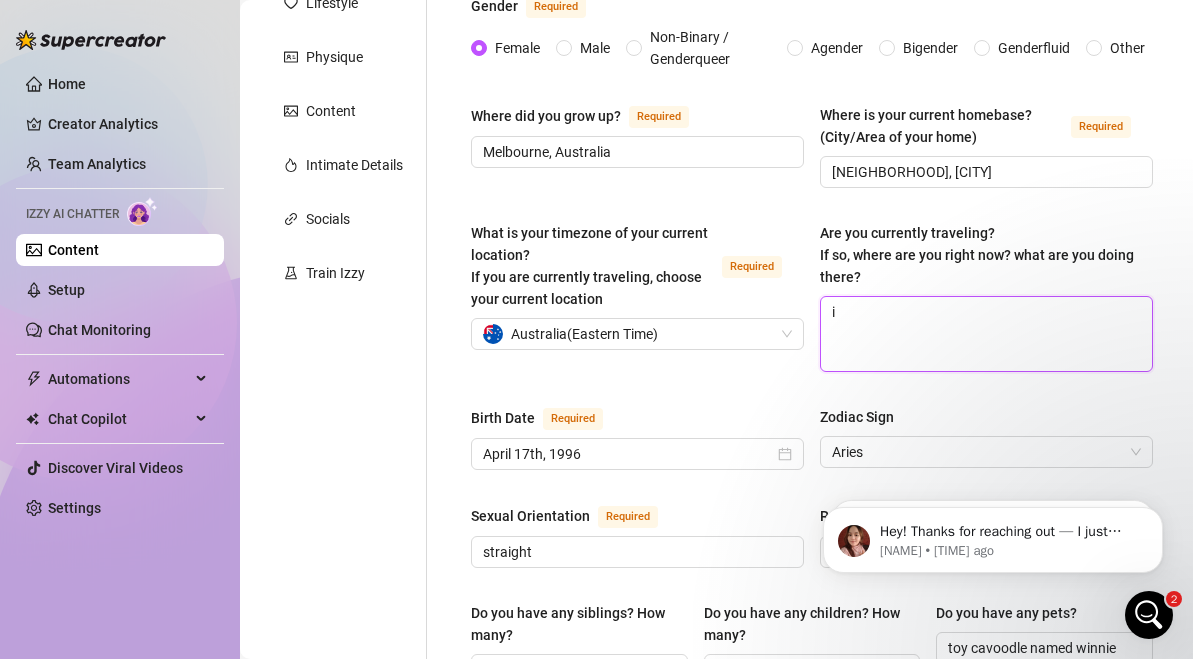 type 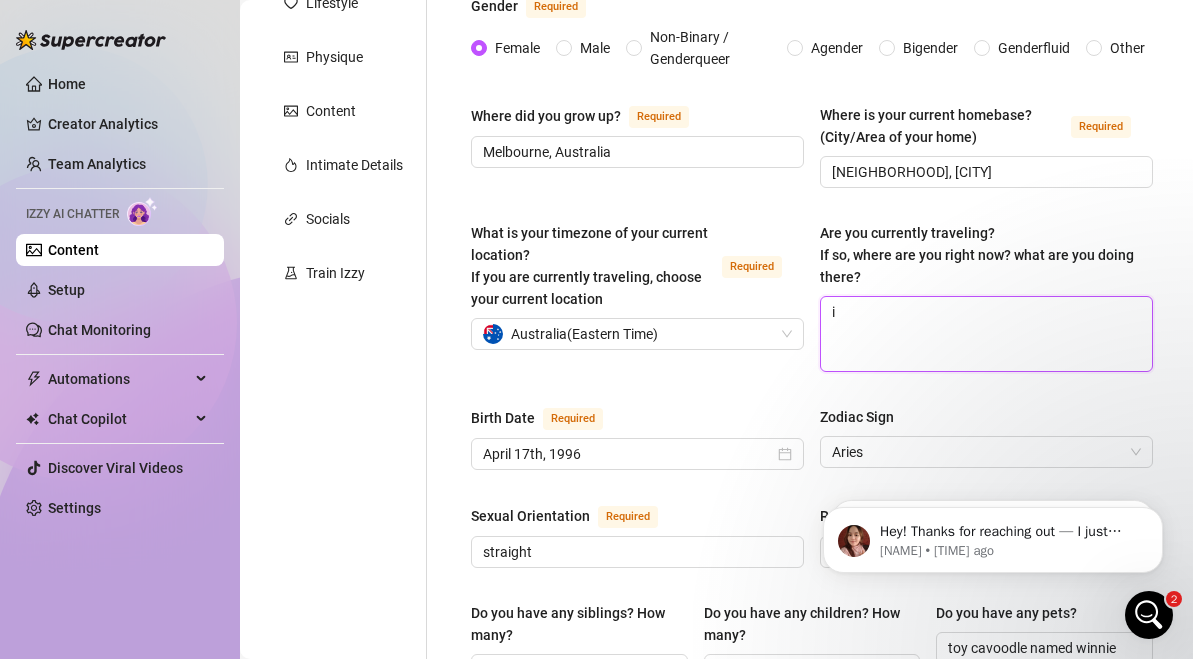 type on "io" 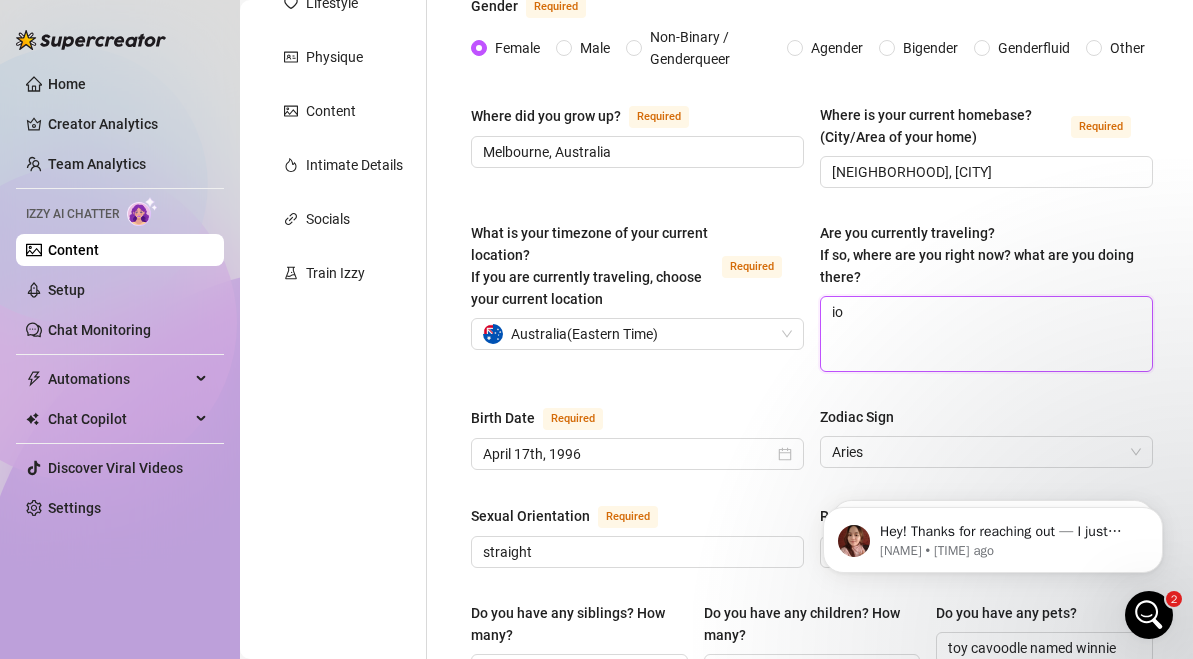 type 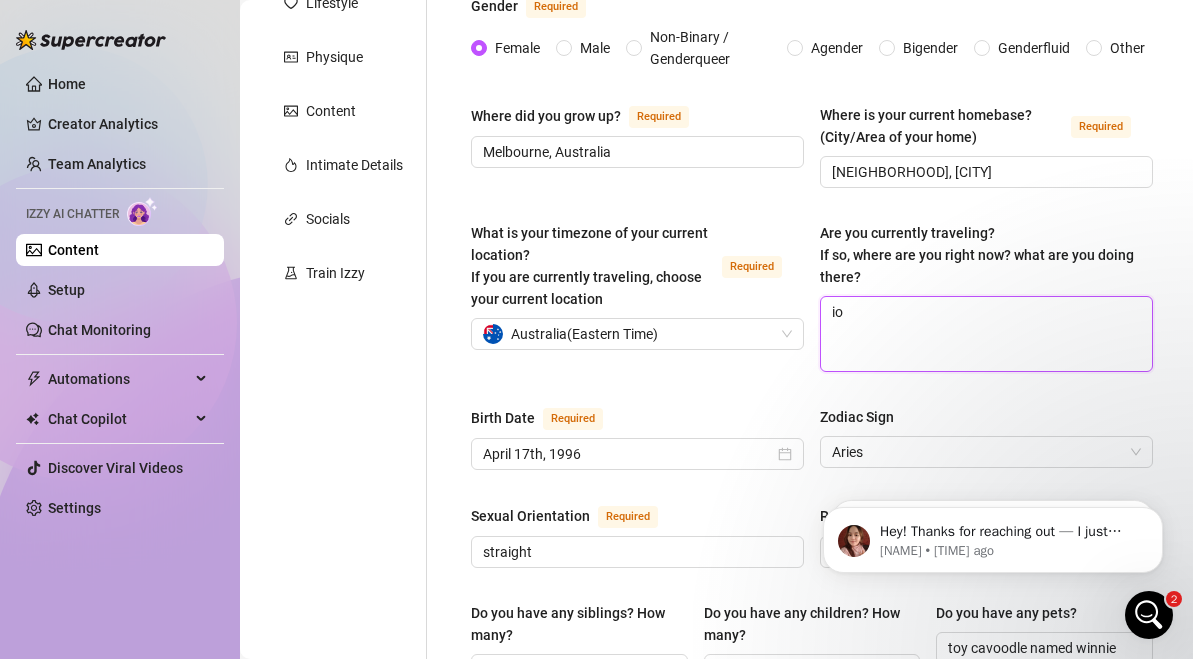 type on "ion" 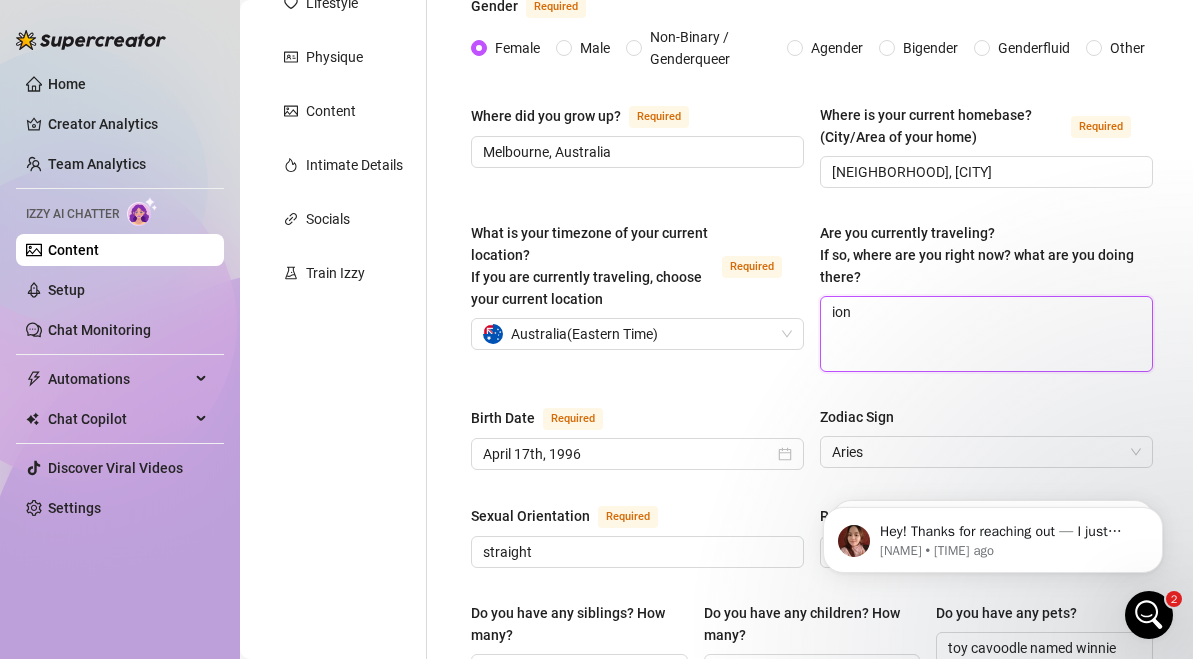 type 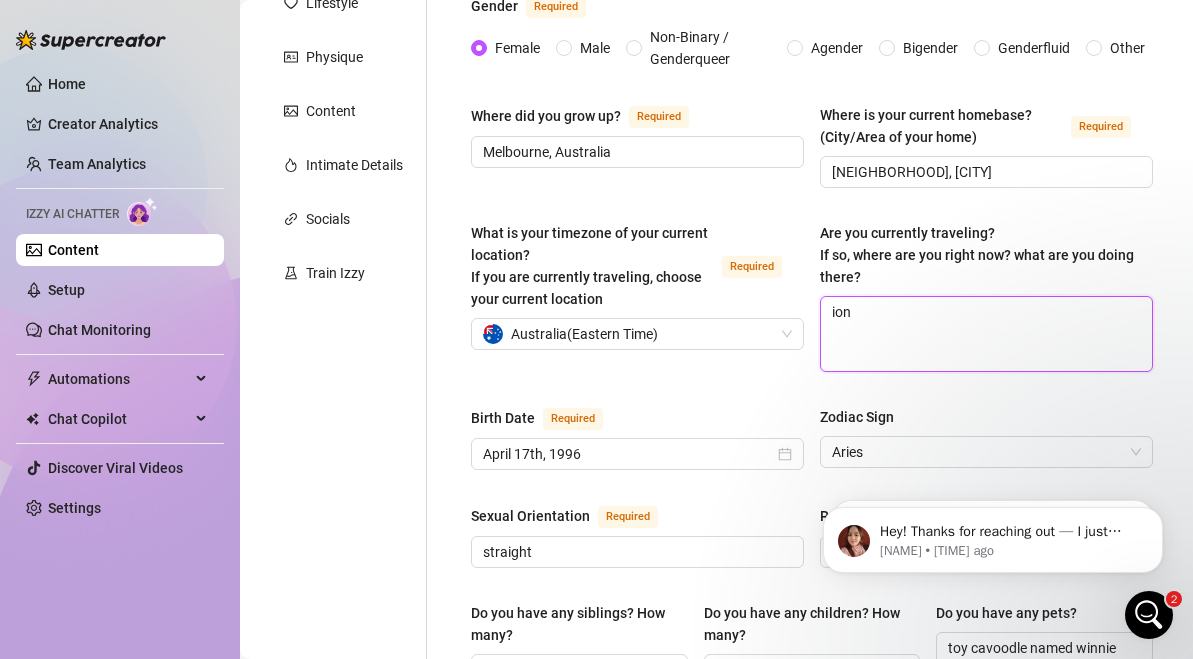 type on "io" 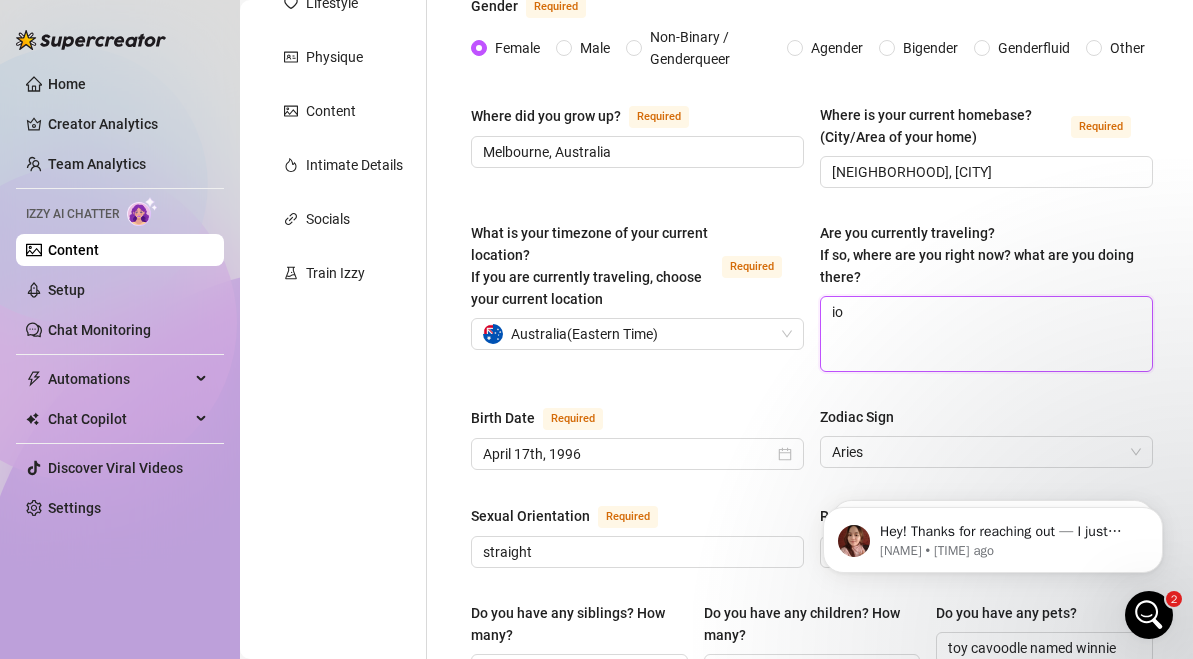 type 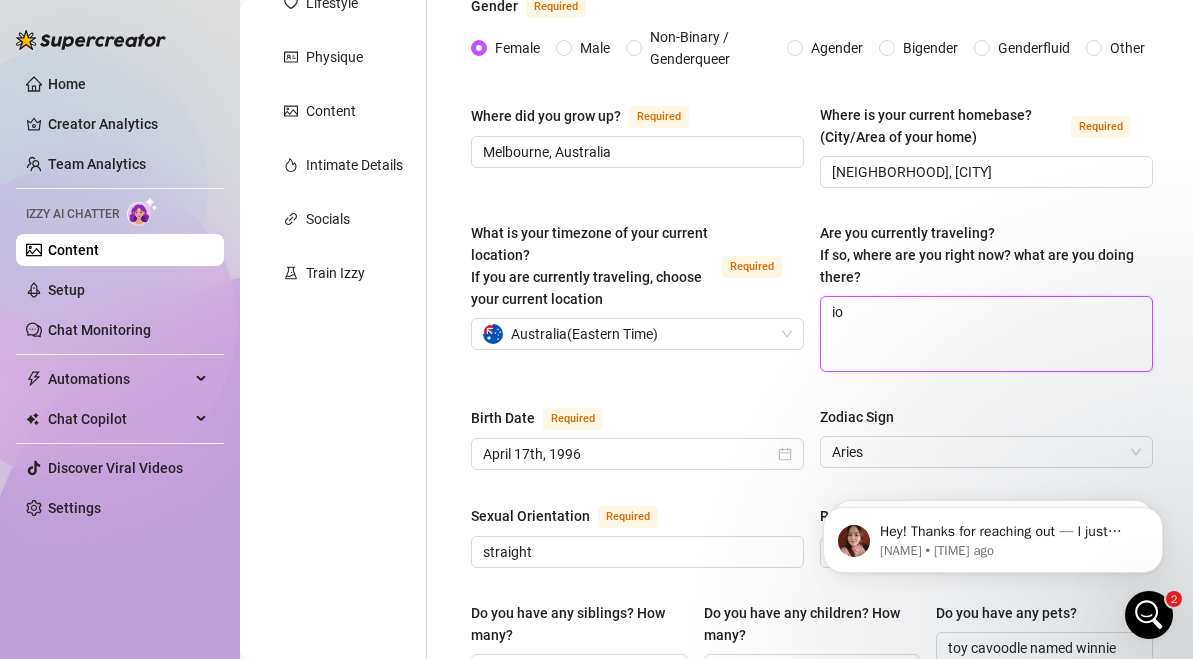 type on "i" 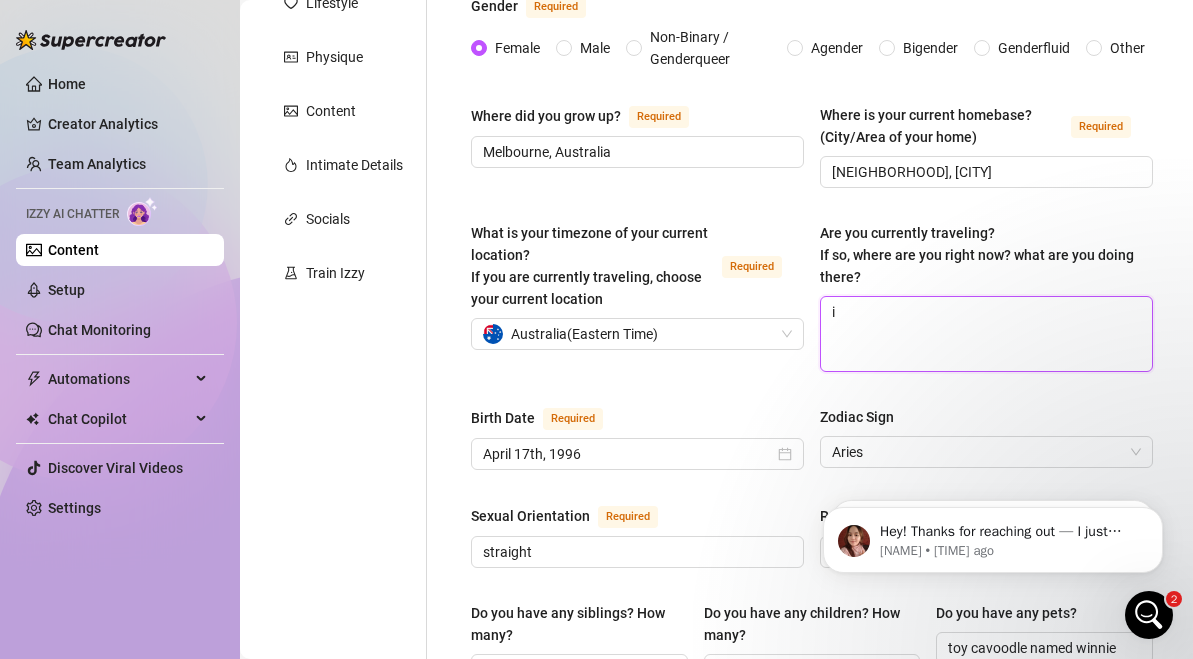 type 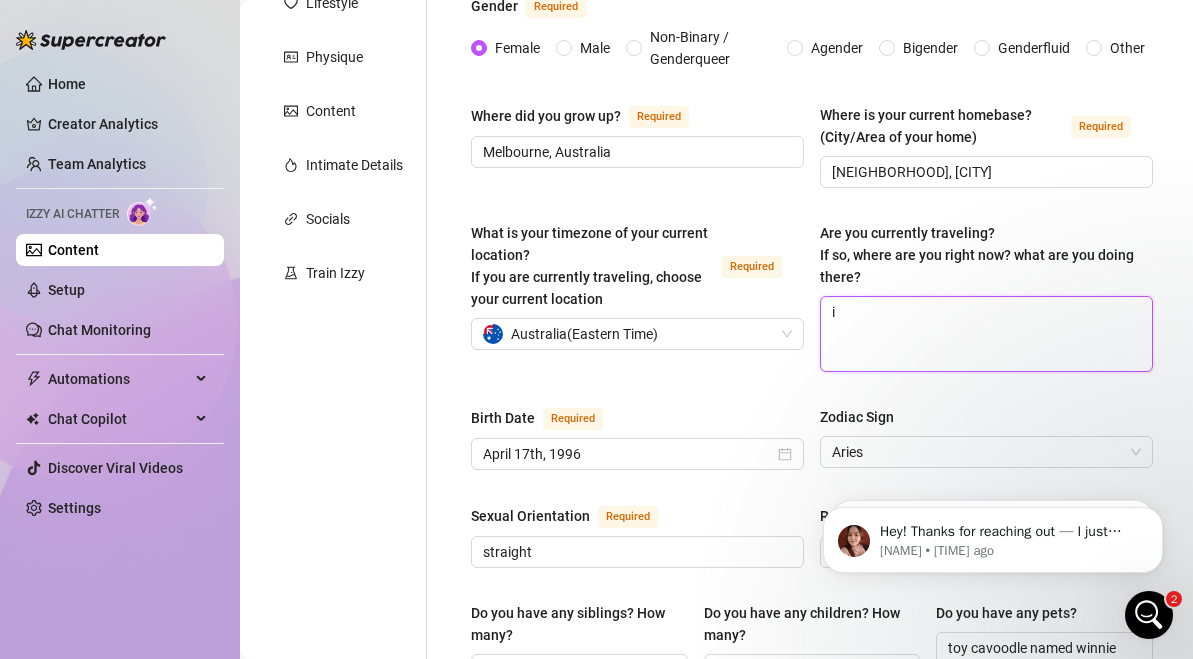type on "im" 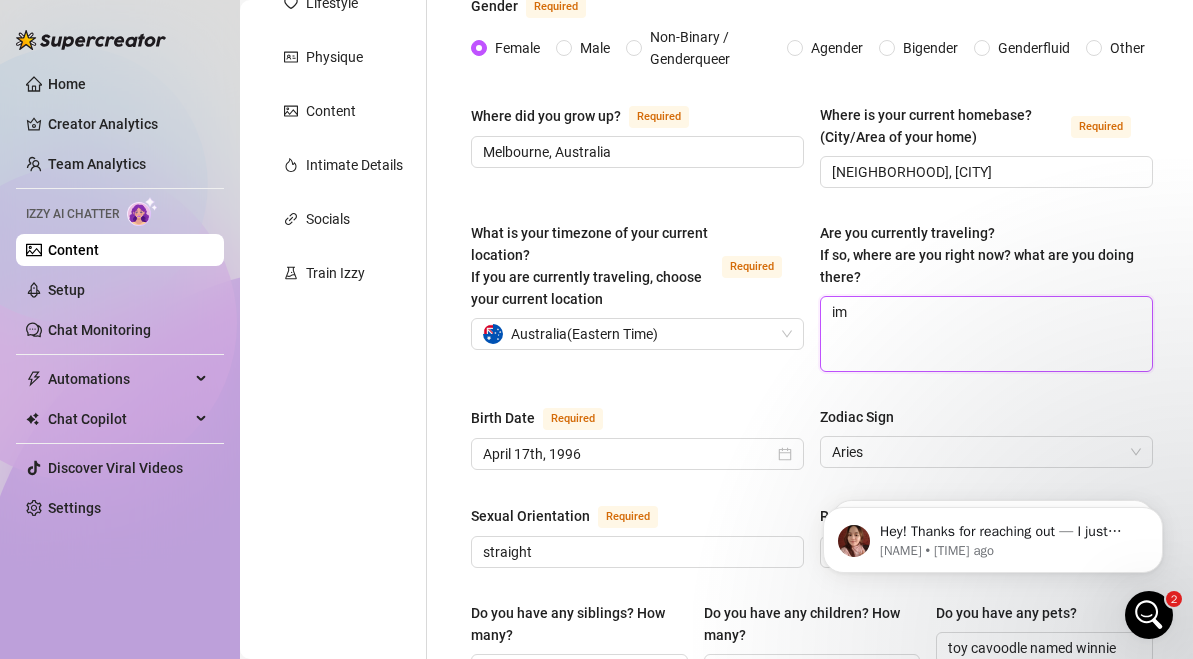 type 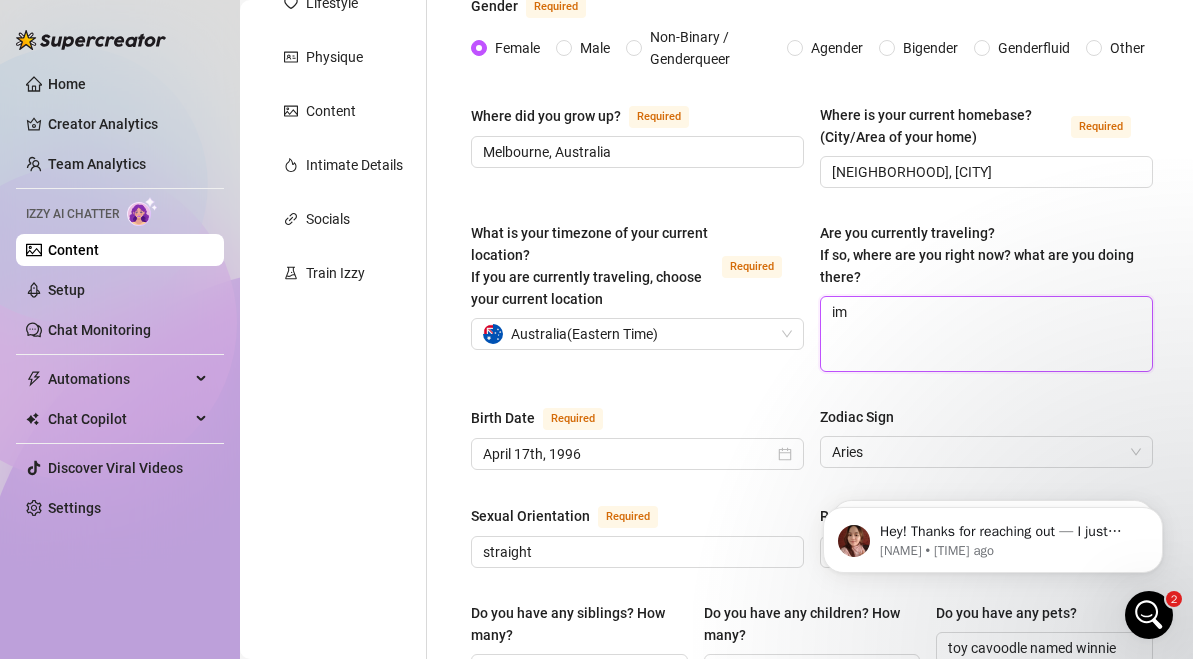 type on "im" 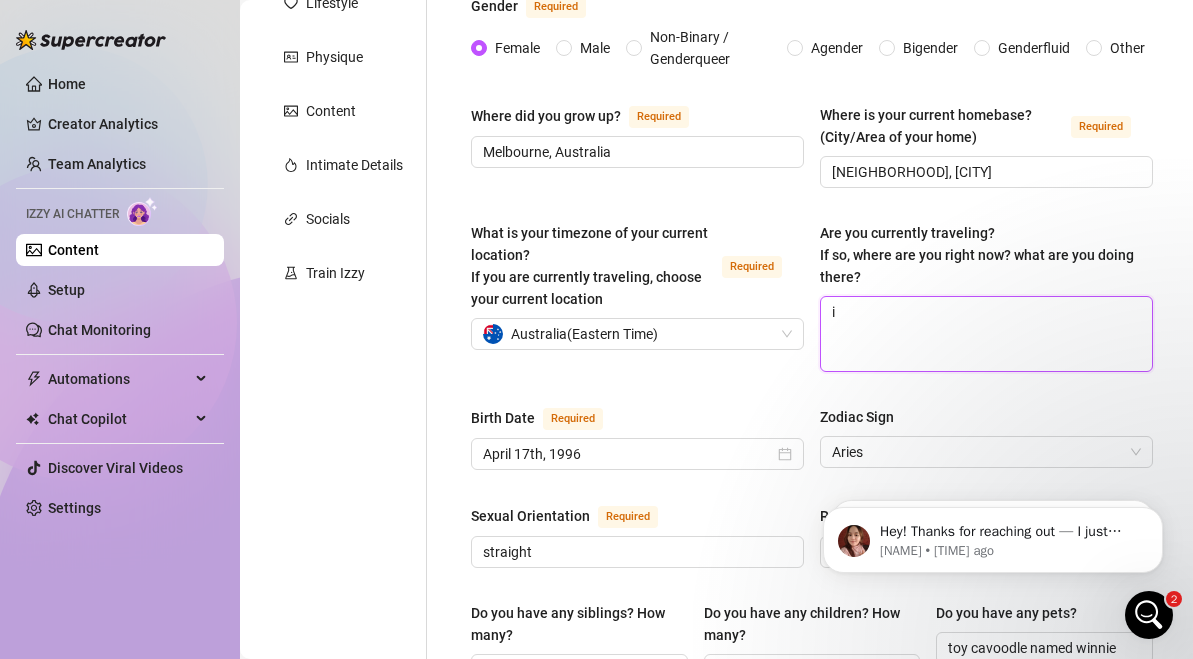type 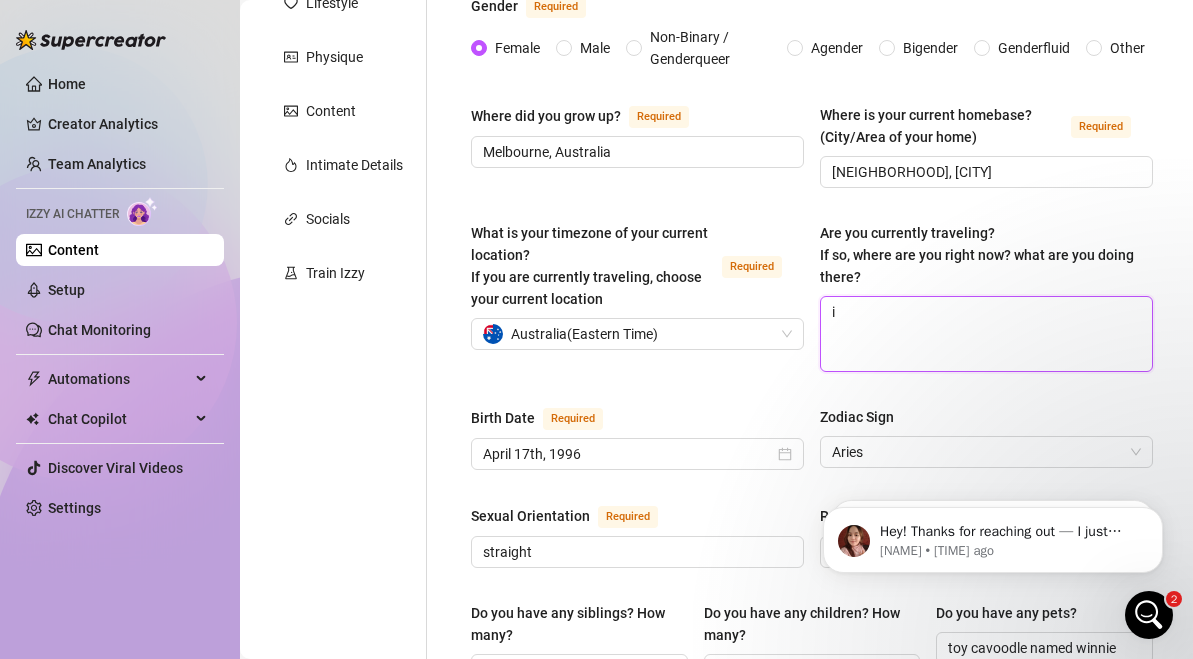type on "in" 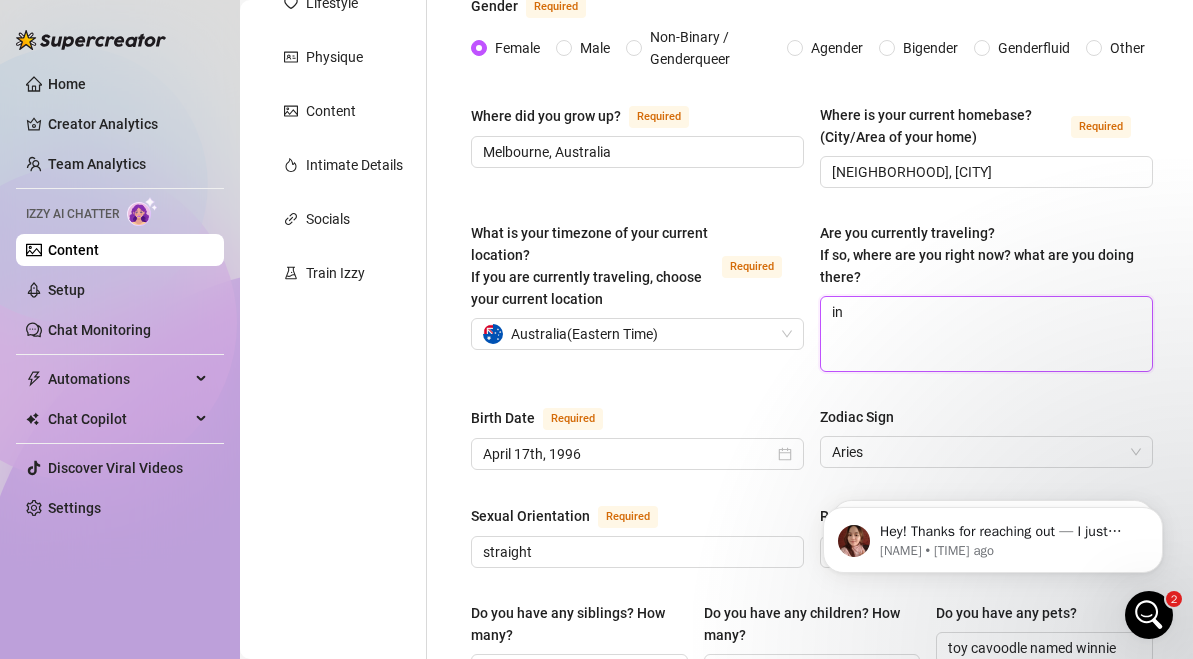 type 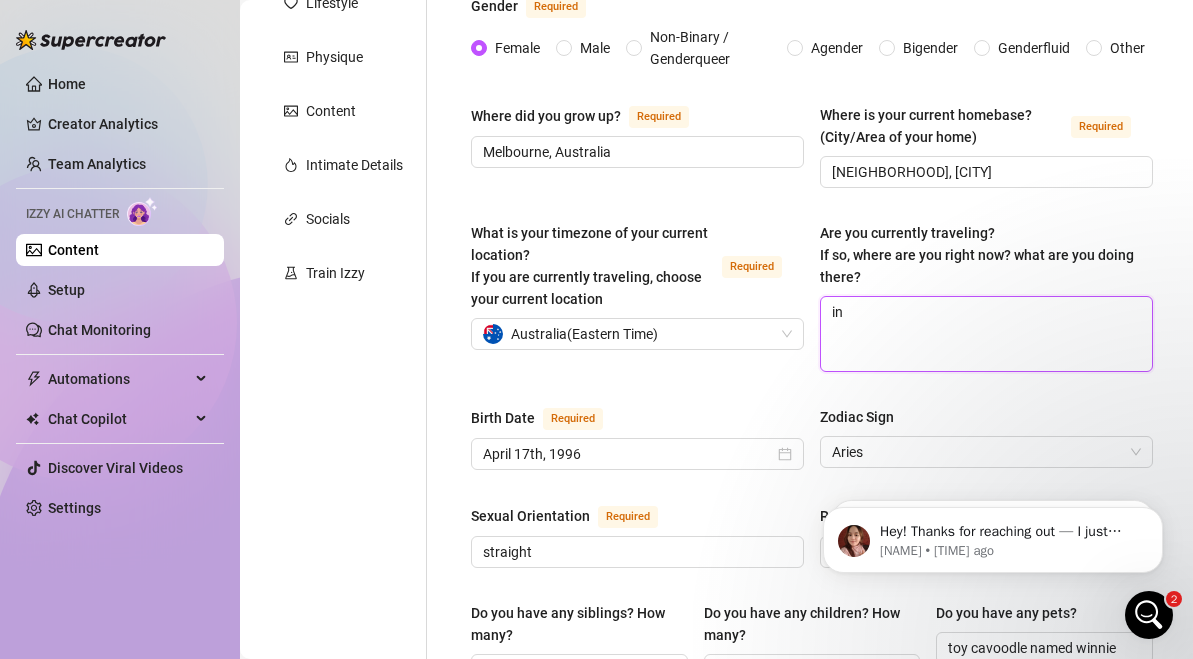 type on "in" 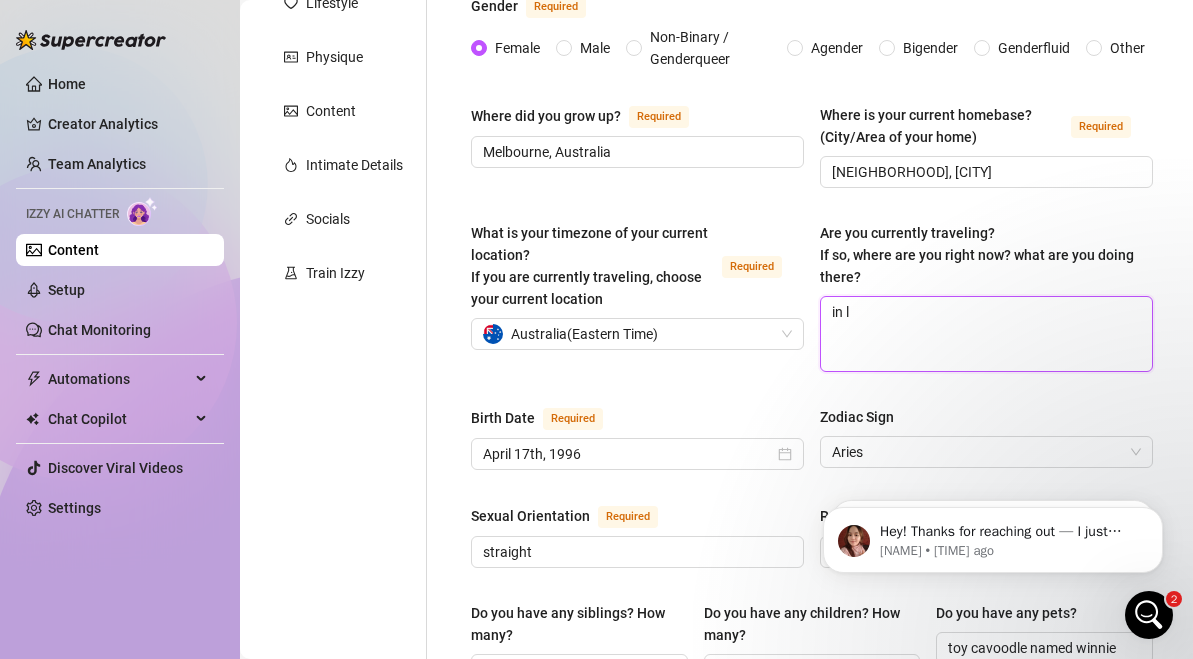 type on "in lo" 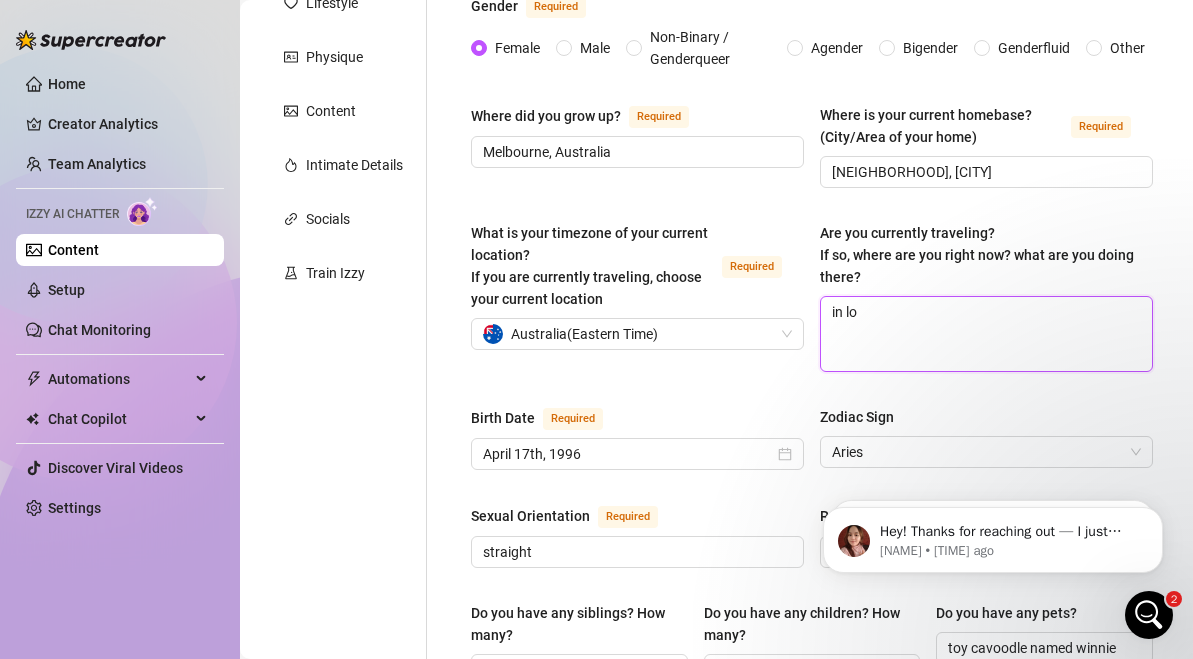 type 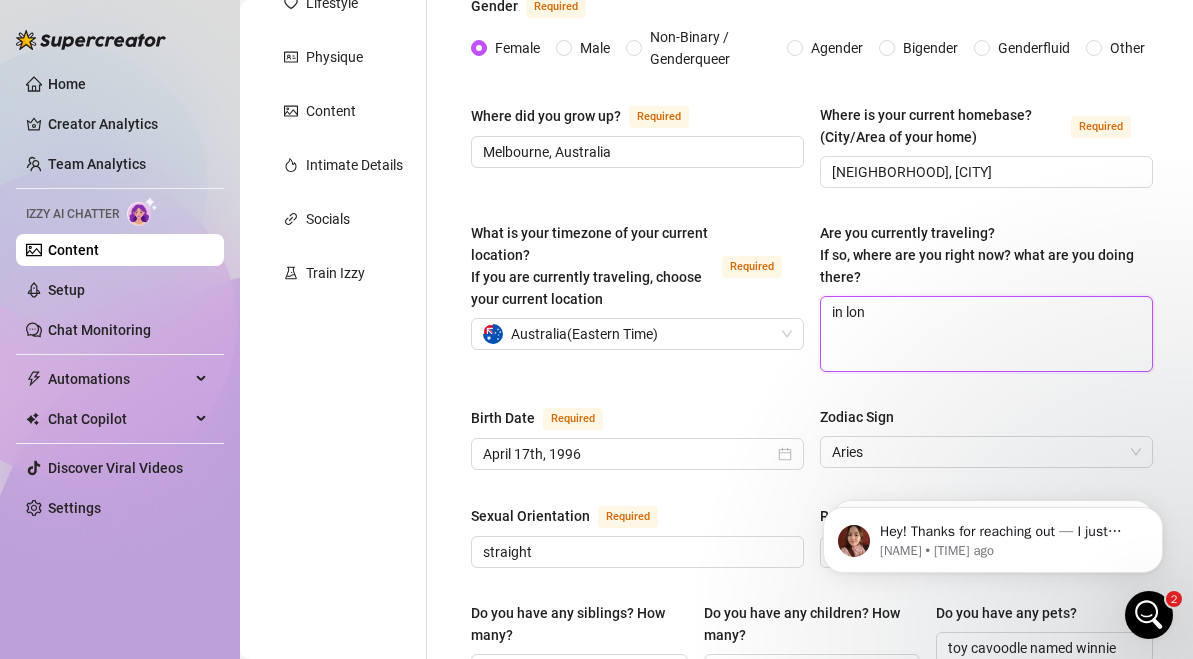 type on "in lond" 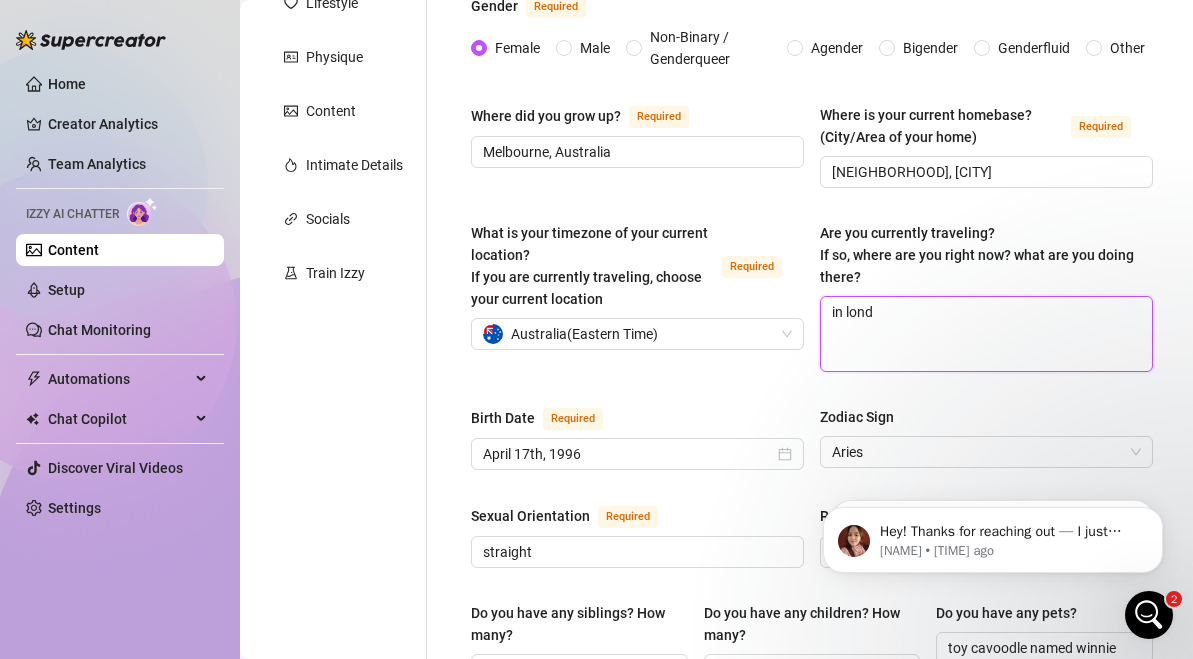 type 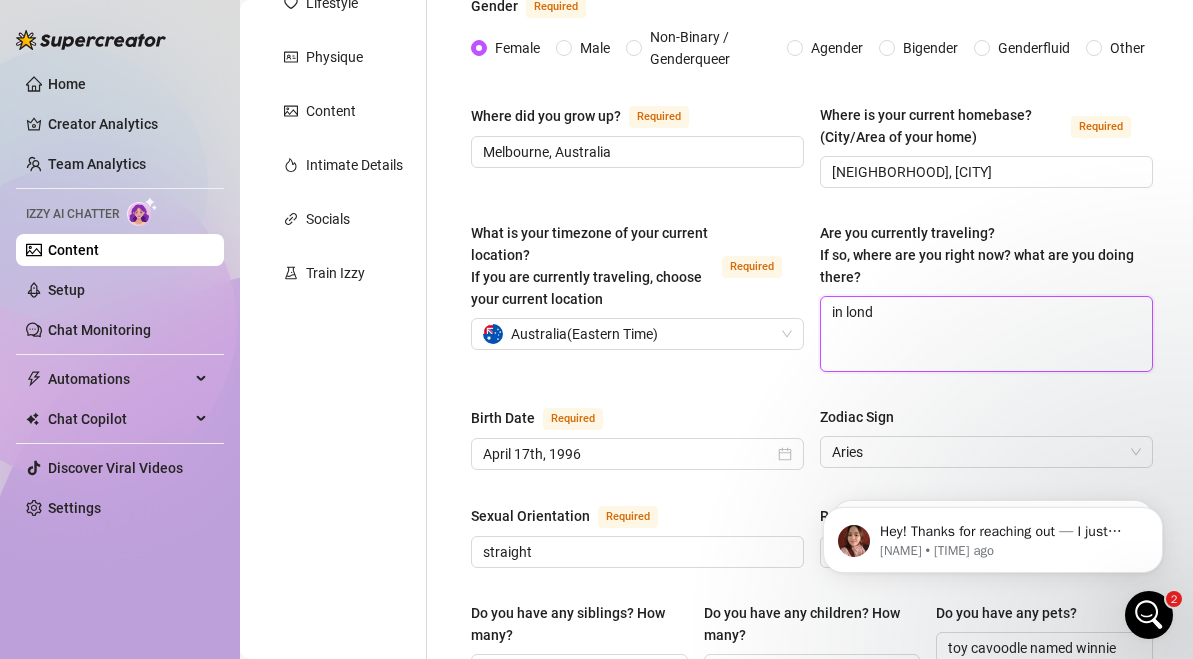 type on "in [CITY]" 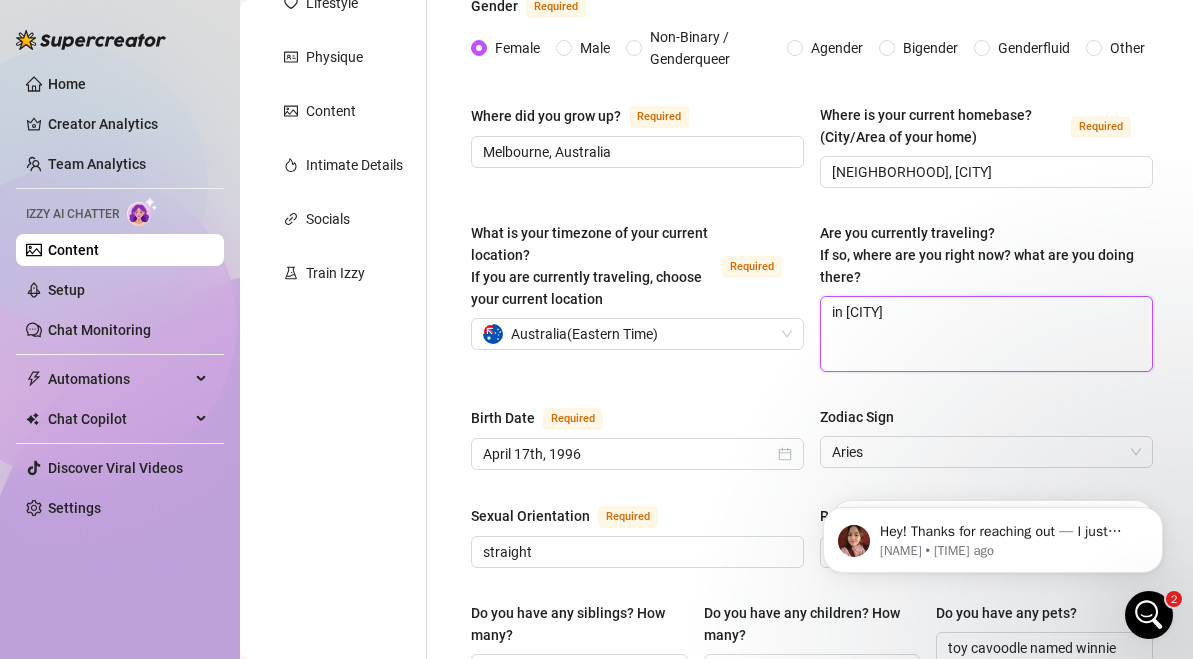 type 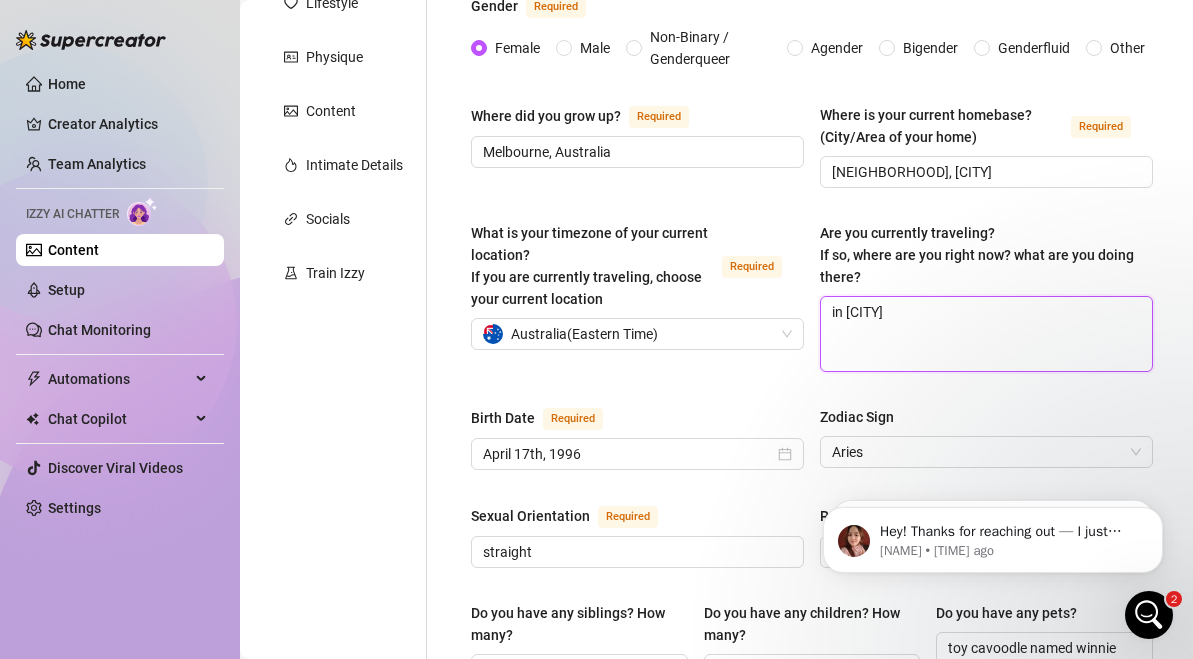 type on "in [CITY]" 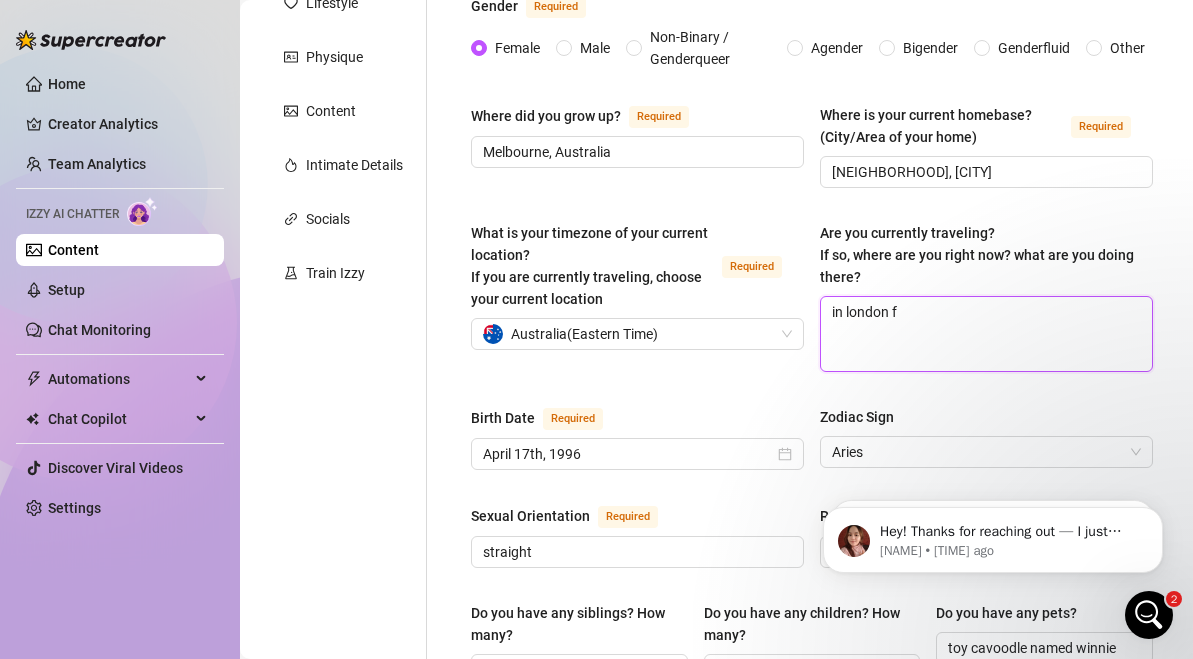 type 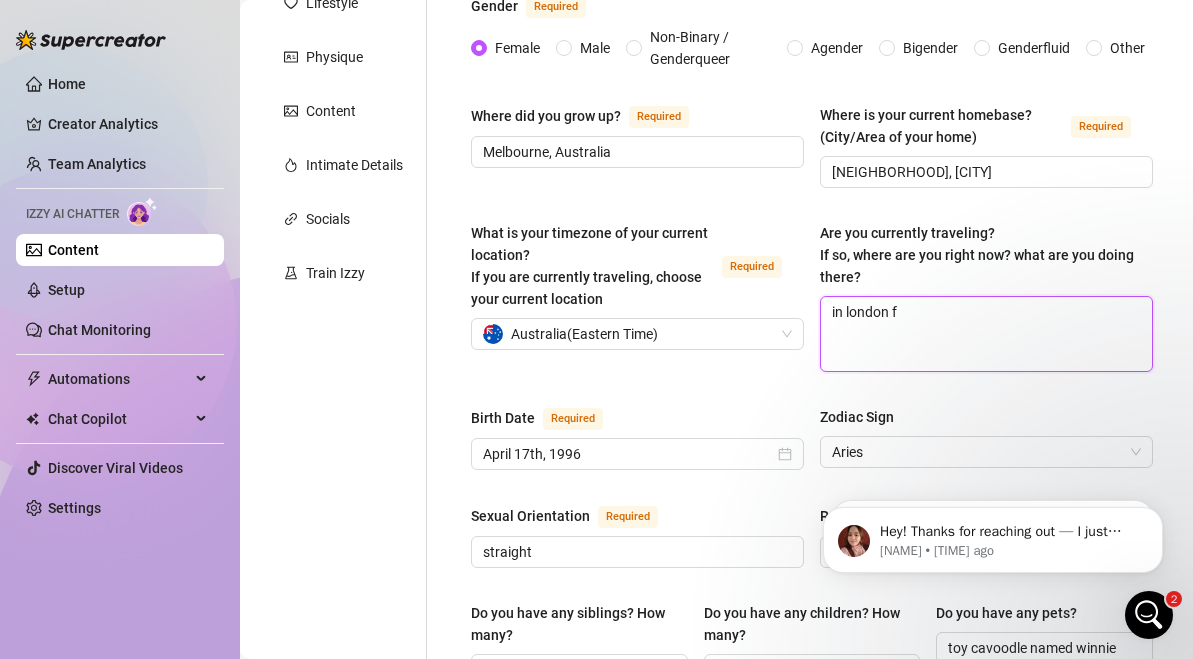 type on "in london fo" 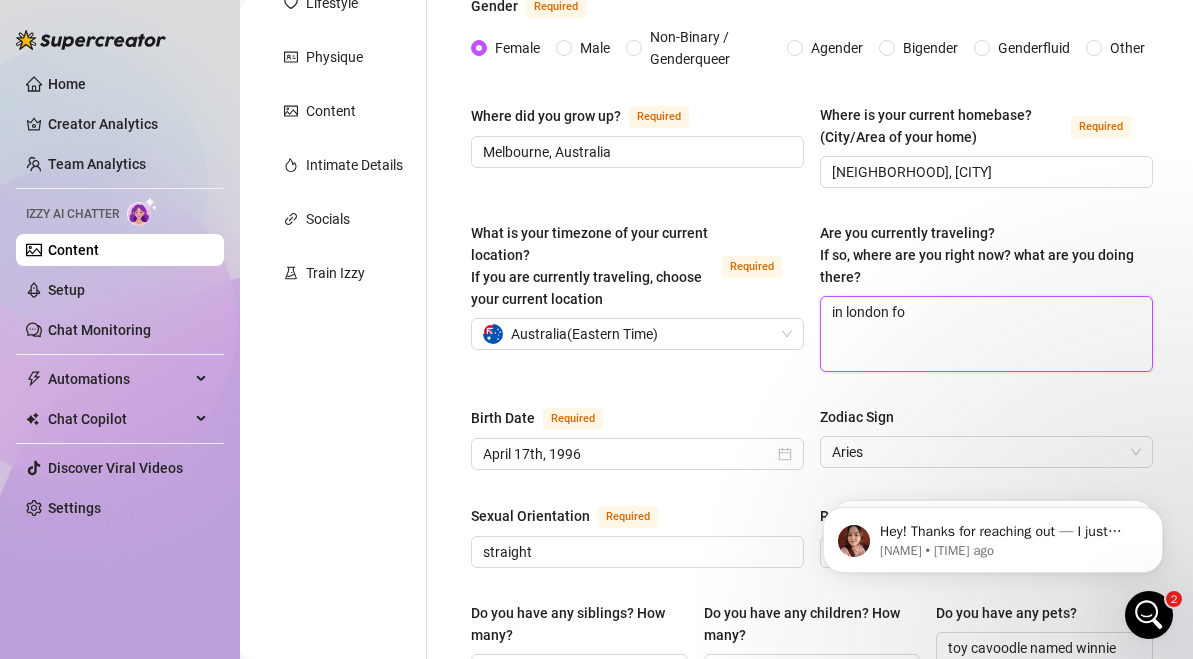 type 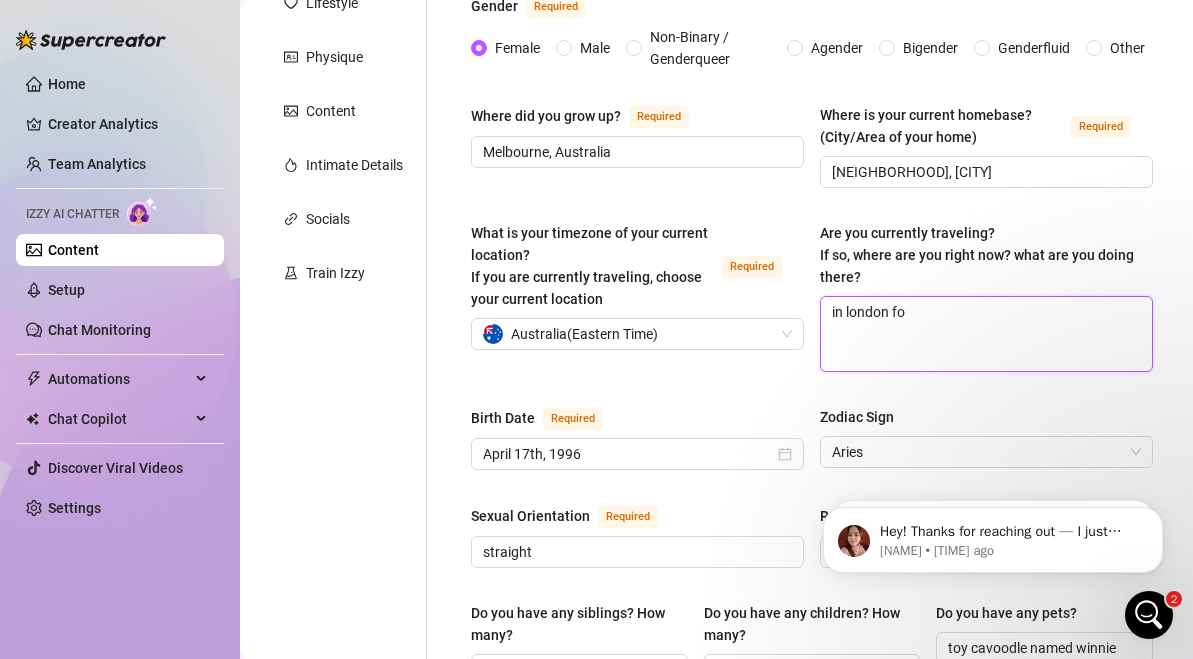 type on "in [CITY] for" 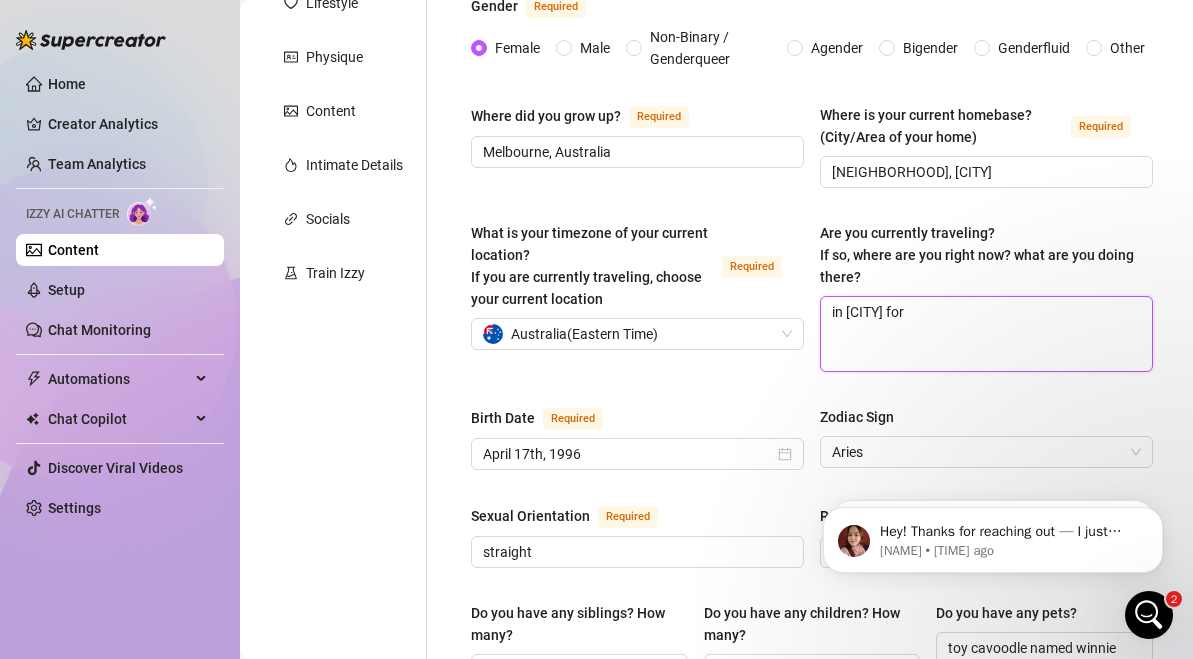 type 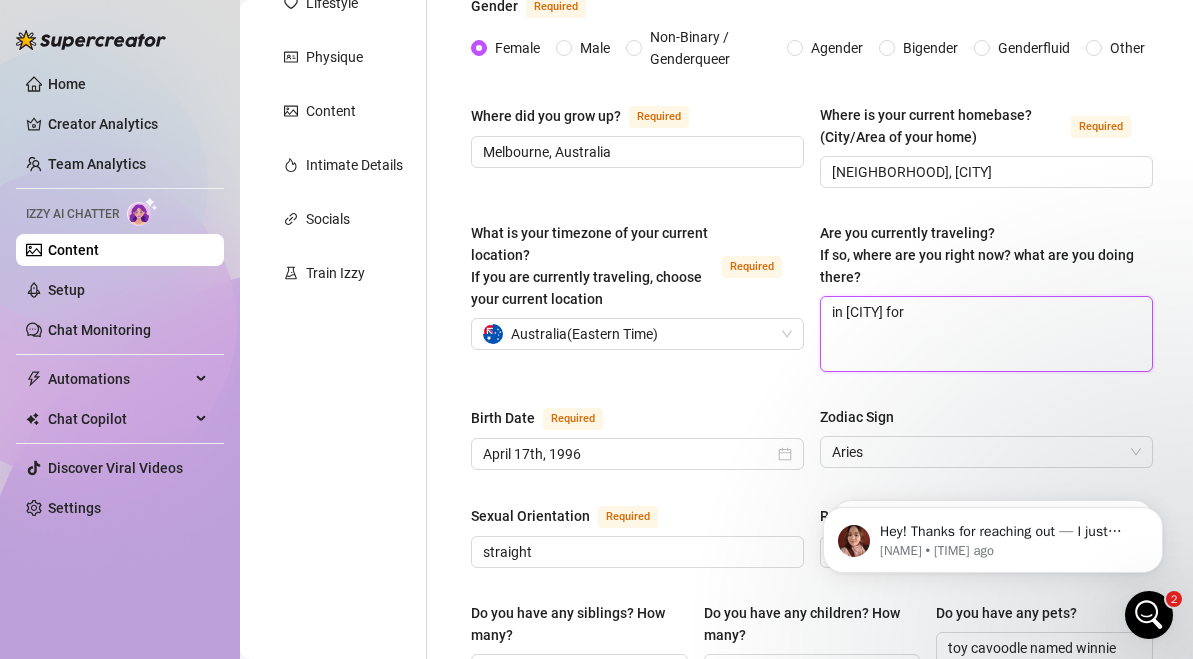 type on "in [CITY] for" 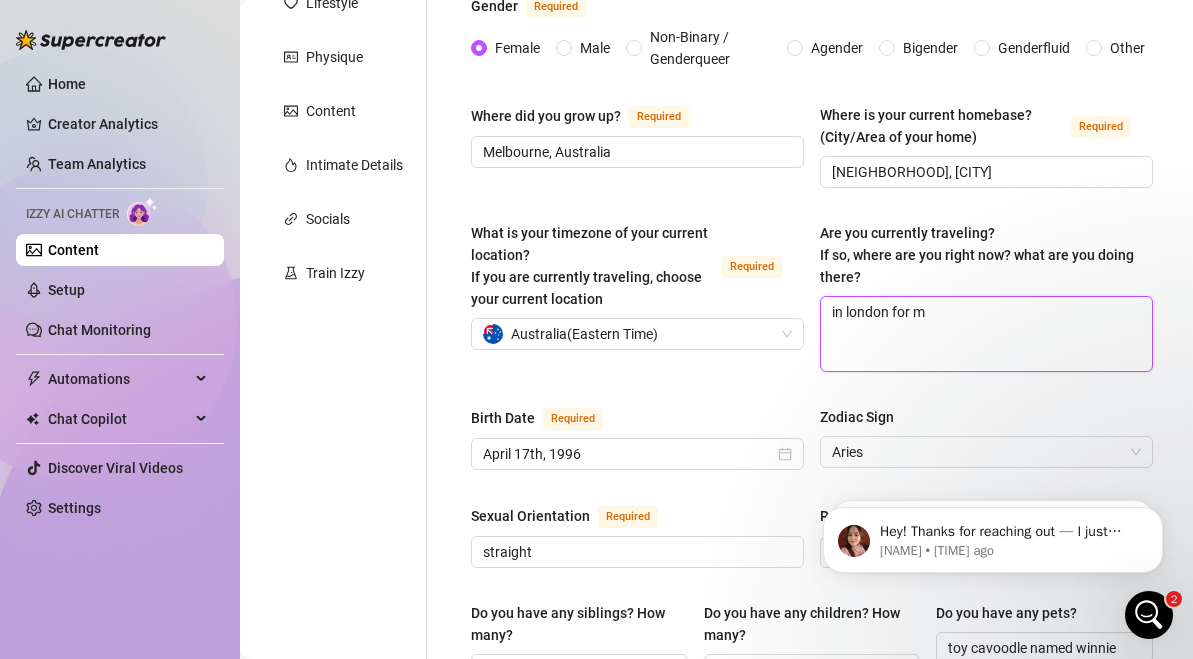 type 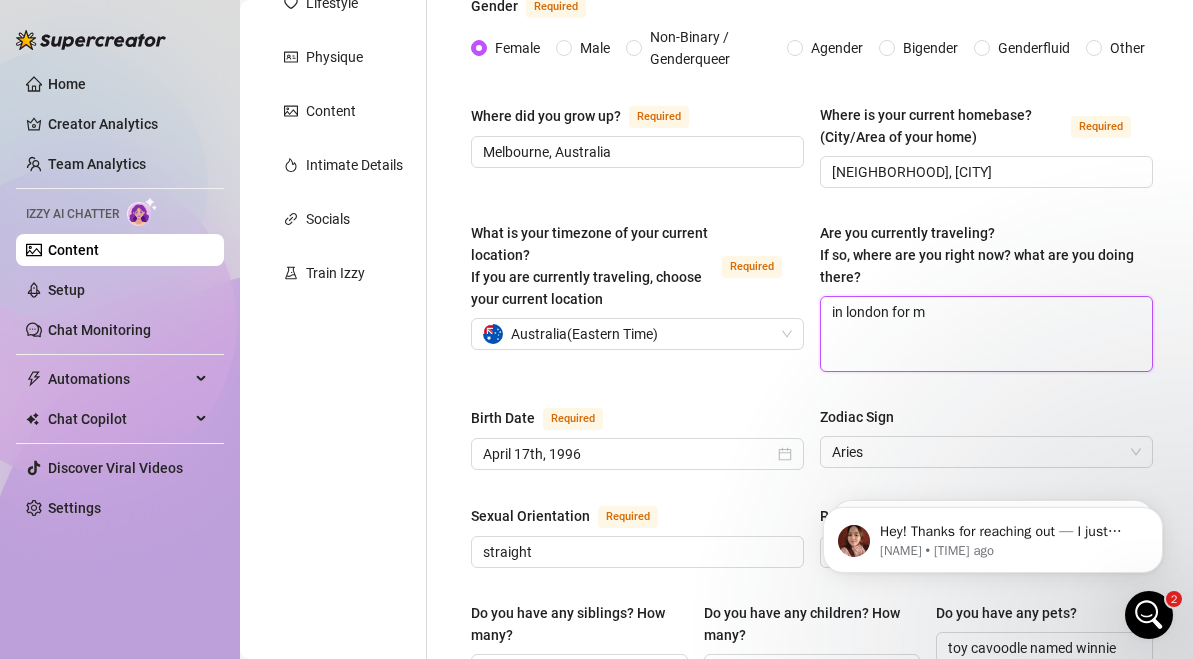 type on "in london for mo" 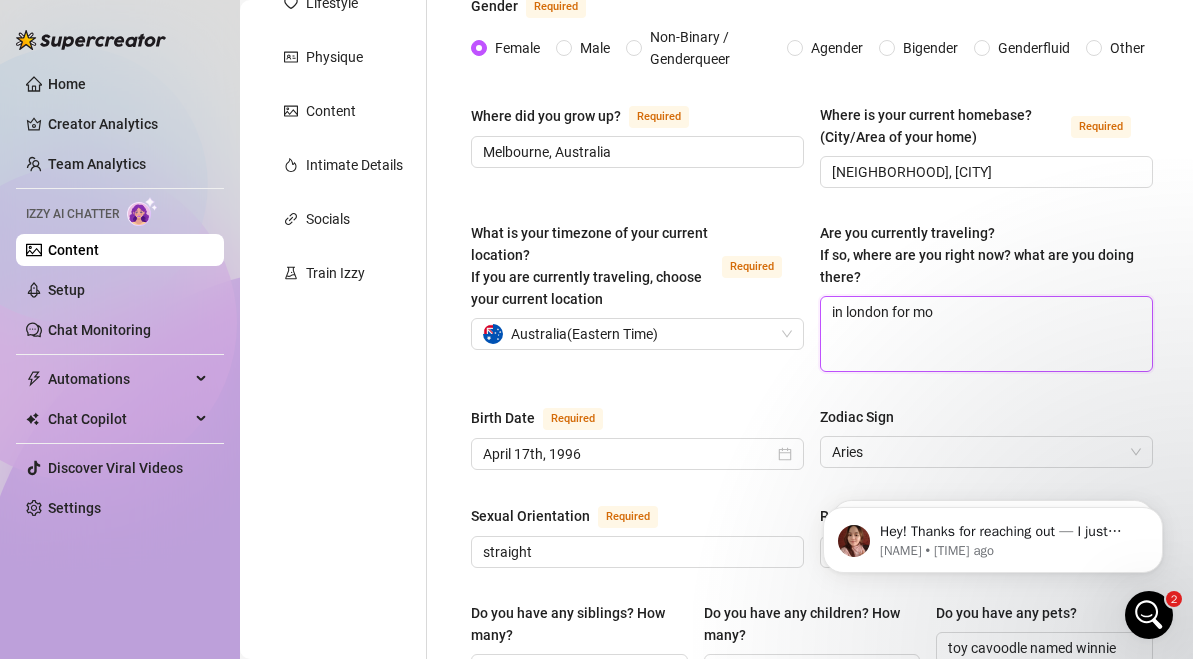 type 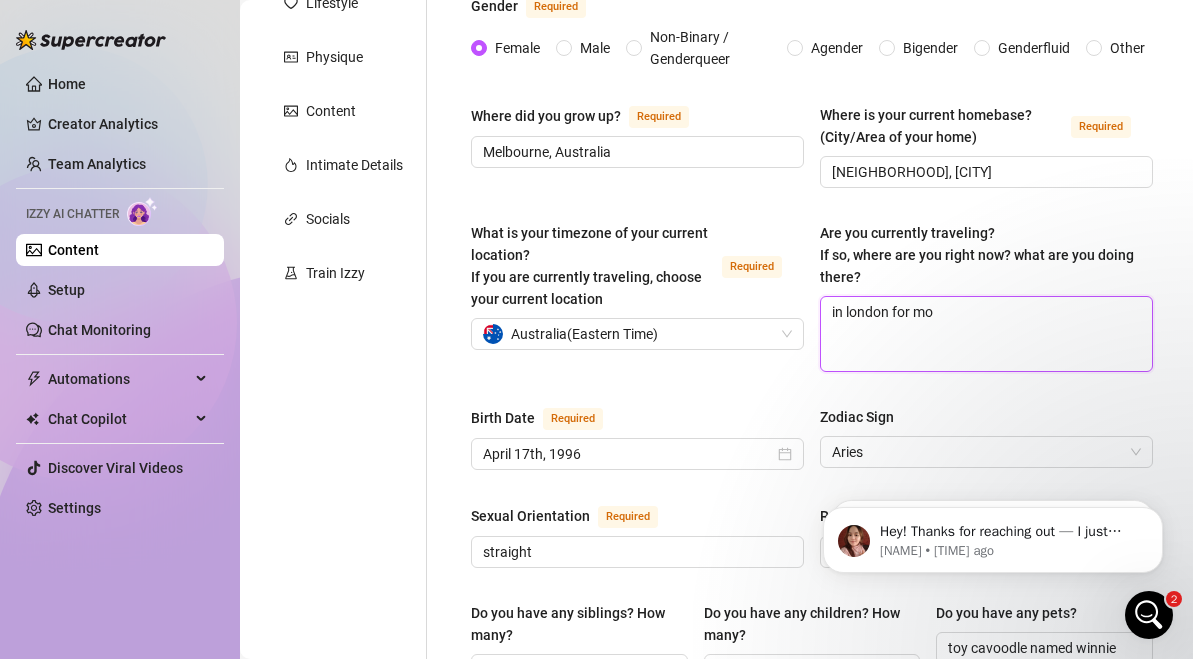 type on "in [CITY] for mod" 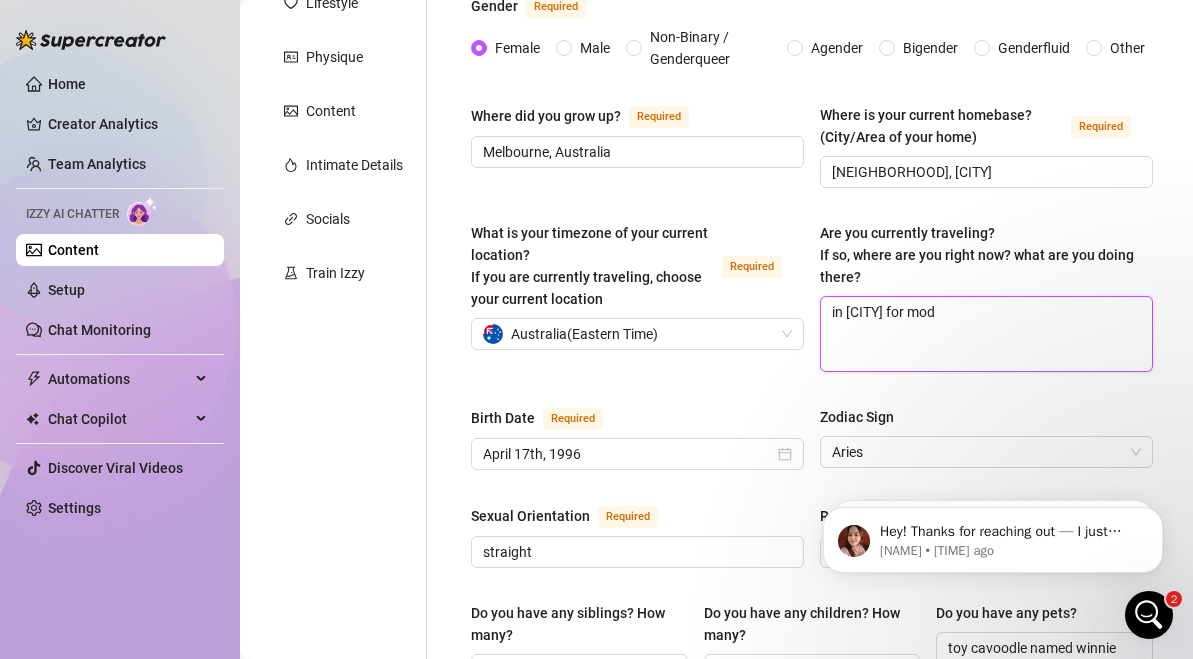 type 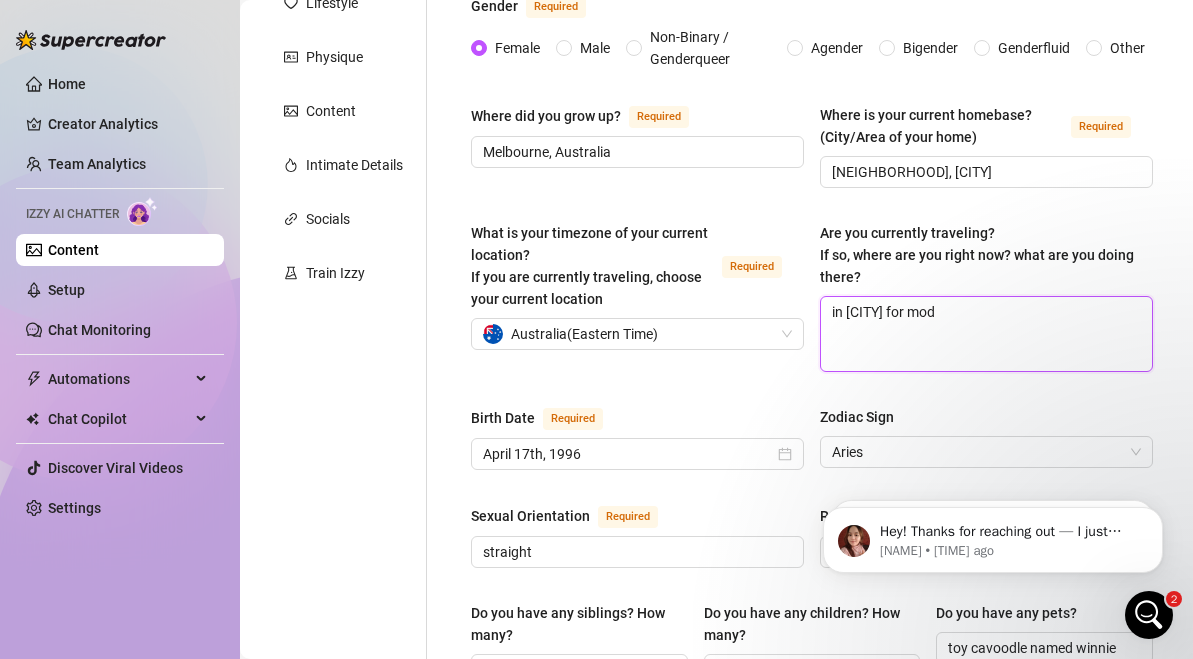 type on "in [CITY] for modl" 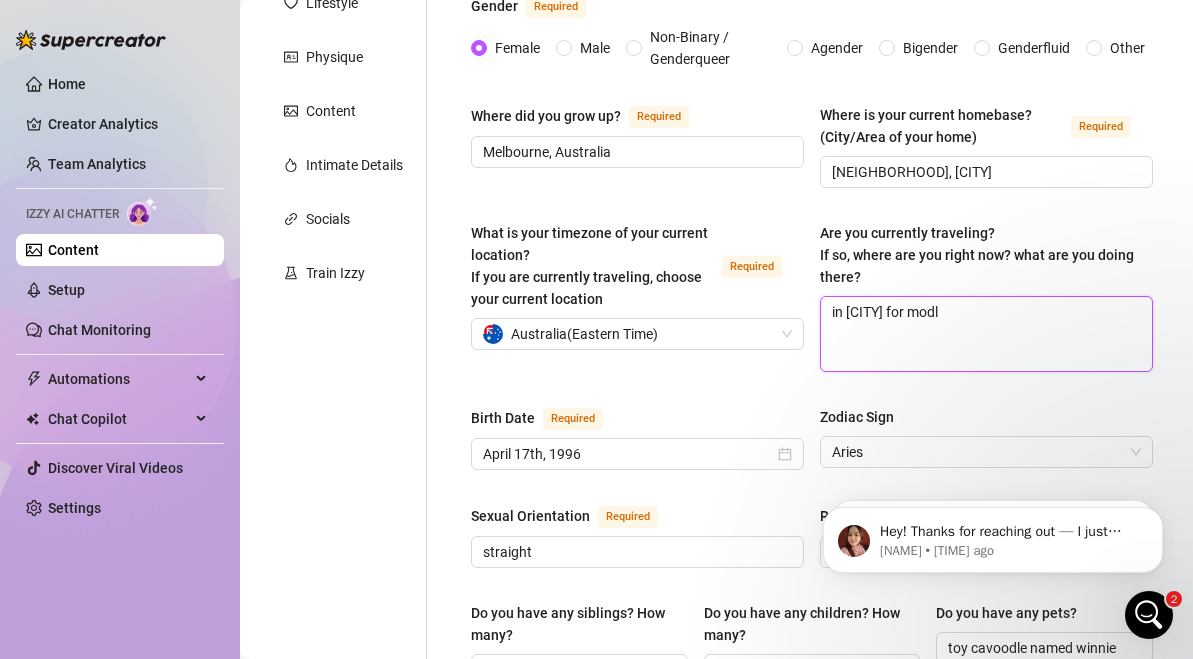 type 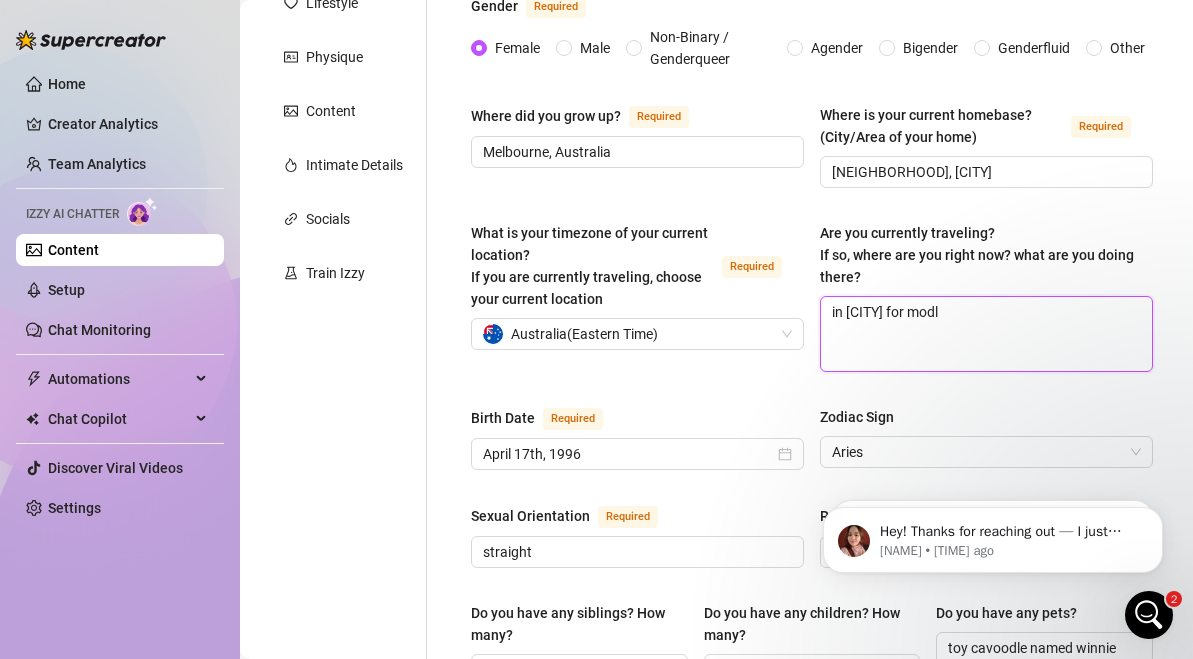 type on "in [CITY] for modle" 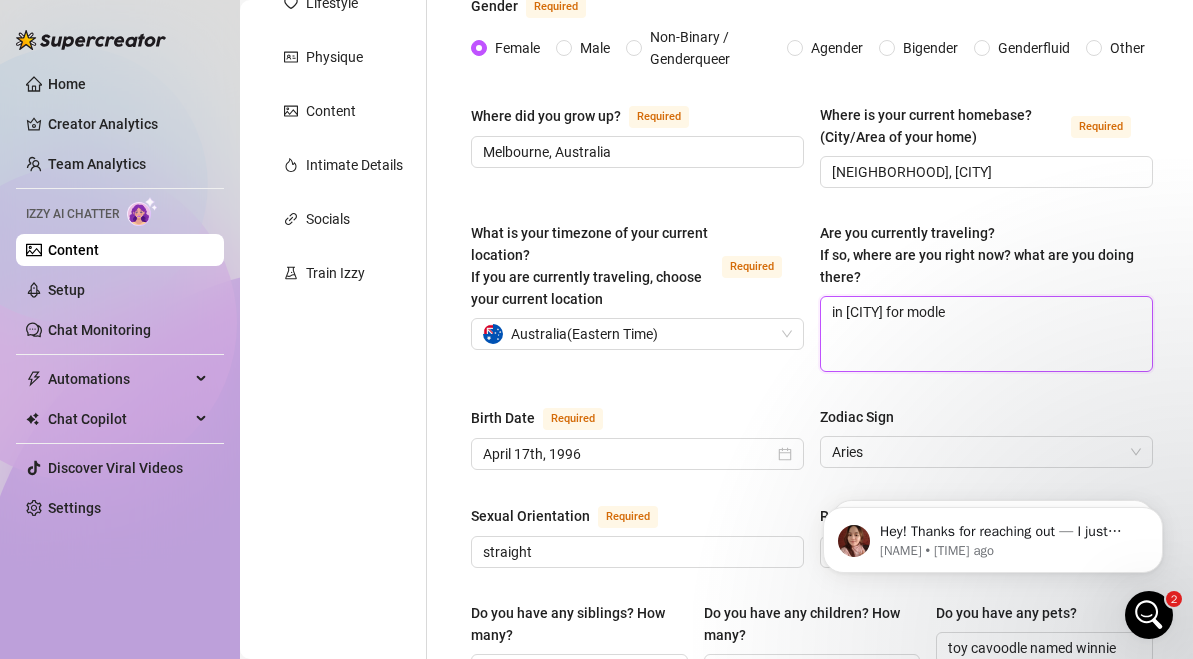 type 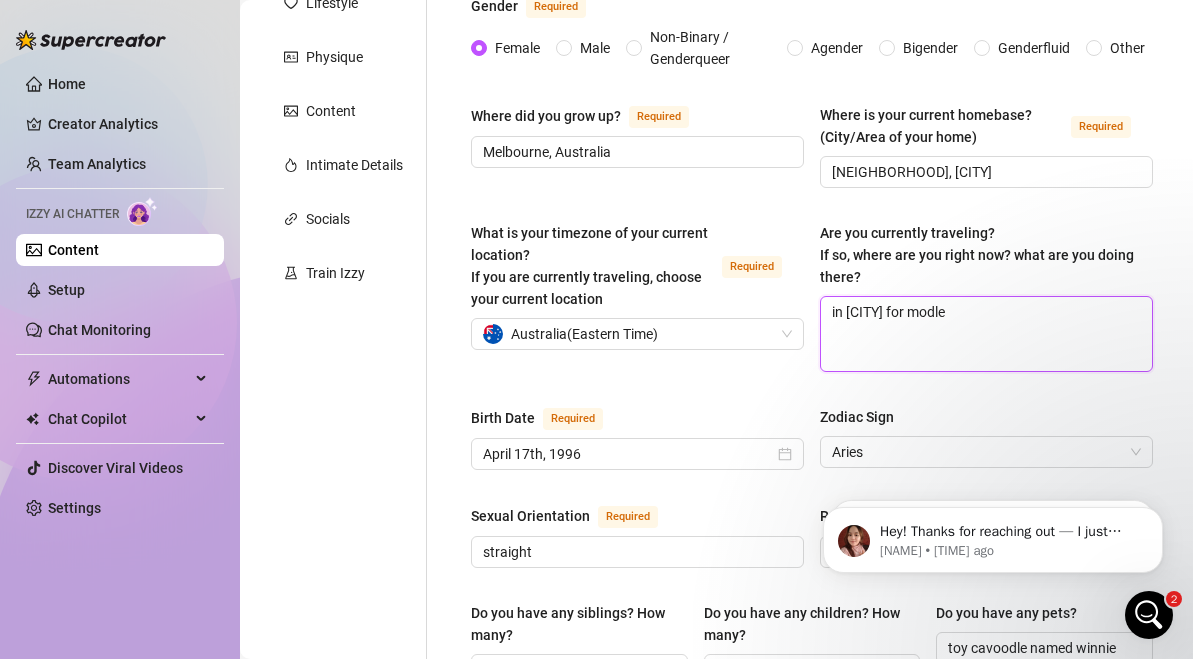 type on "in [CITY] for modl" 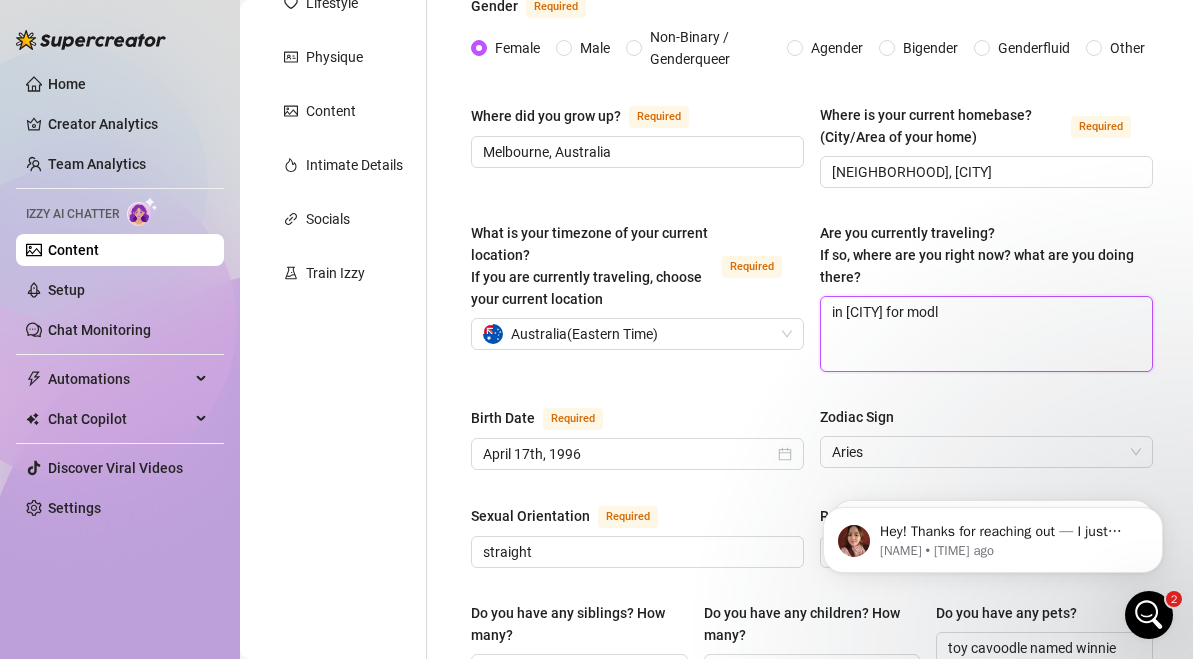 type 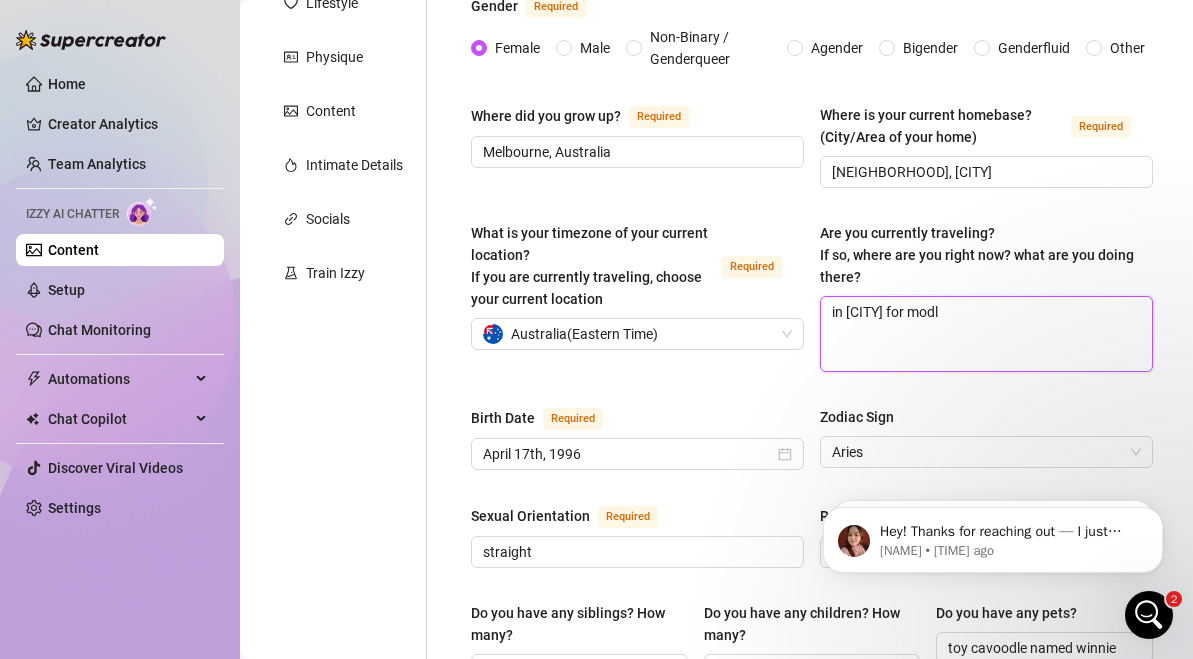 type on "in [CITY] for mod" 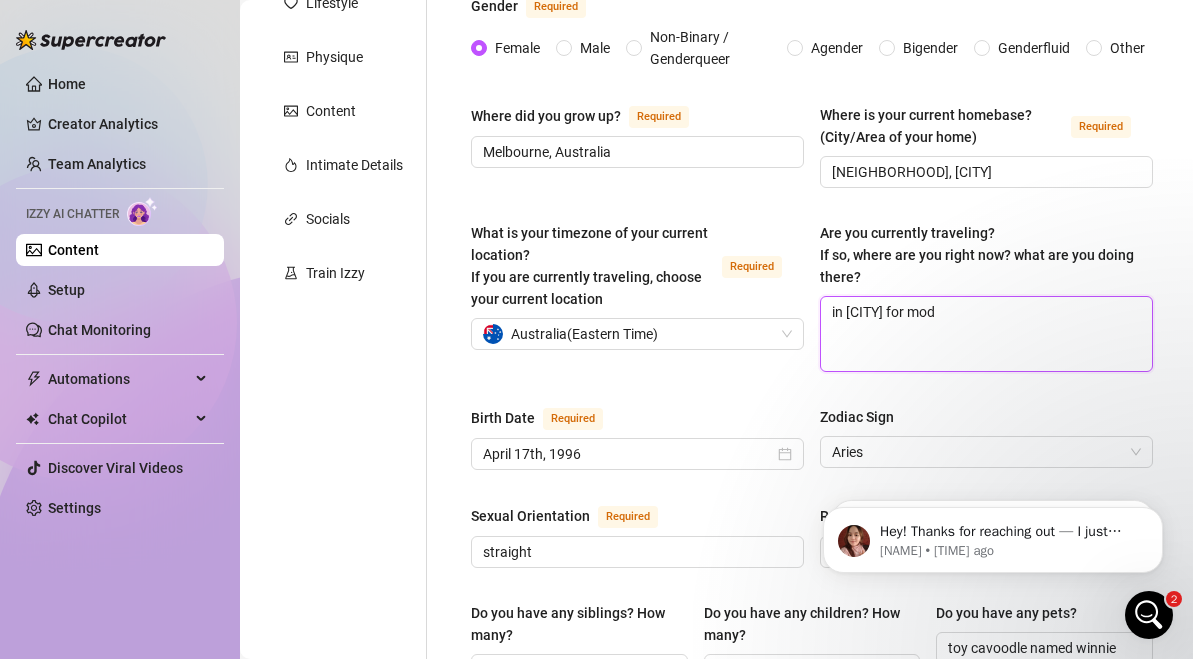 type 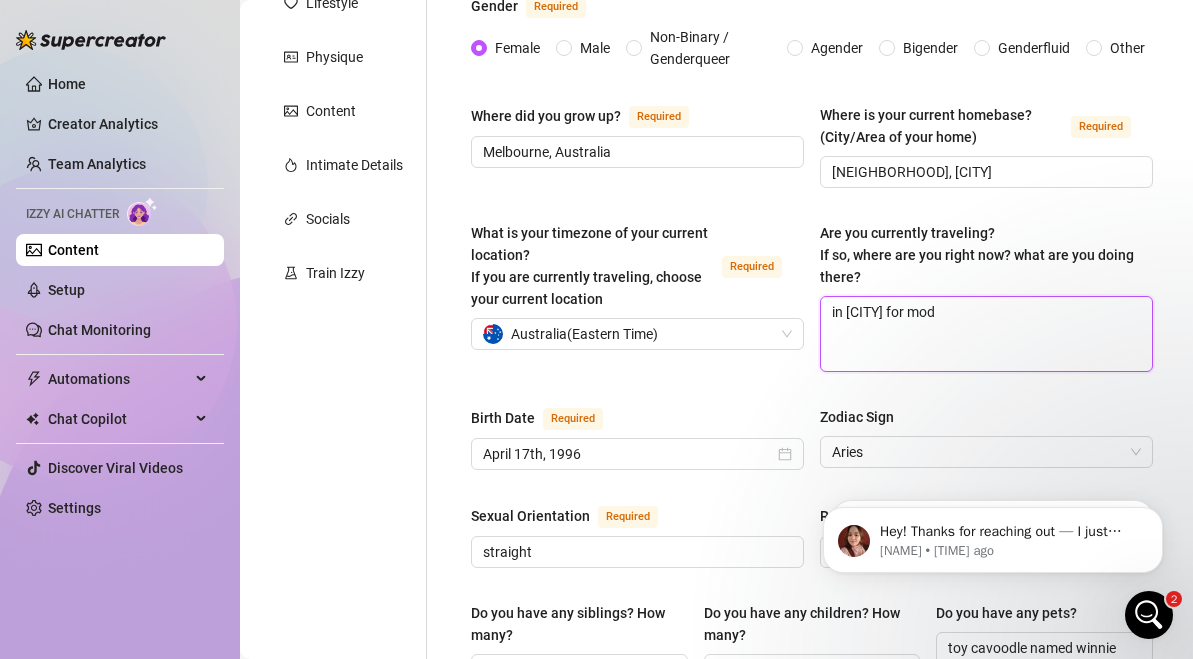type on "in [CITY] for mode" 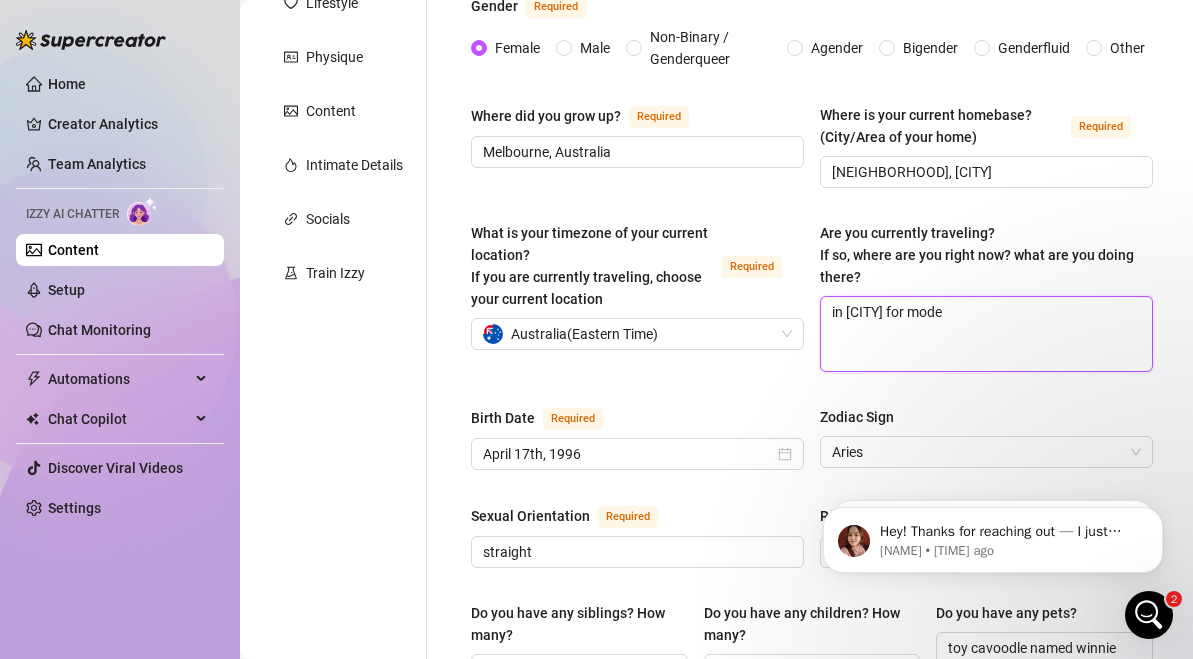 type 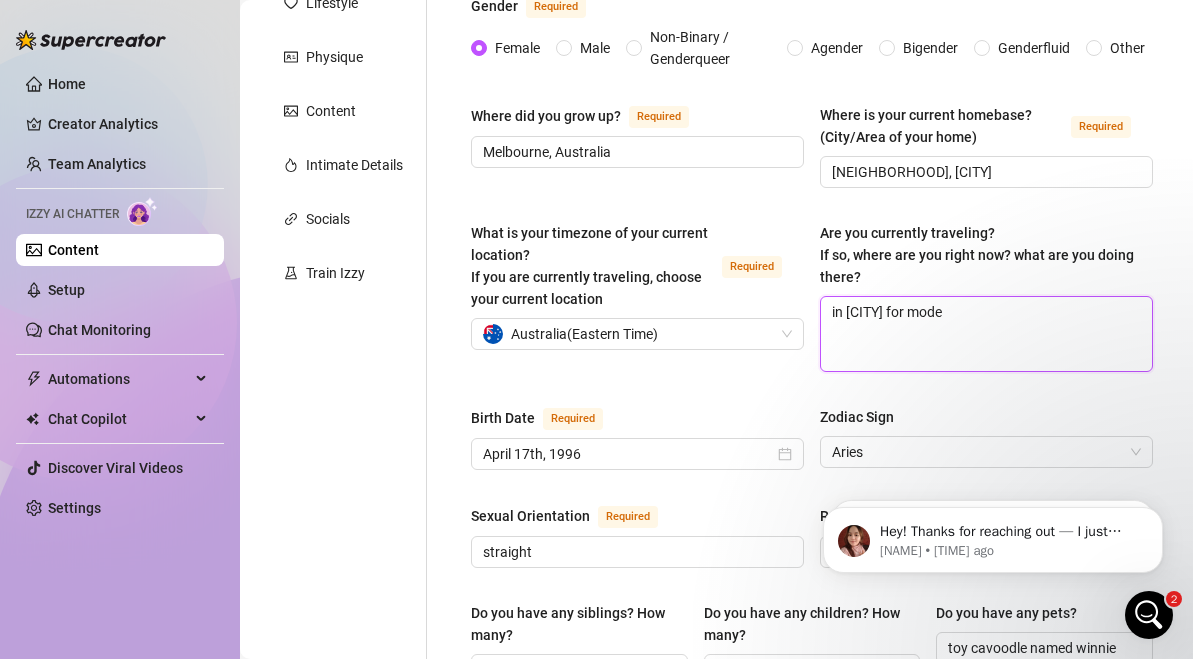 type on "in [CITY] for model" 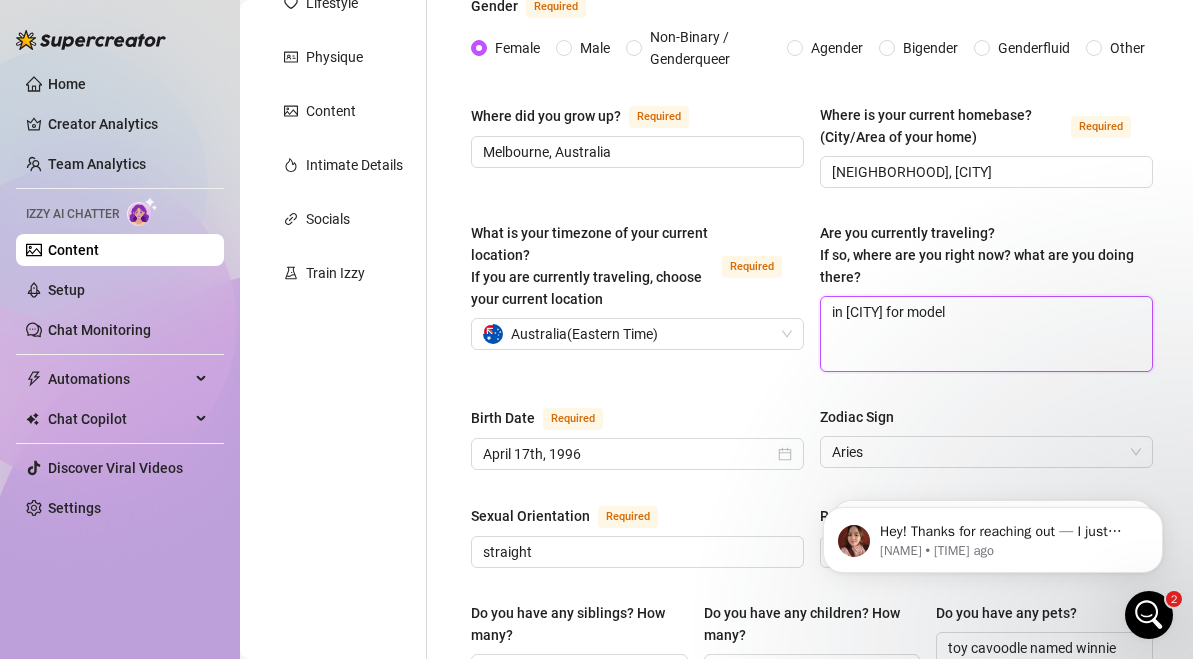 type 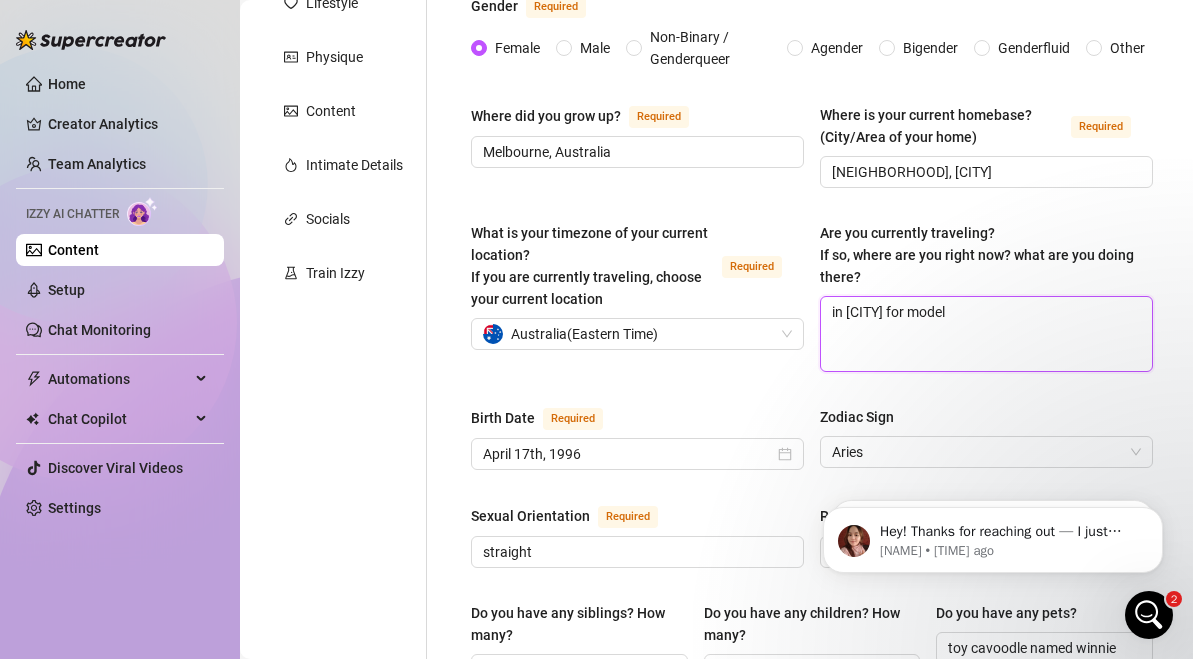 type on "in [CITY] for modell" 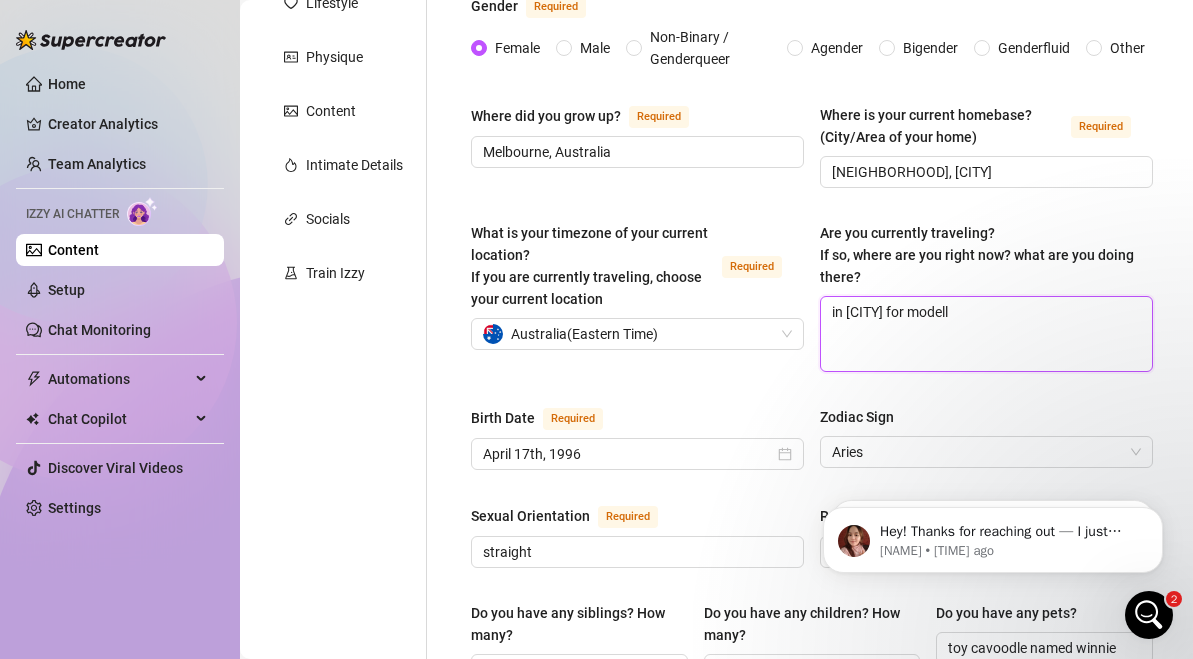 type 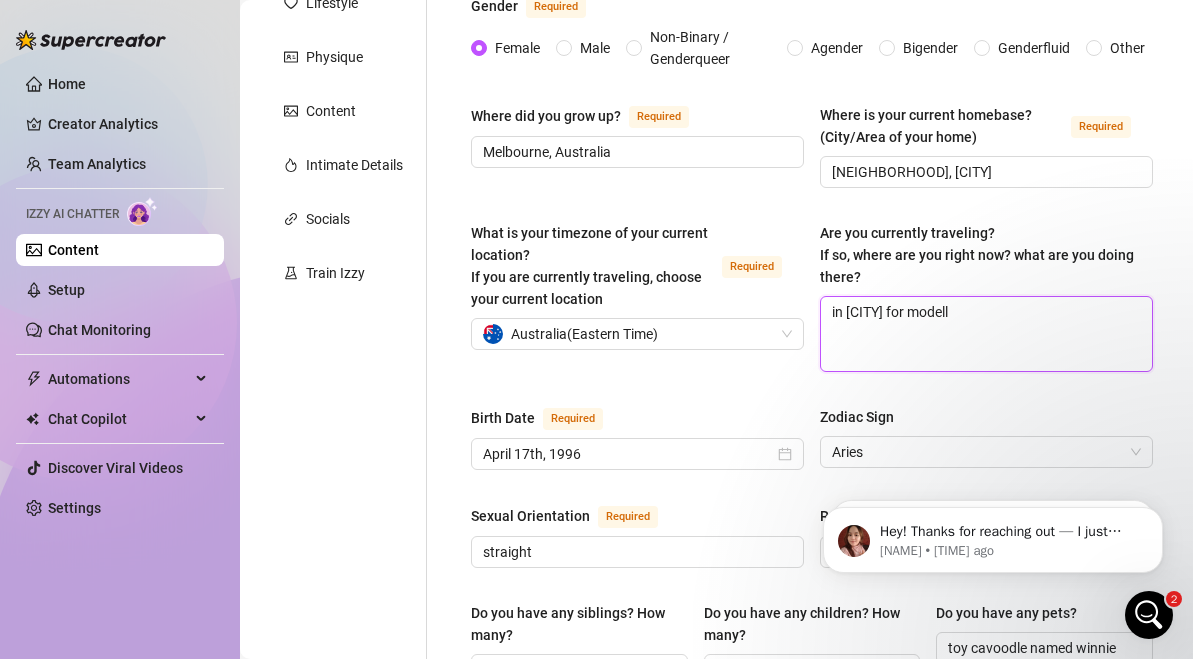 type on "in london for modelli" 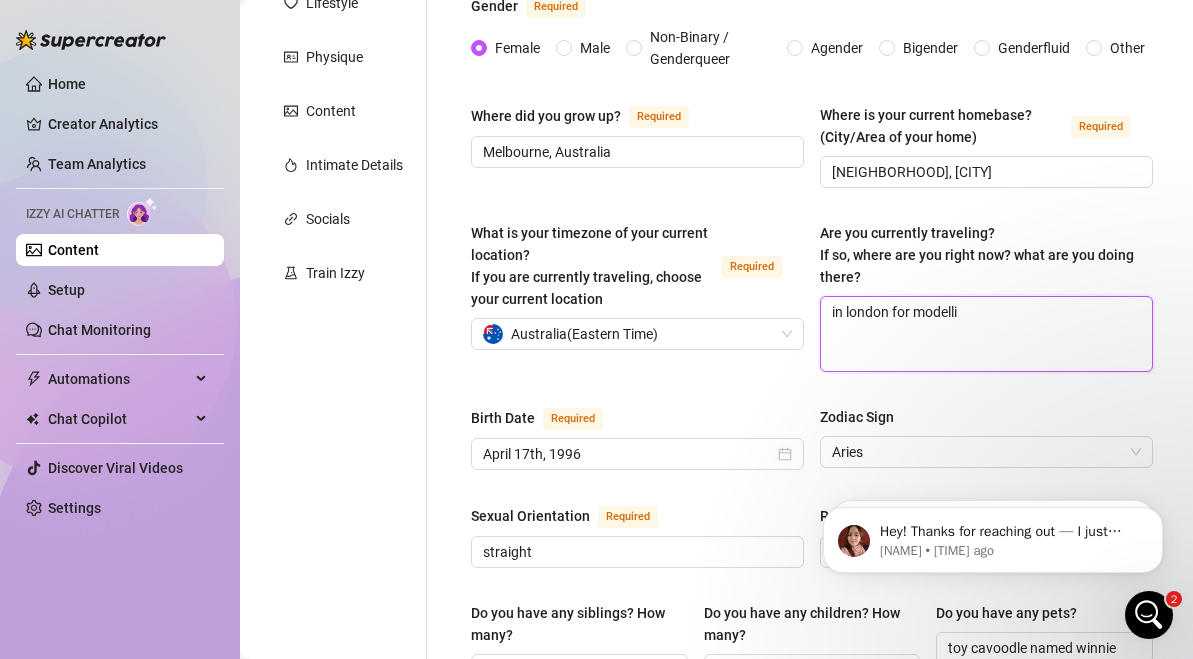 type 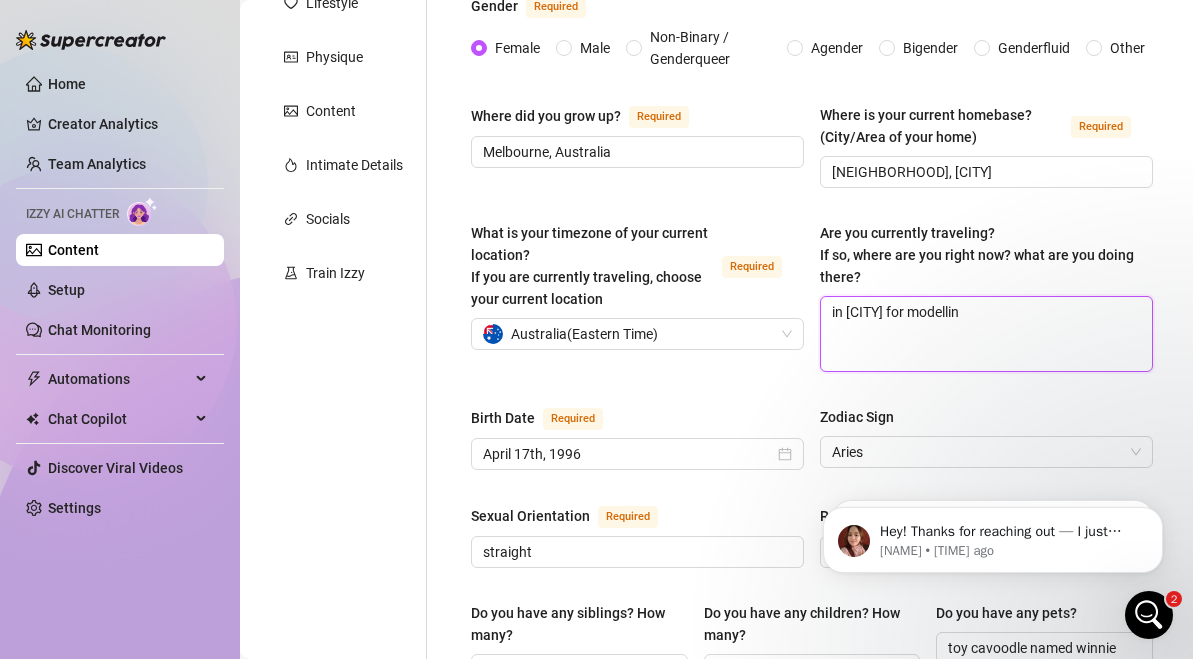 type on "in [CITY] for modelling" 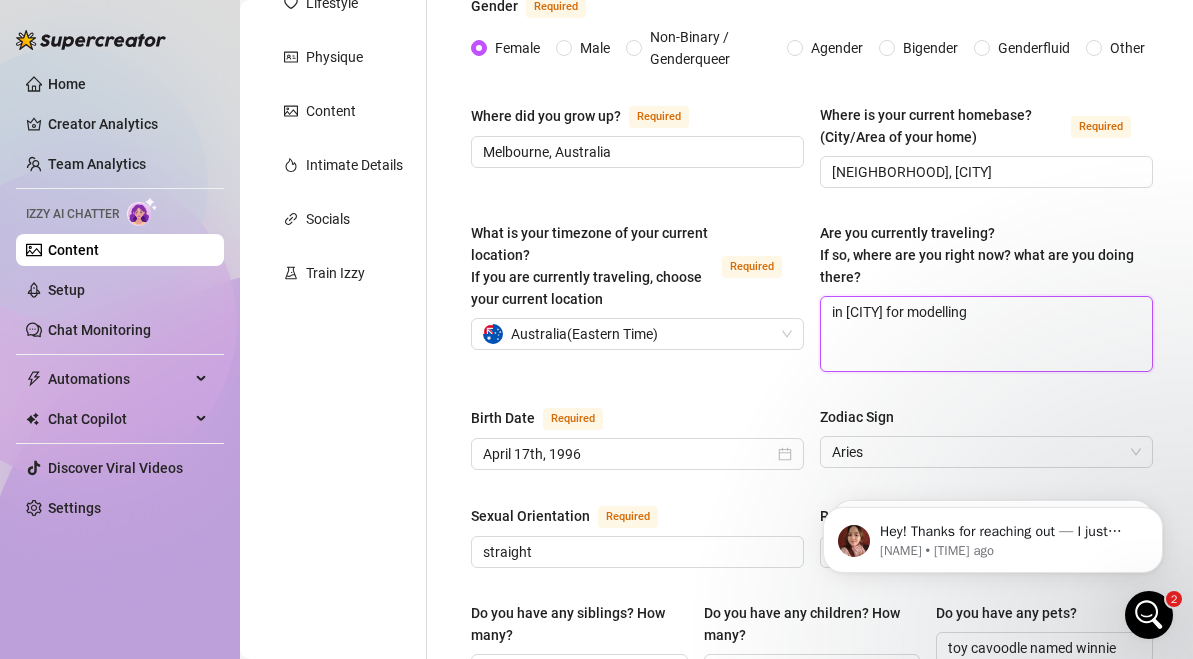 type 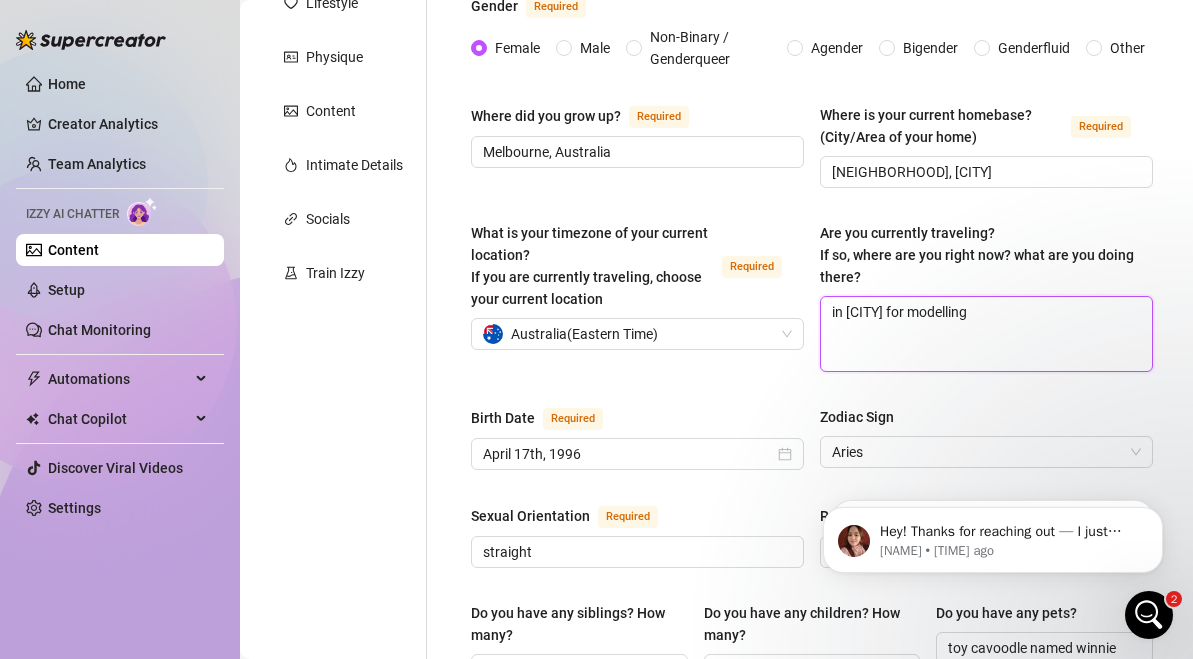 type on "in london for modelling," 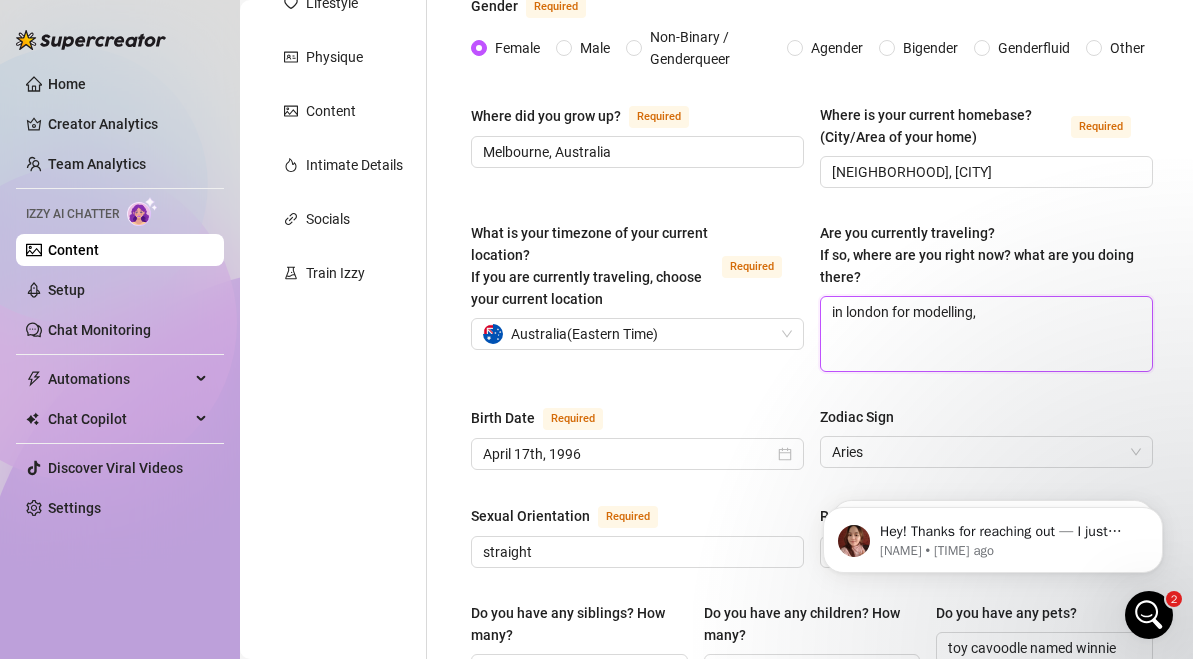 type 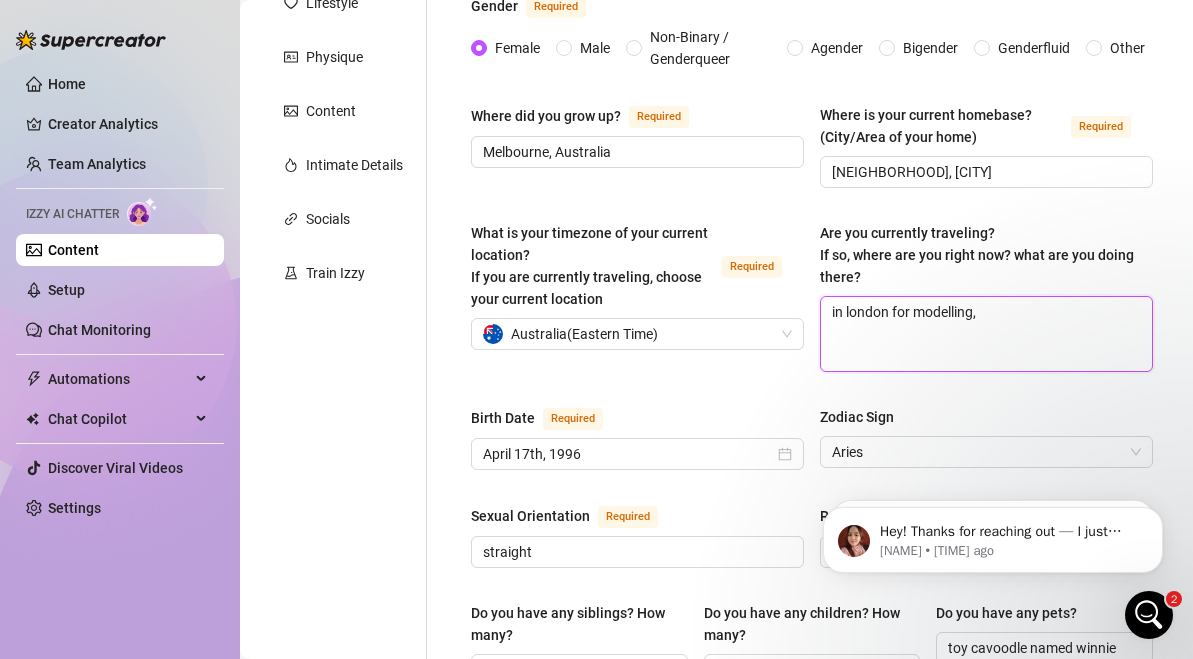 type on "in london for modelling," 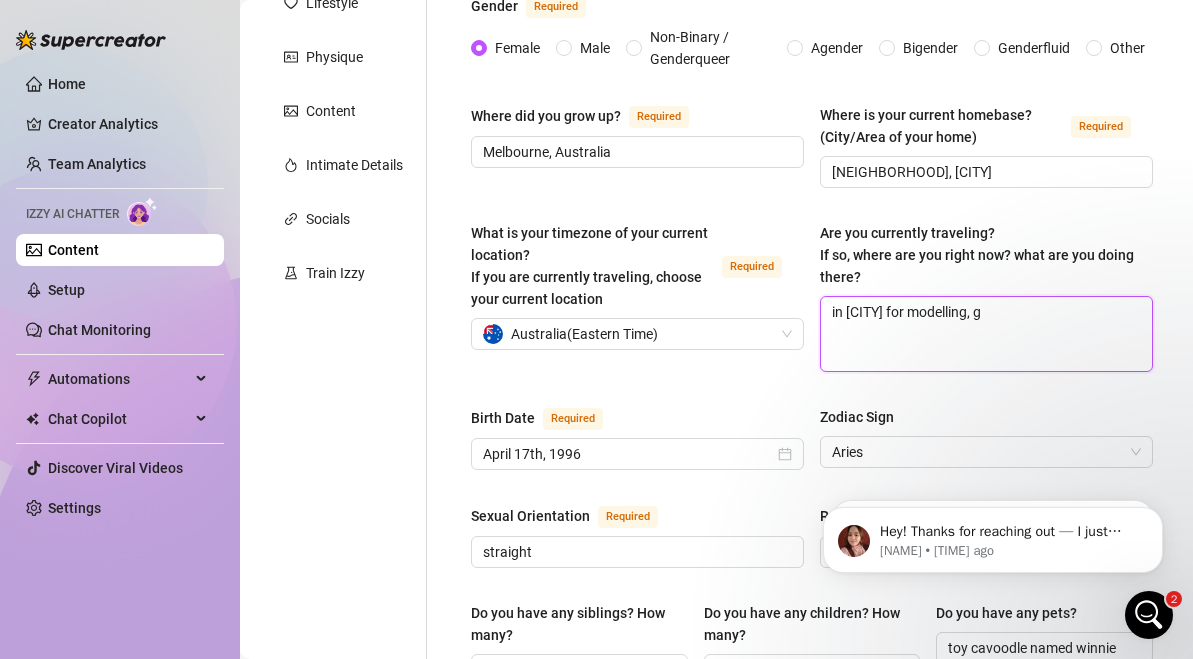 type on "in london for modelling, go" 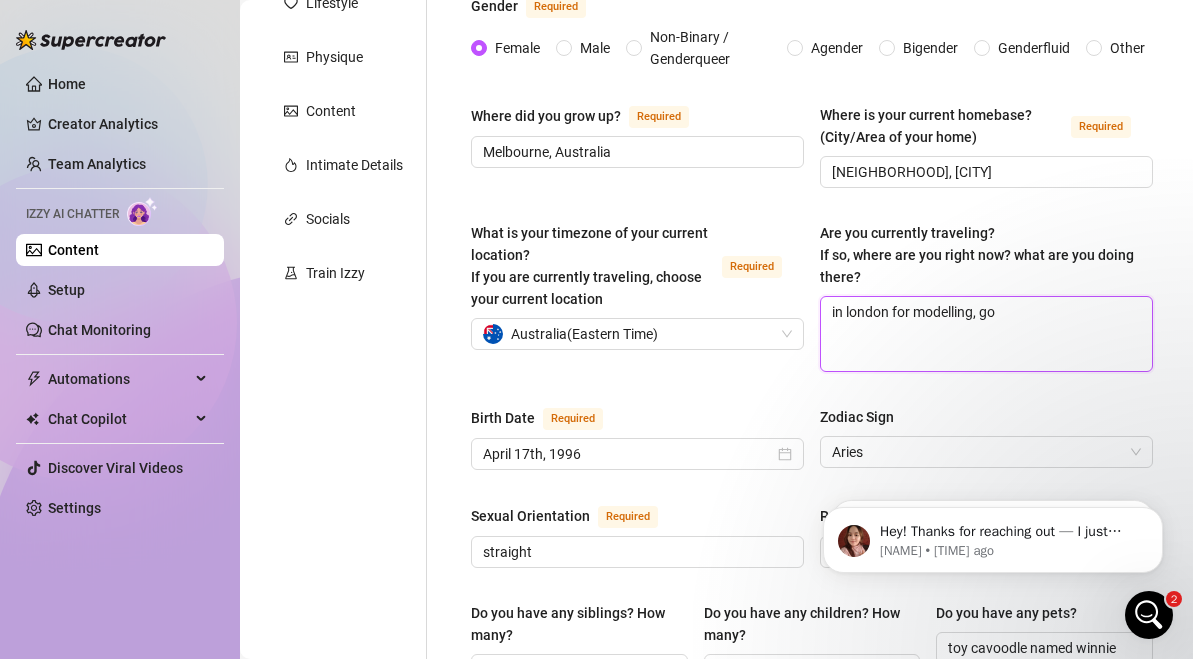 type 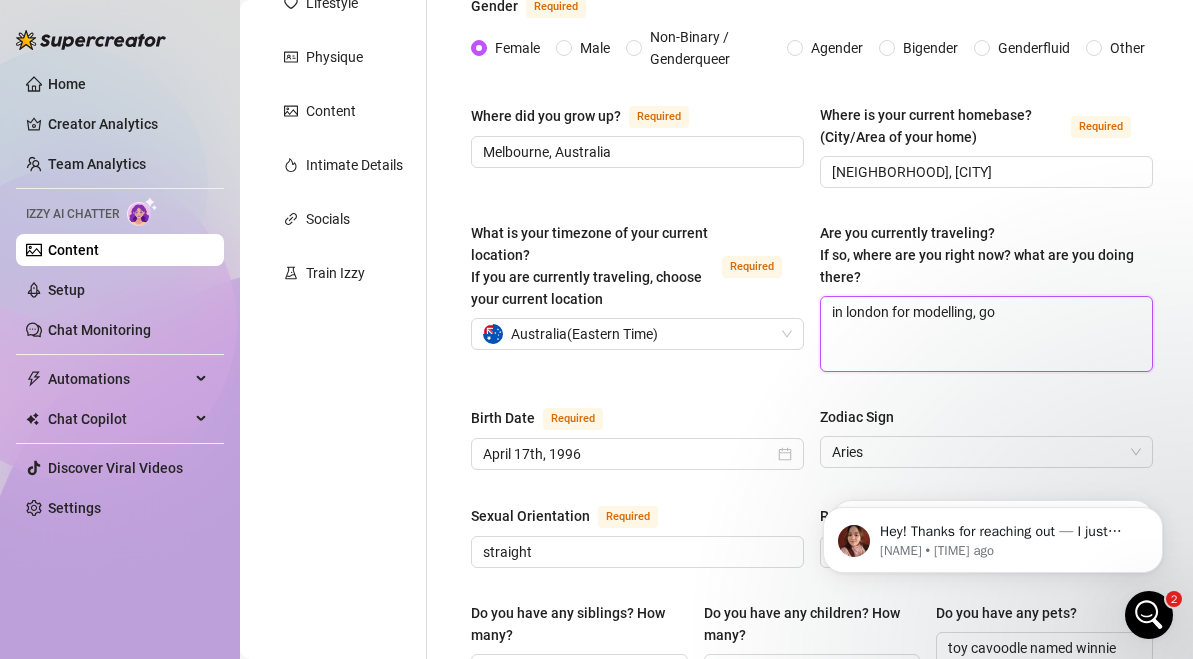 type on "in [CITY] for modelling, goi" 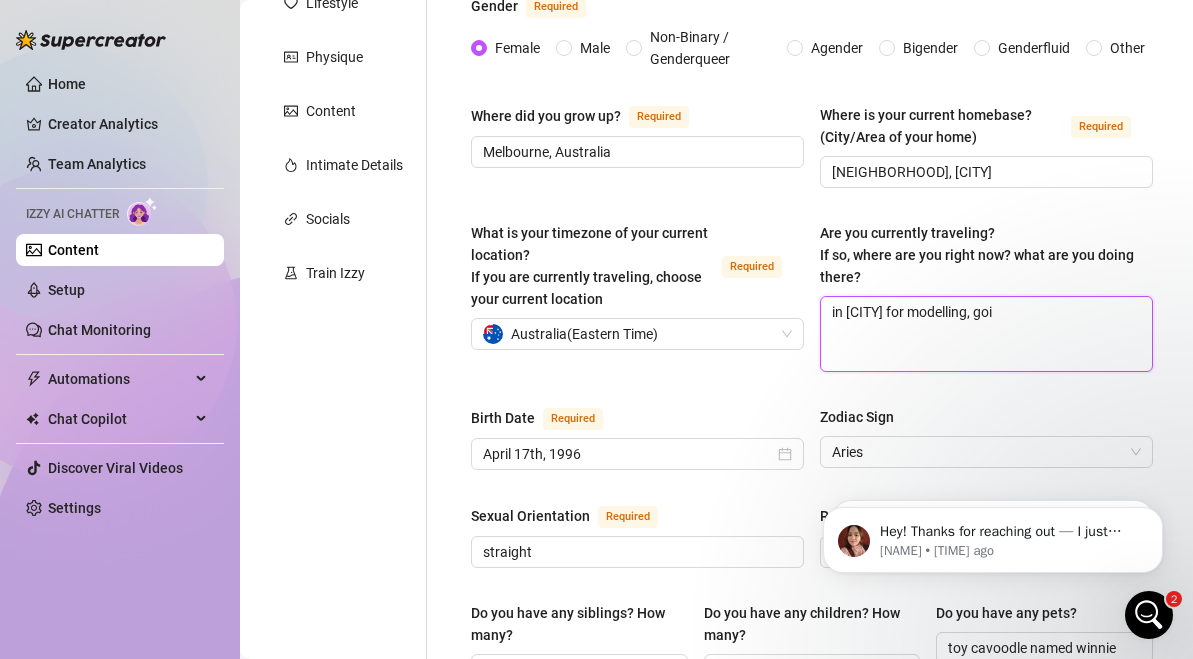 type 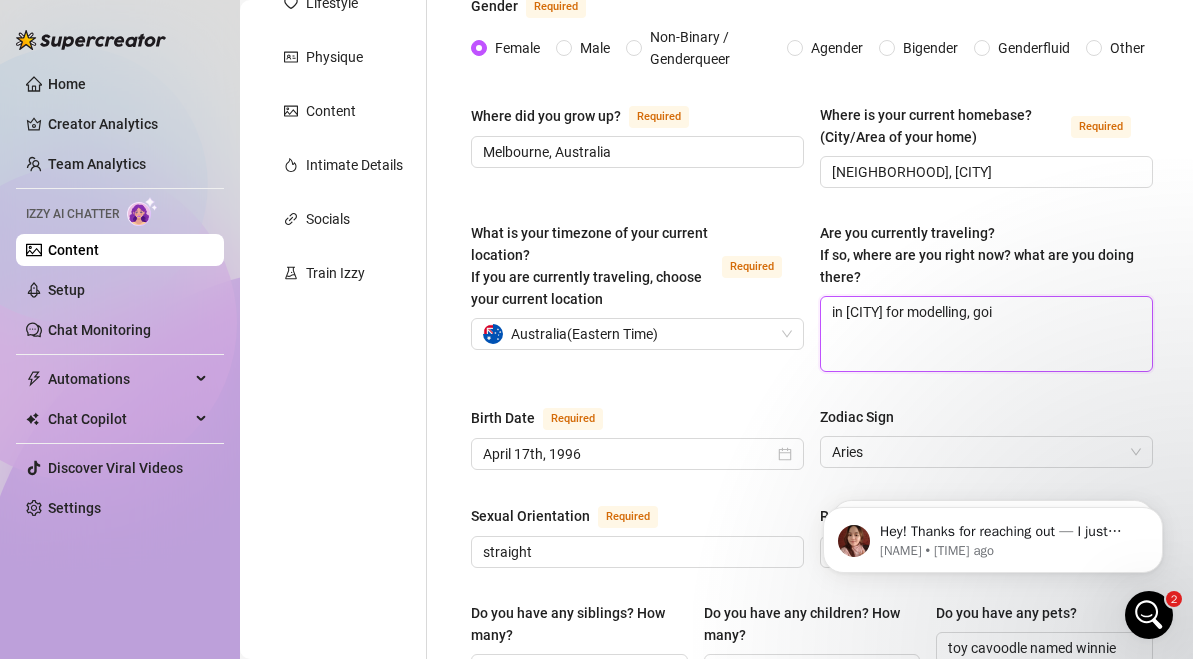 type on "in [CITY] for modelling, goin" 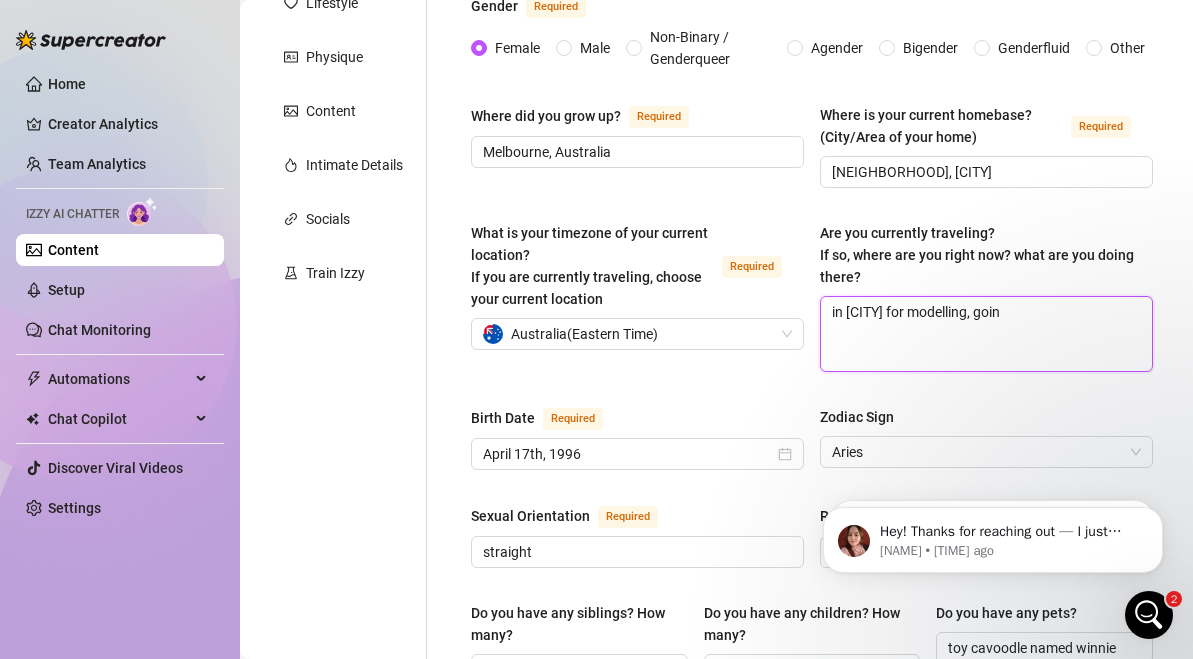 type 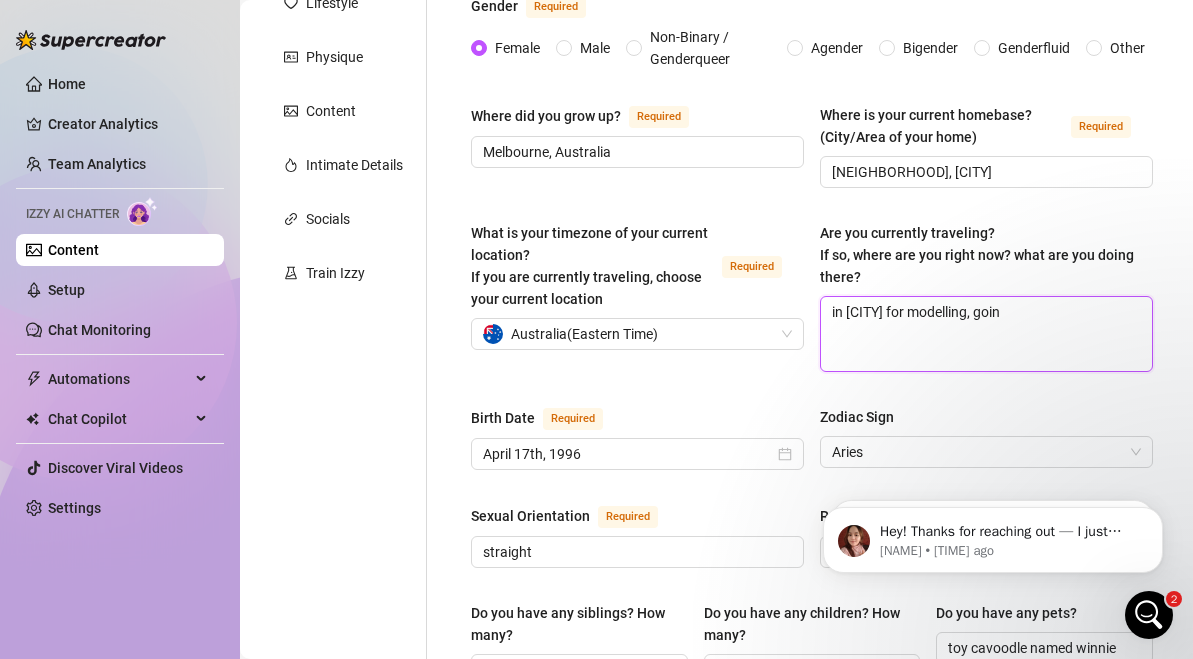 type on "in [CITY] for modelling, going" 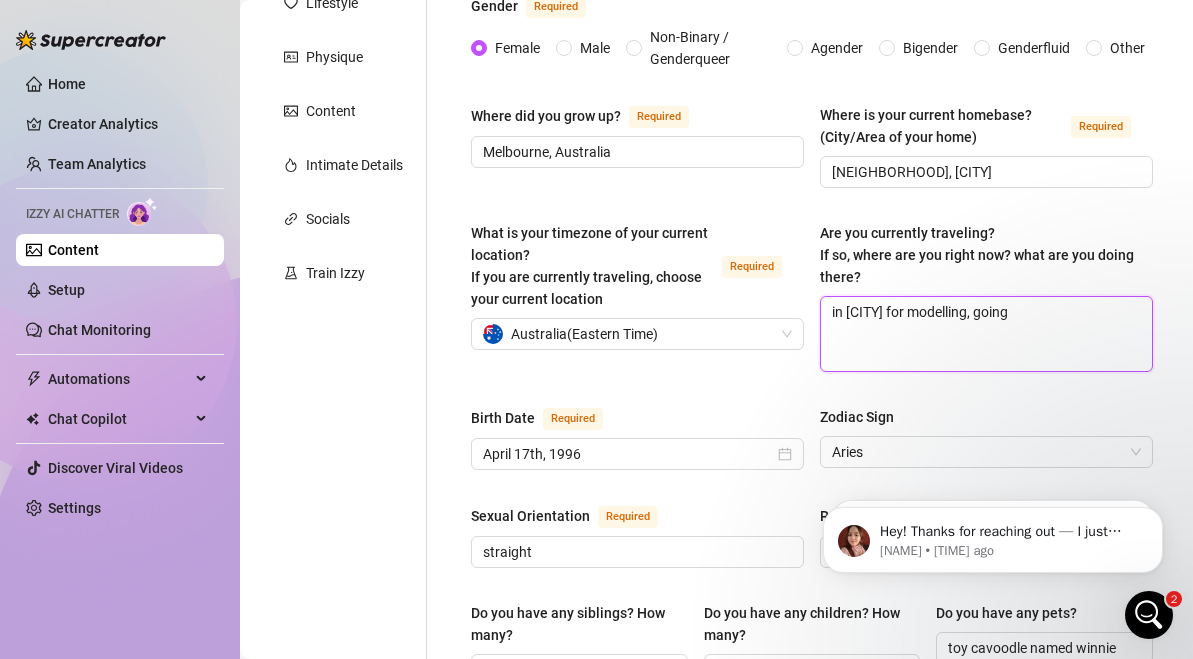 type 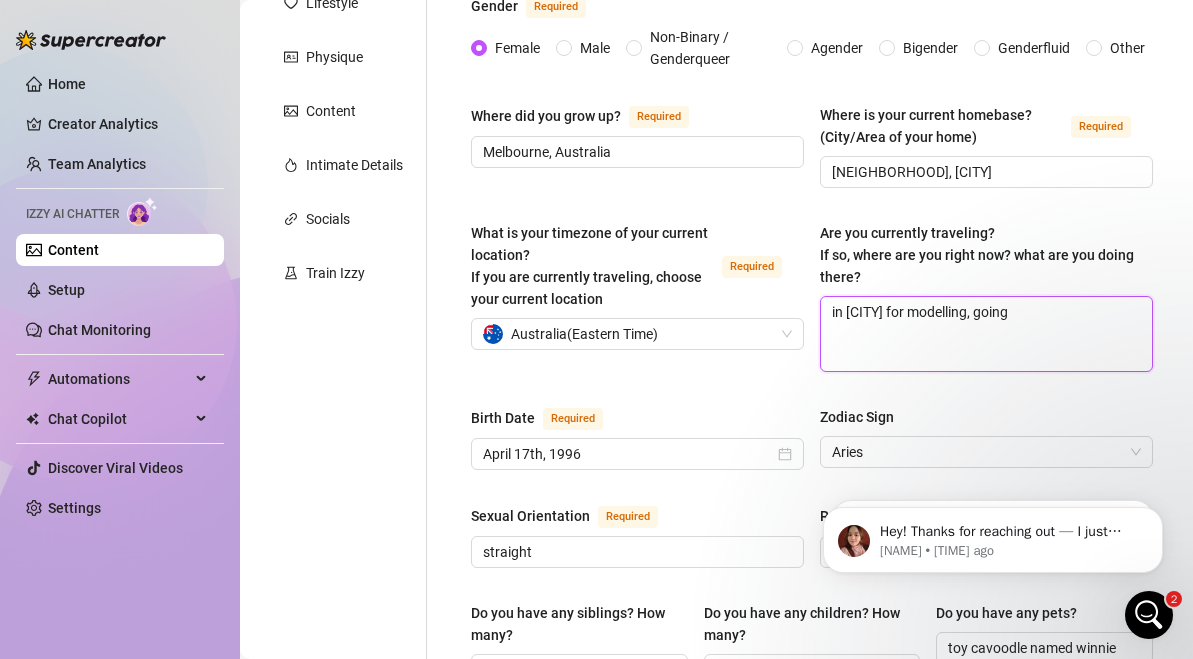 type on "in [CITY] for modelling, going" 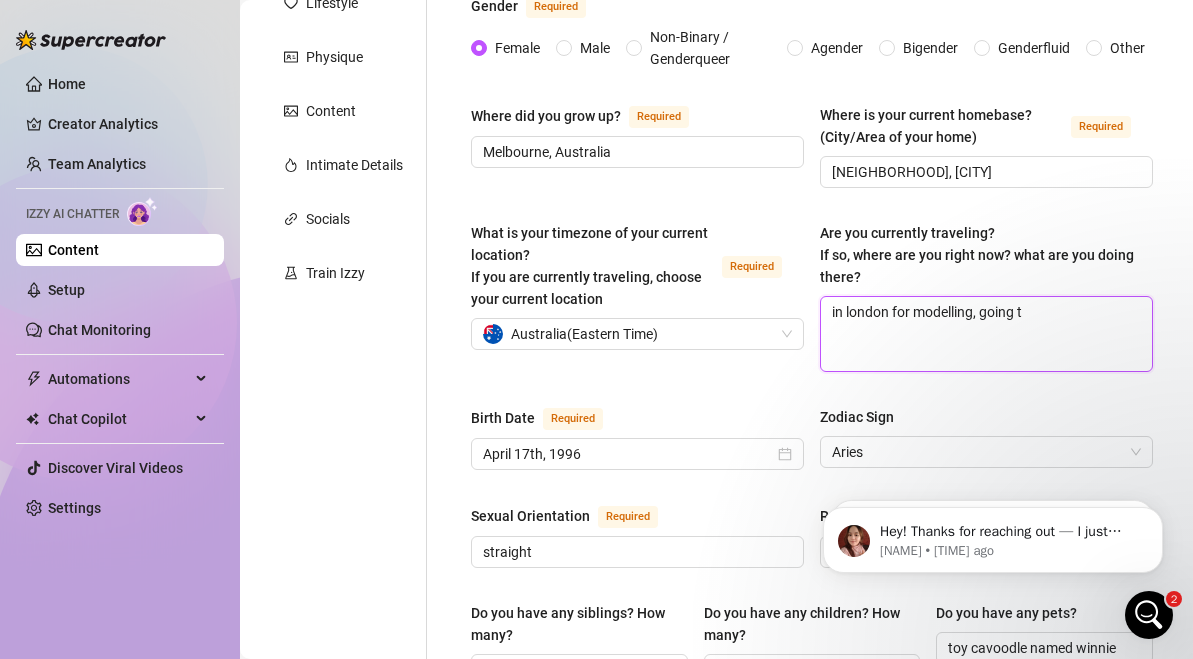 type on "in [CITY] for modelling, going to" 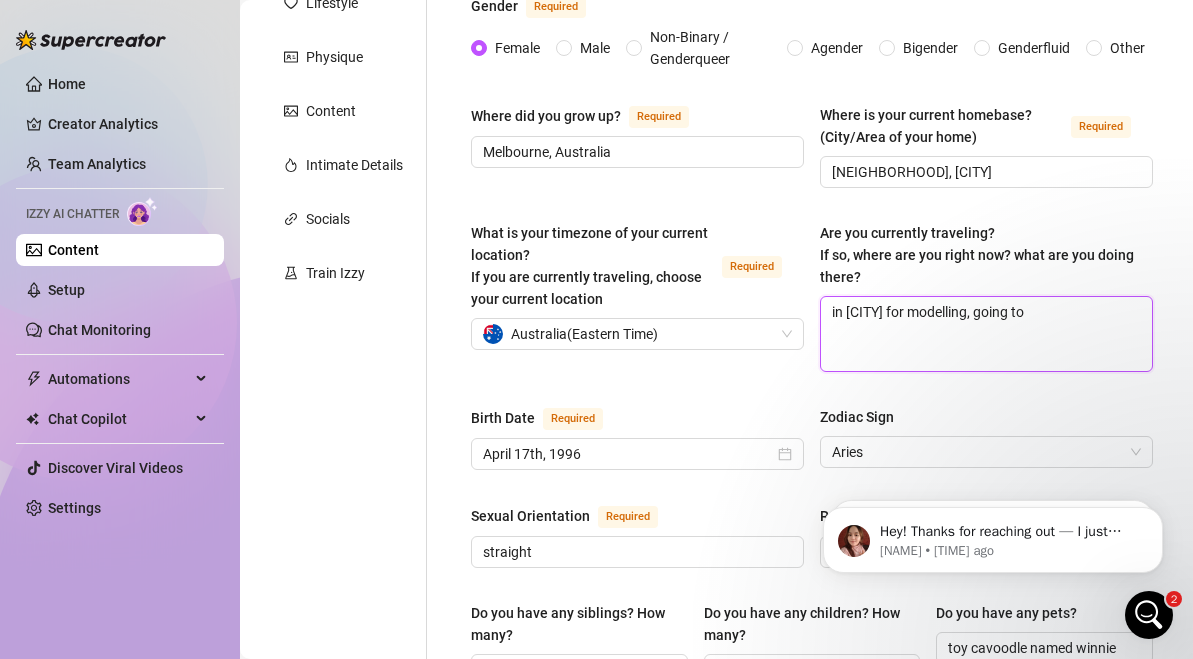 type 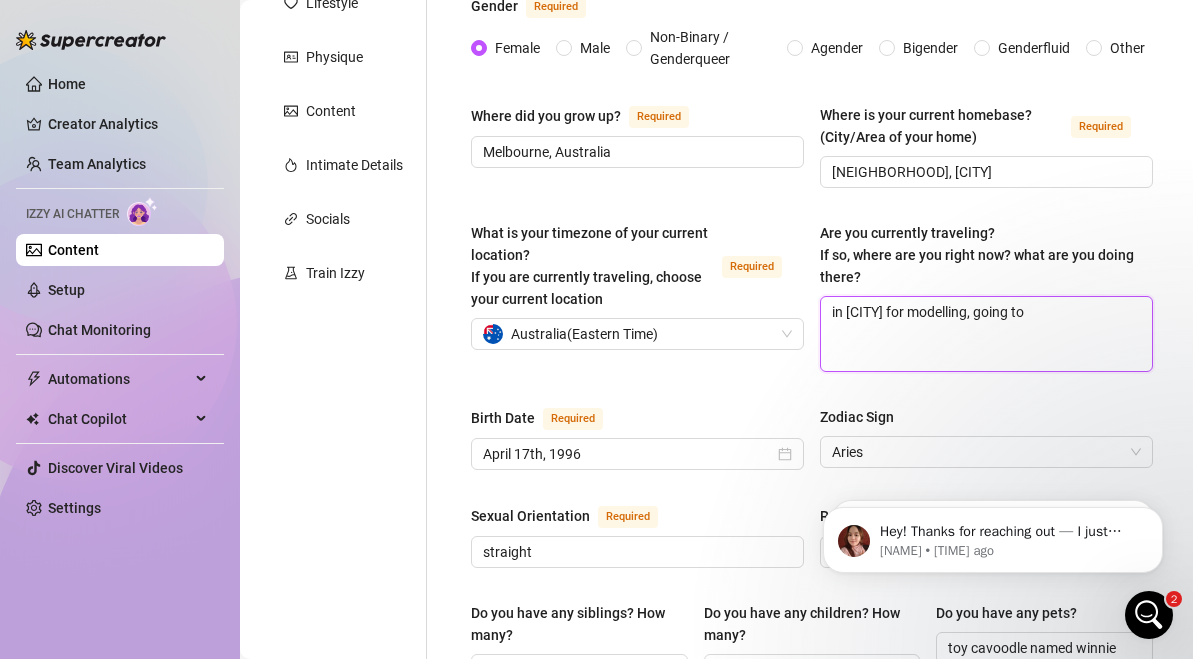 type on "in [CITY] for modelling, going to" 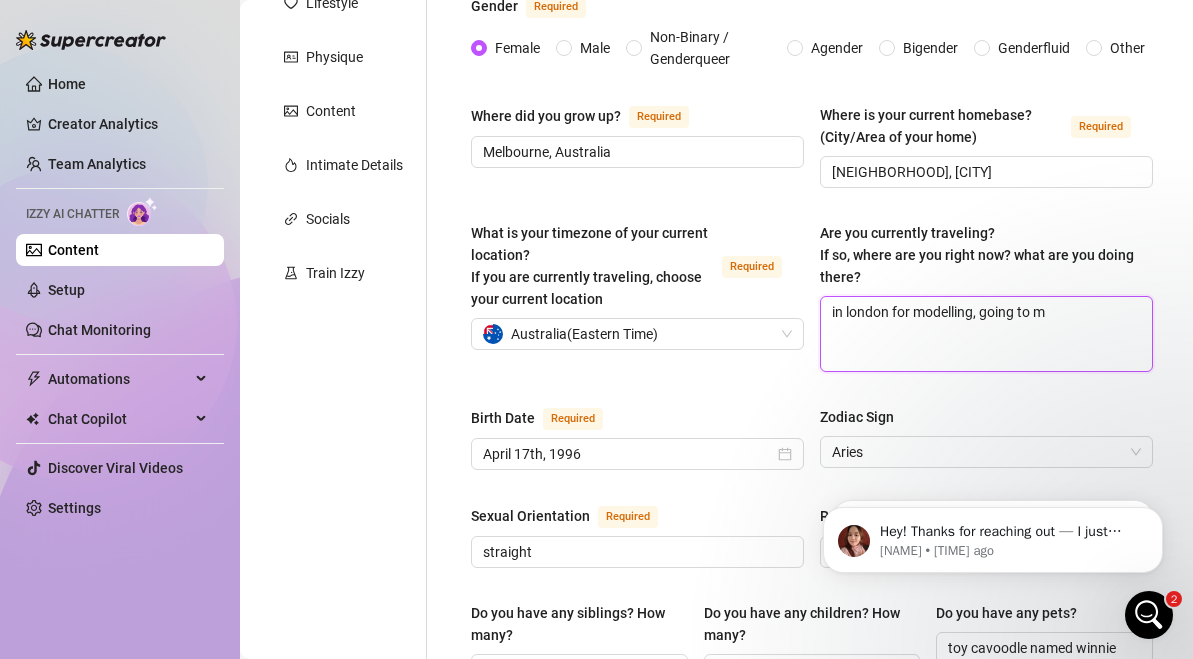 type 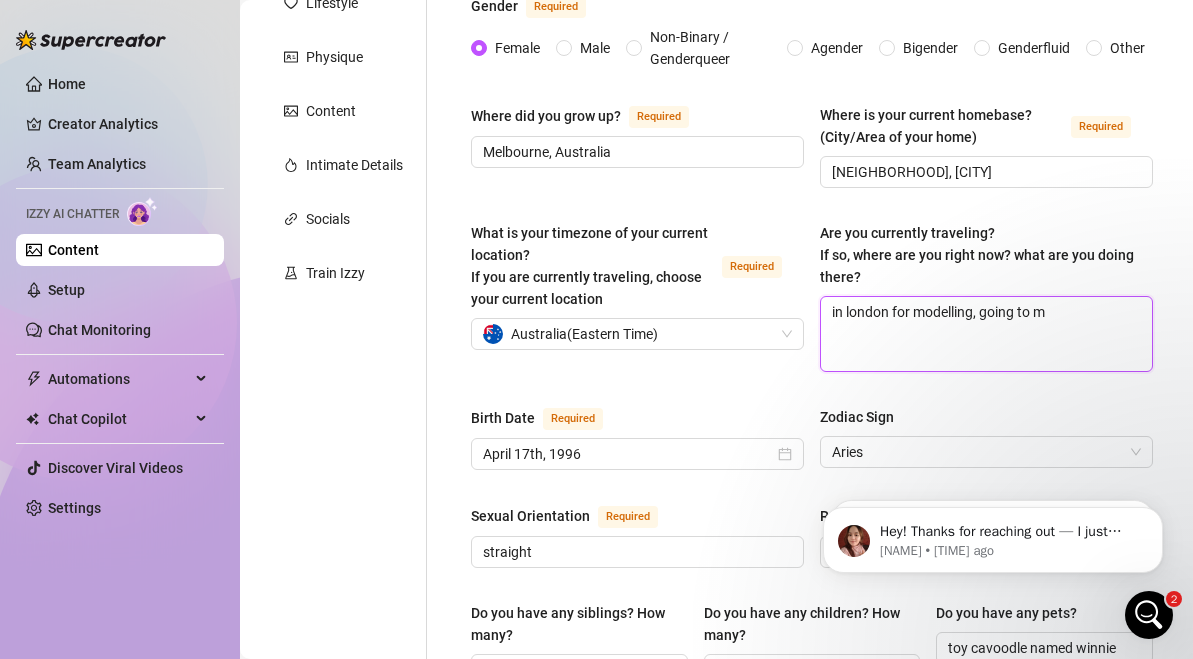 type on "in [CITY] for modelling, going to [CITY] in" 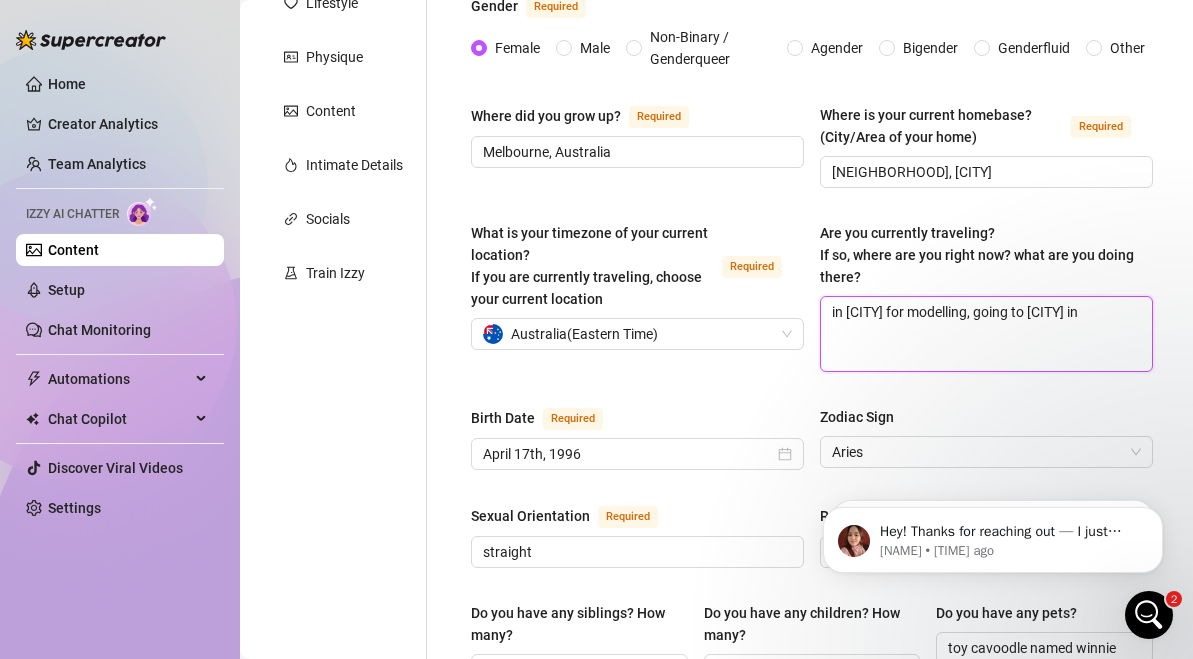 type 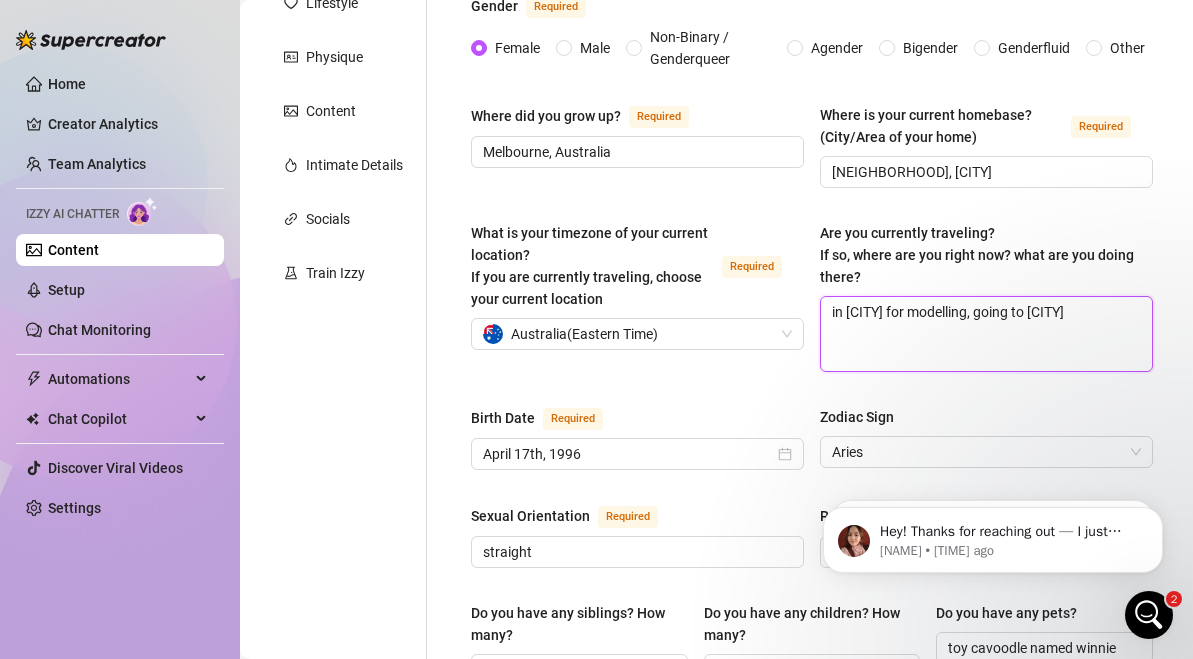 type on "in london for modelling, going to mila" 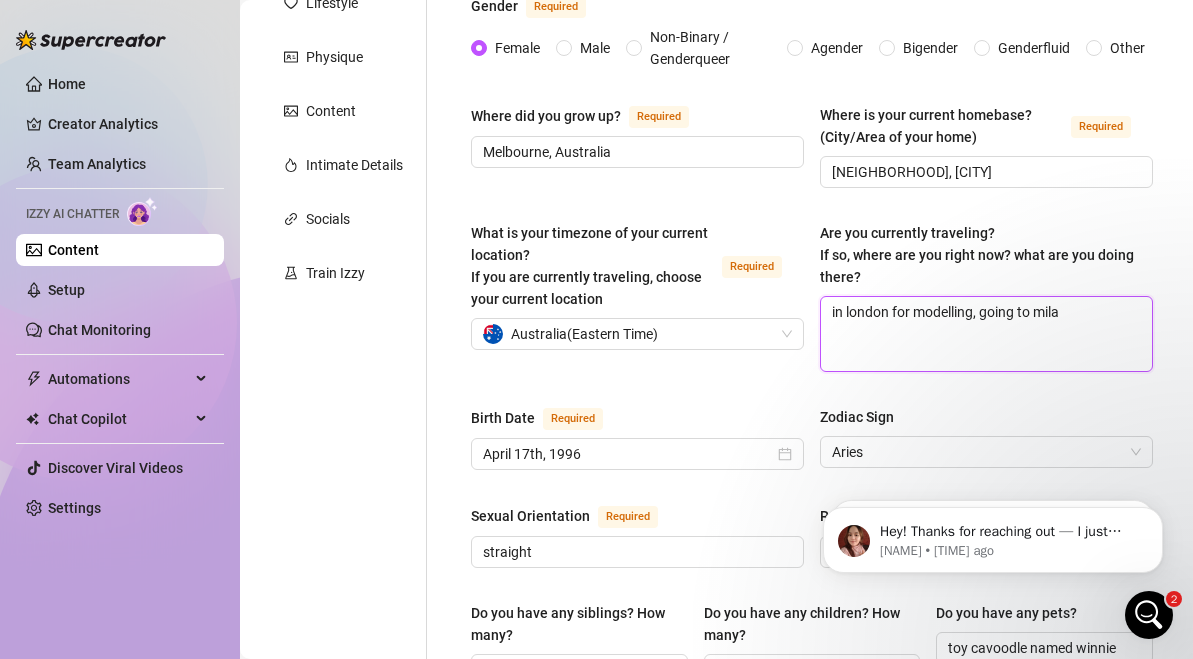 type 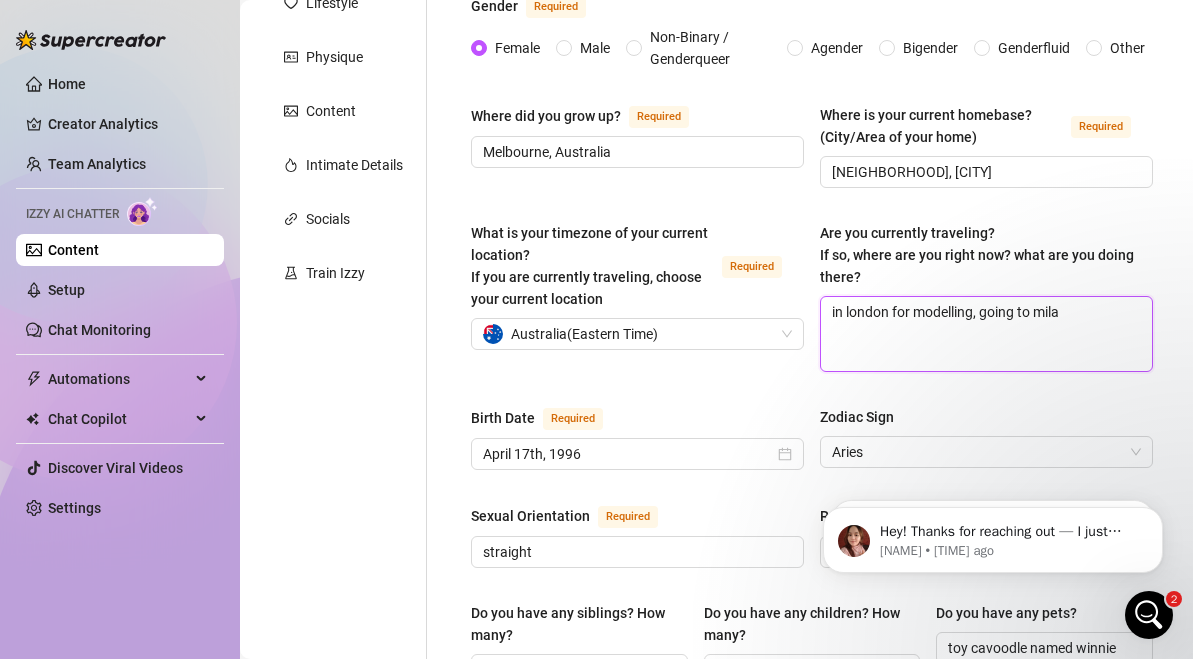 type on "in [CITY] for modelling, going to [CITY]" 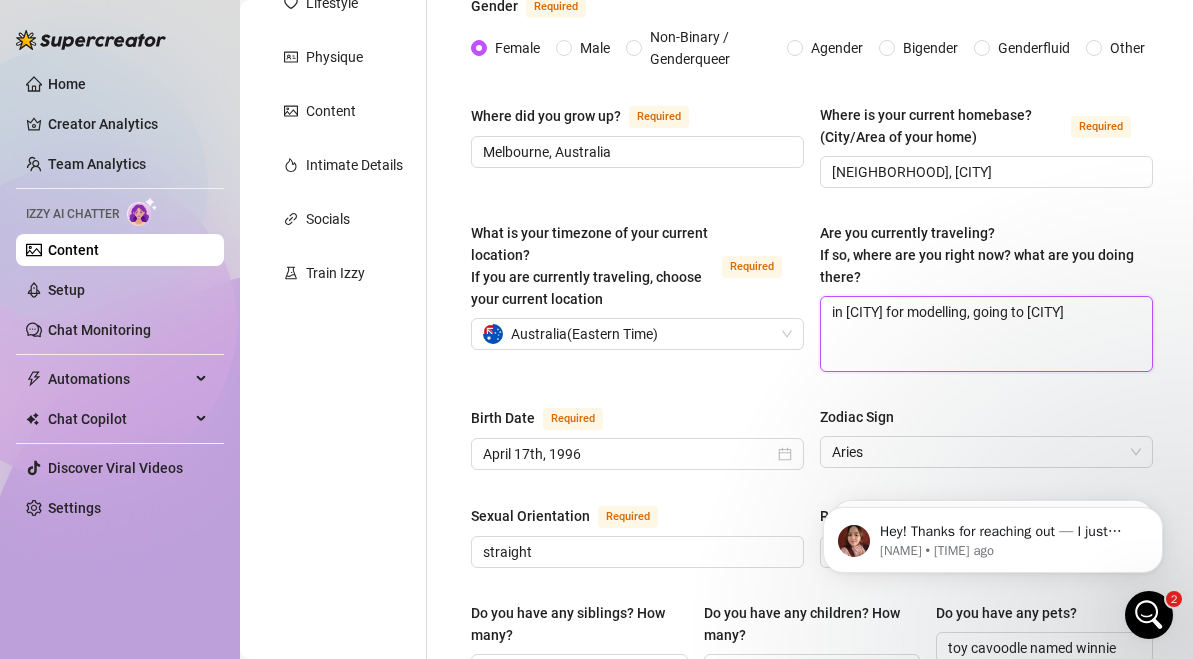 type 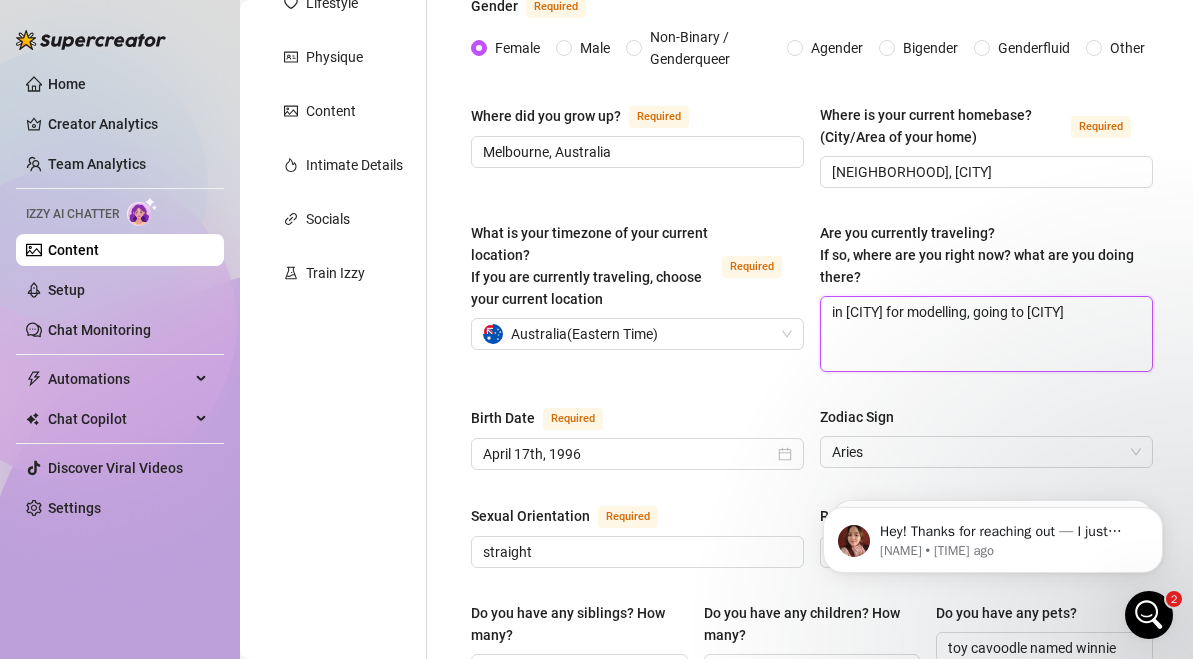 type on "in [CITY] for modelling, going to [CITY]" 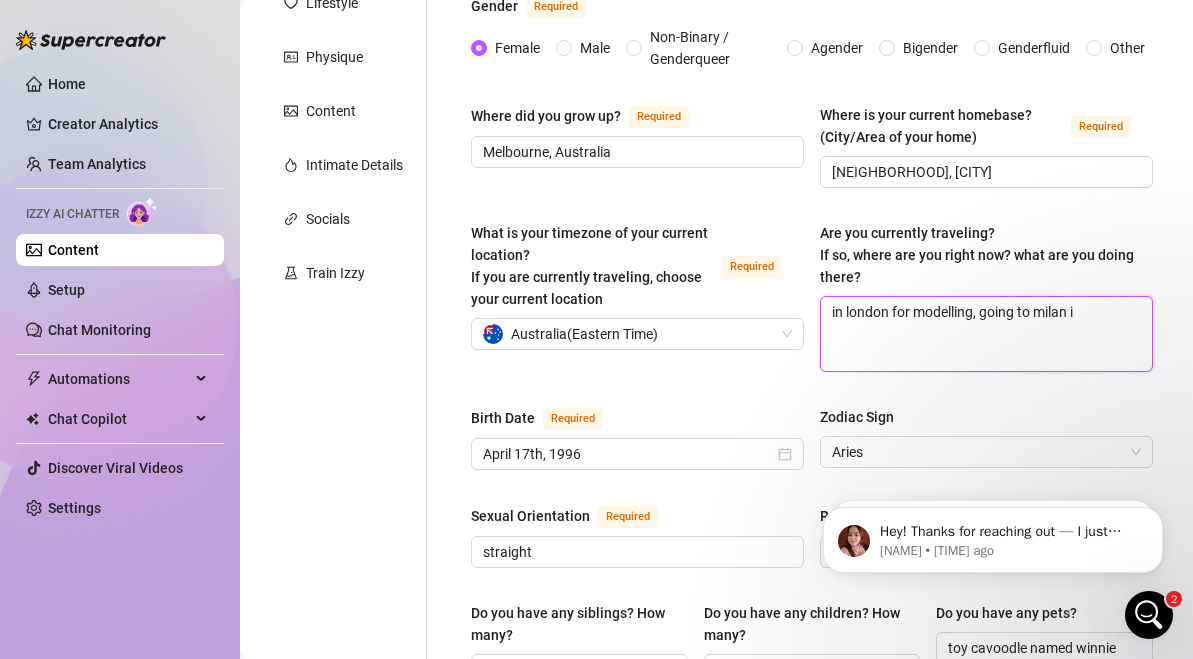 type 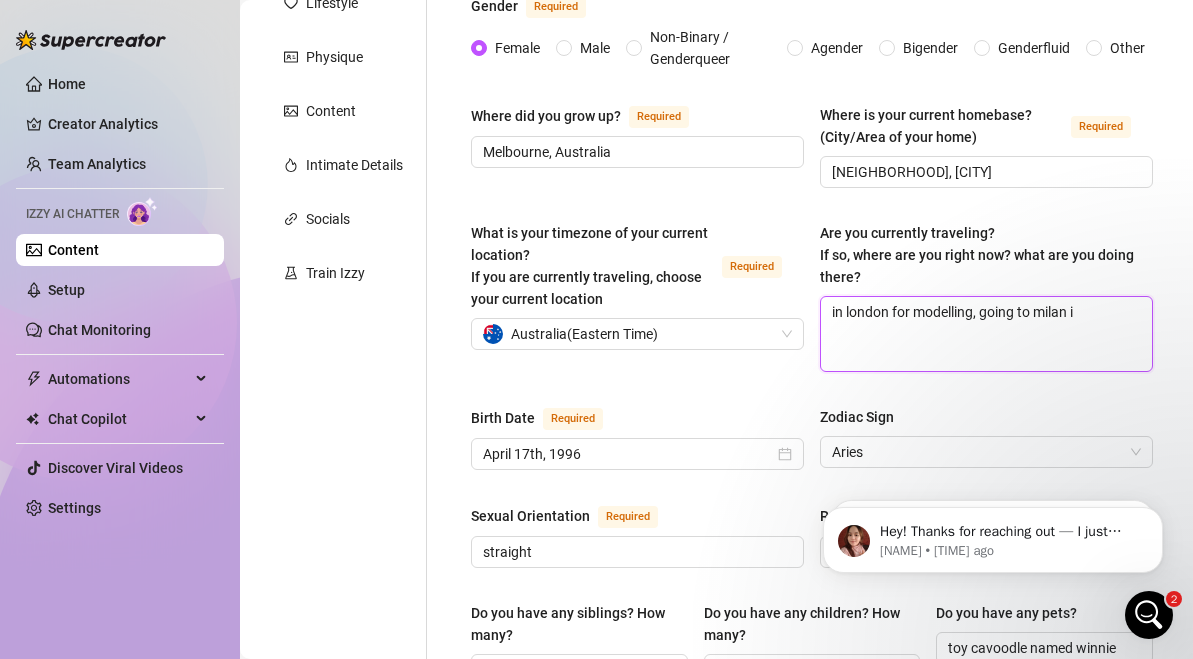 type on "in [CITY] for modelling, going to [CITY] in" 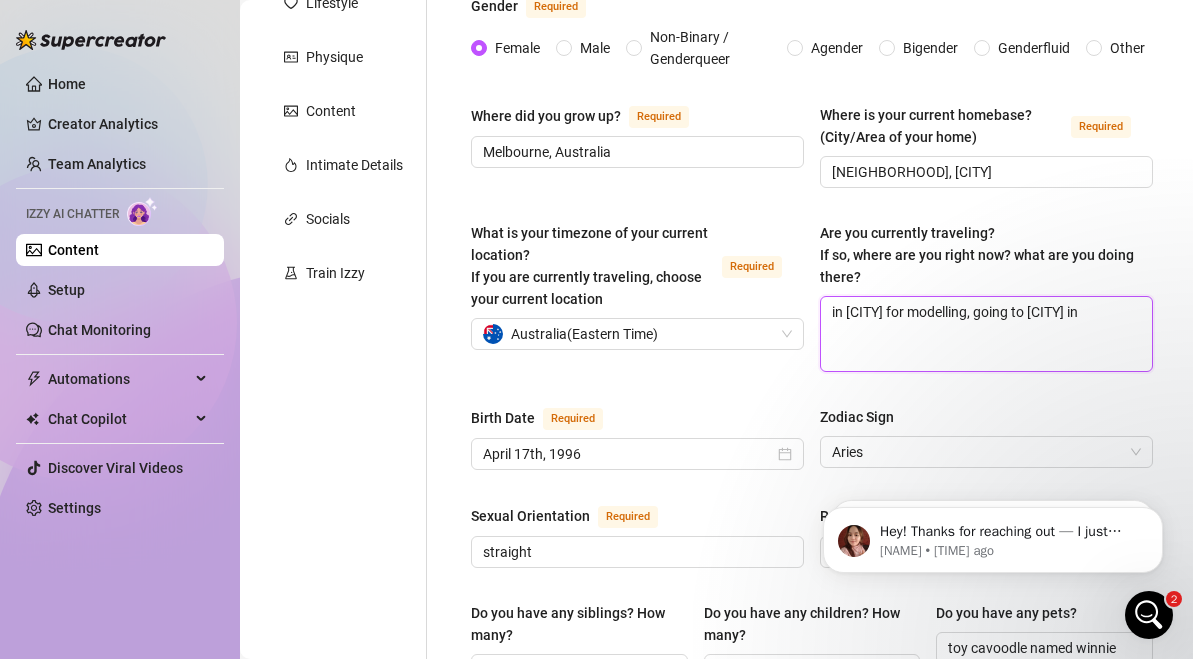 type 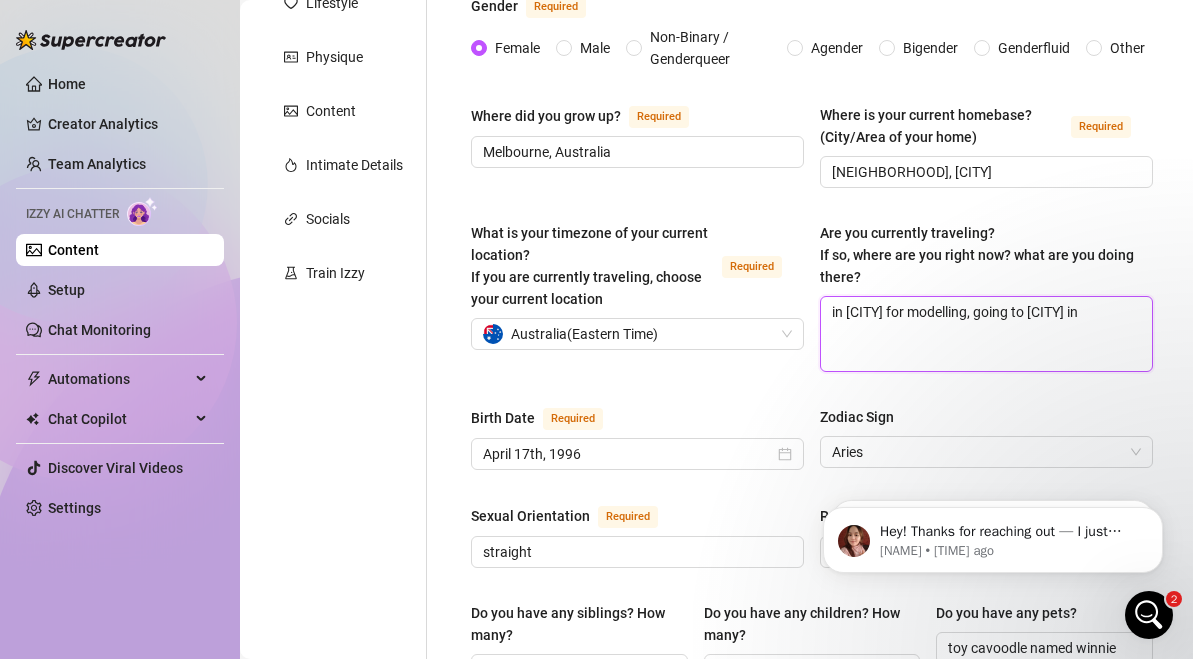 type on "in [CITY] for modelling, going to [CITY] in" 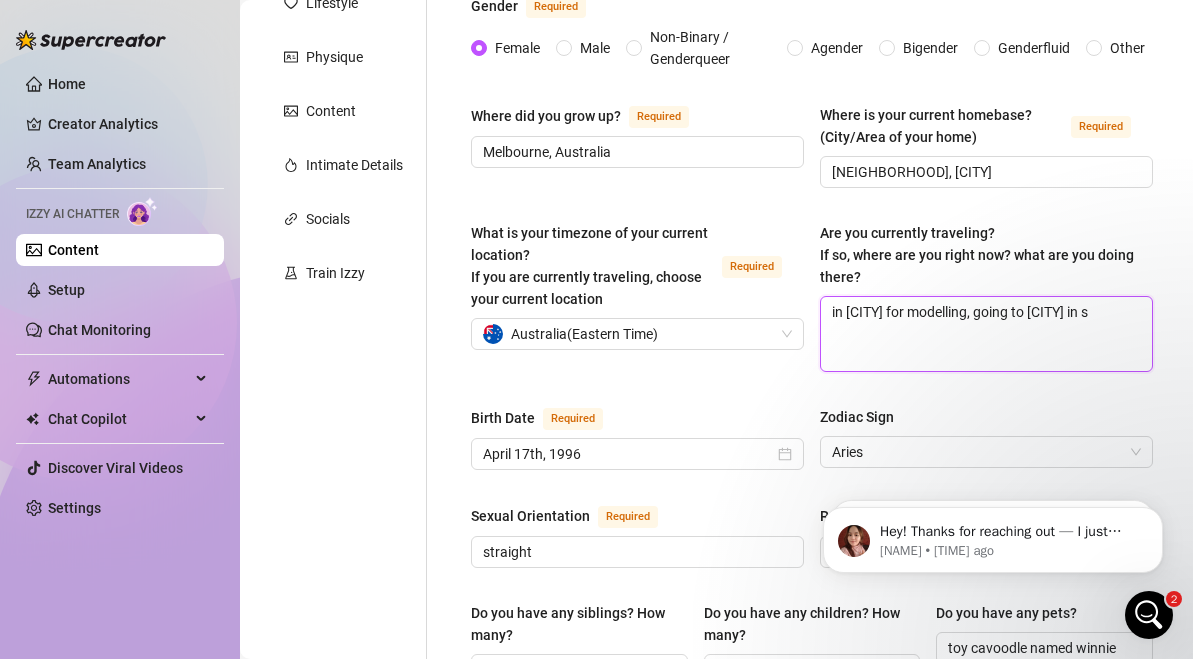 type 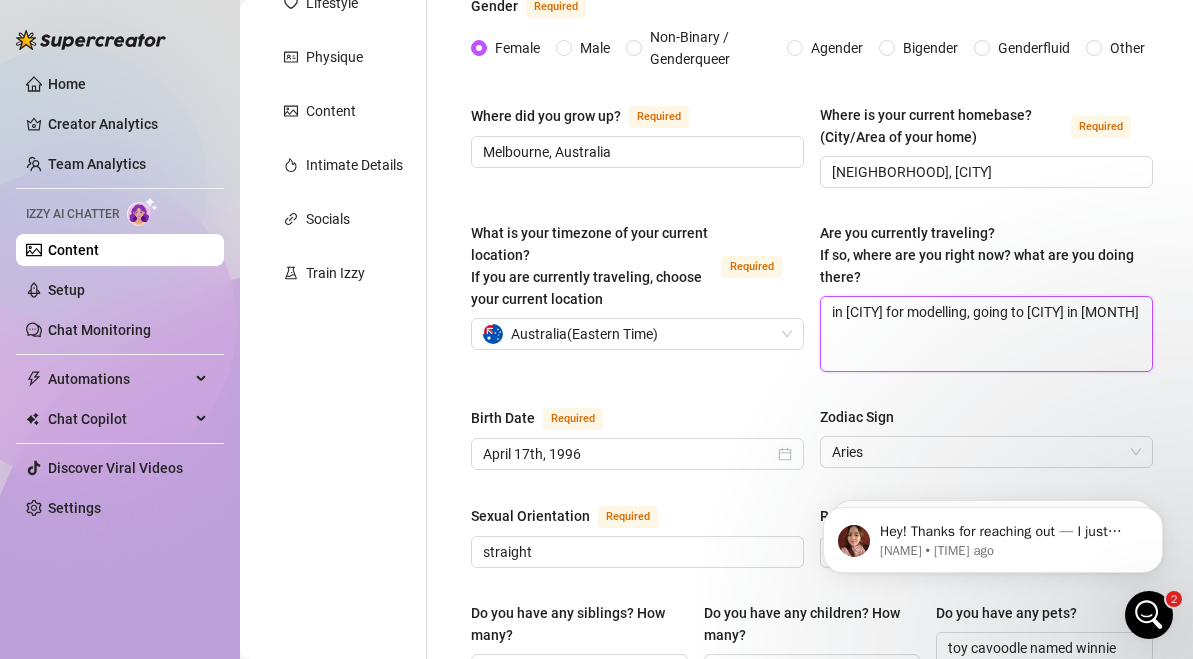 type on "in [CITY] for modelling, going to [CITY] in [MONTH]" 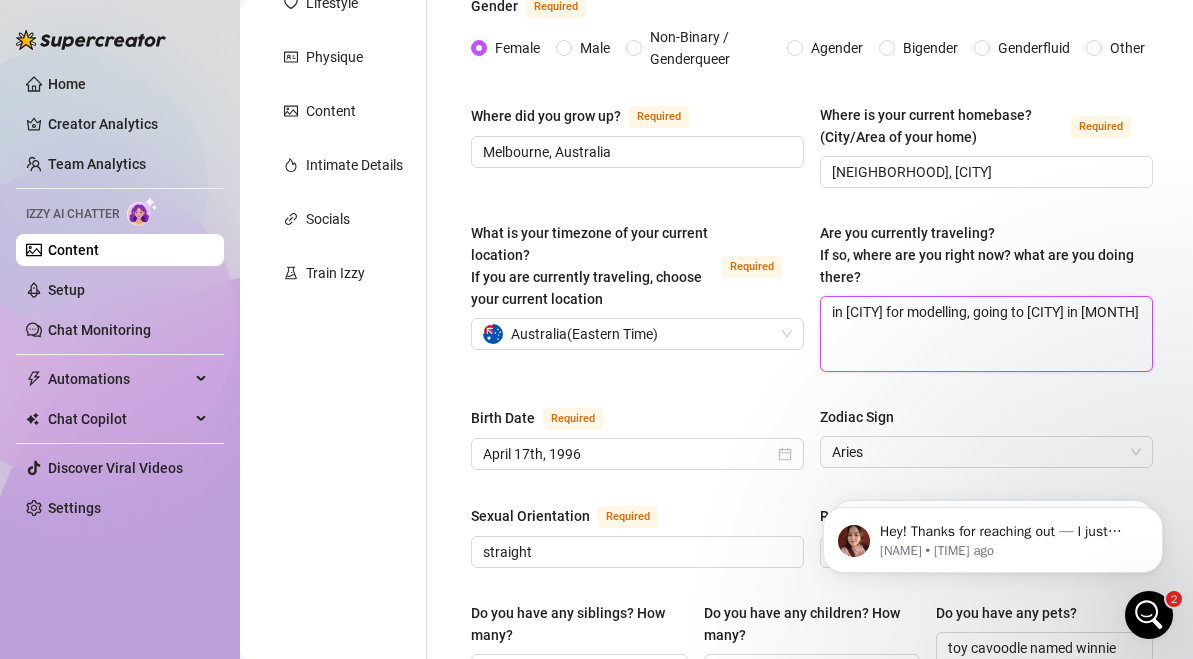 type 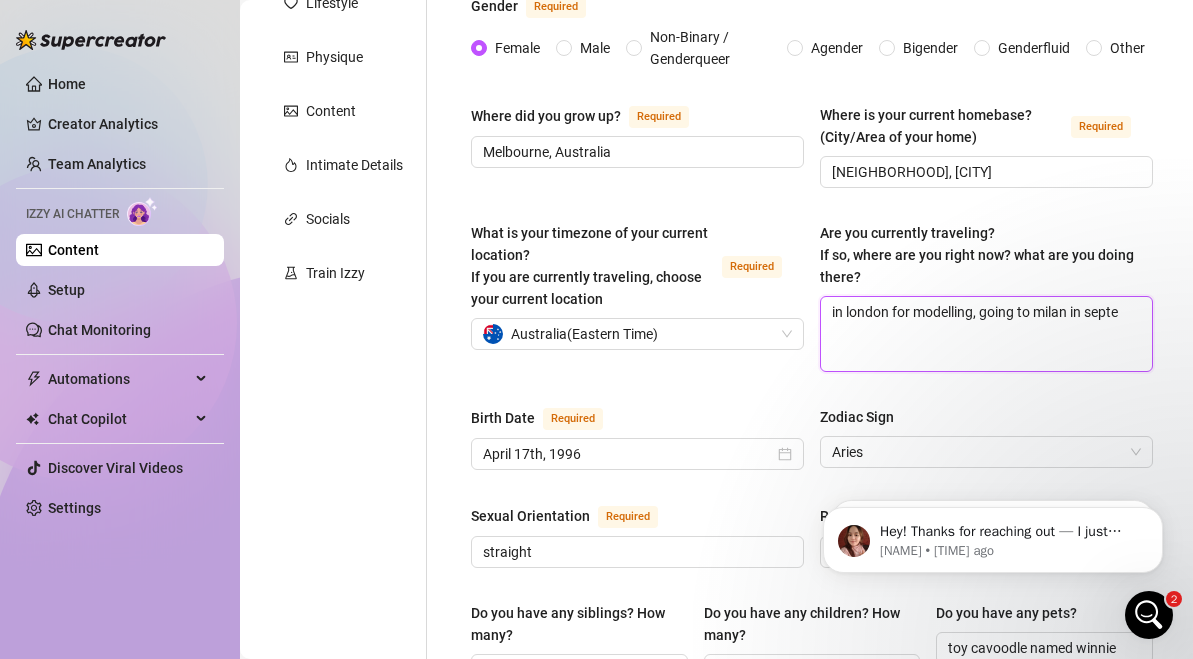 type 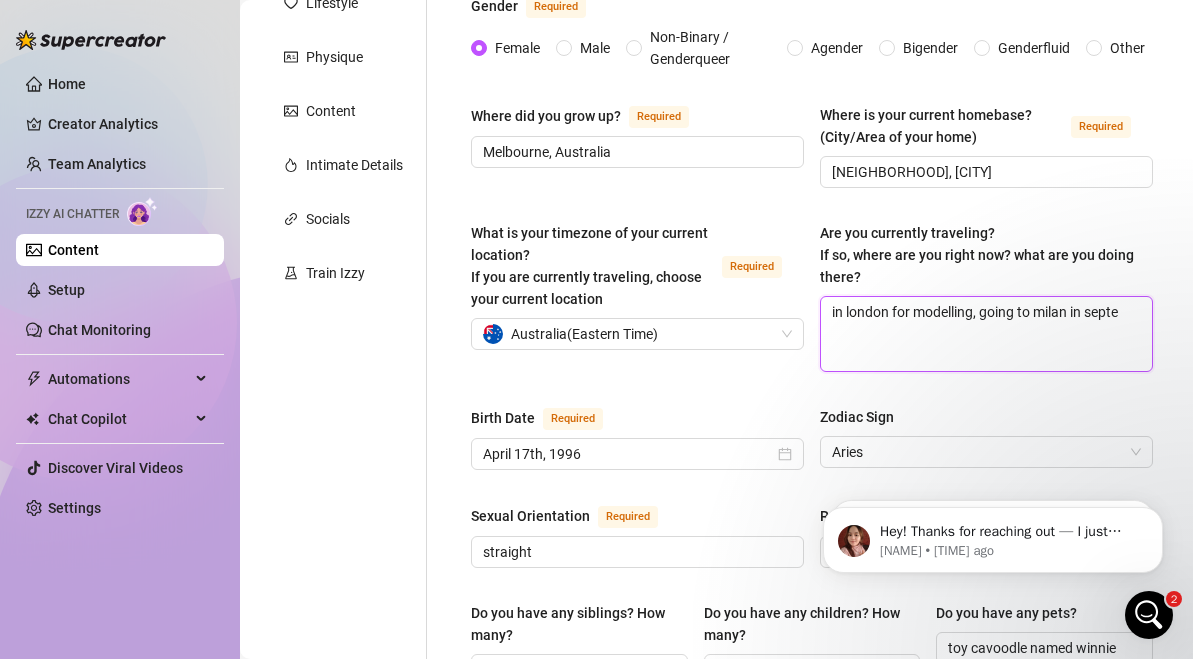 type on "in [CITY] for modelling, going to [CITY] in [MONTH]" 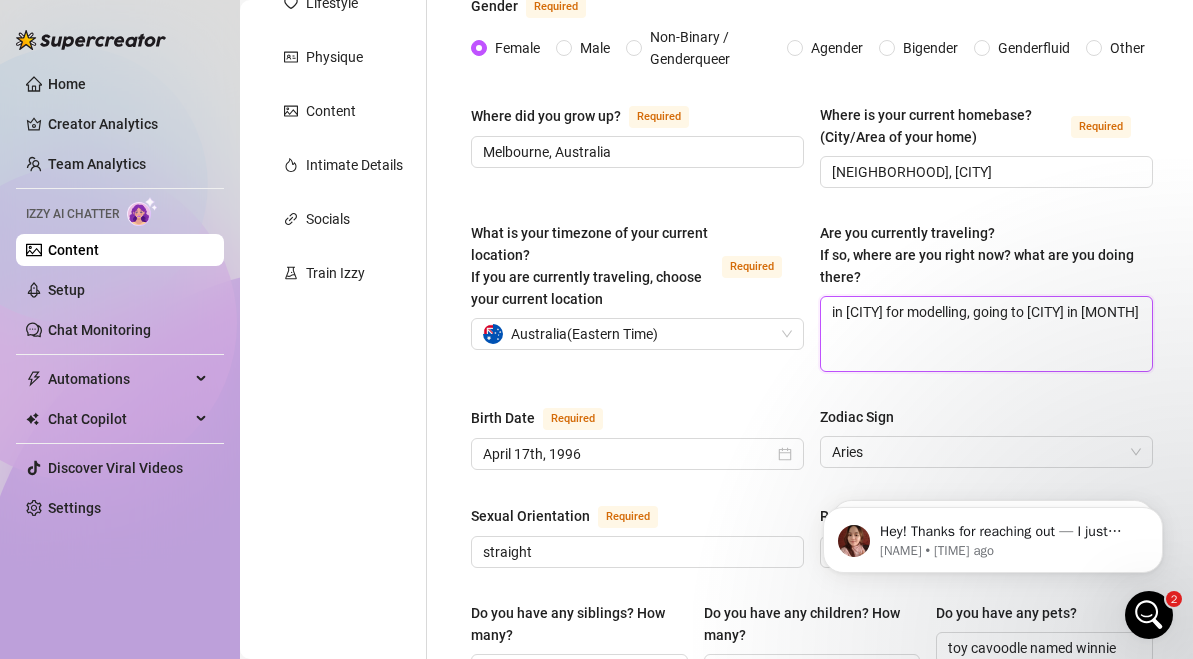 type 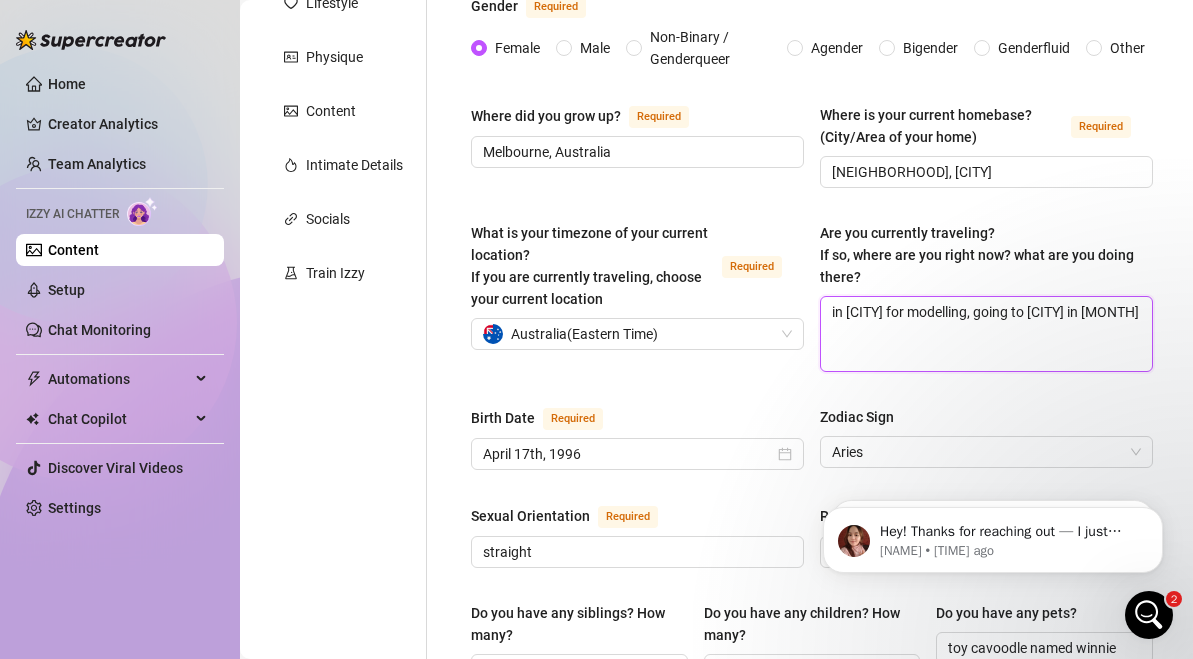 type on "in [CITY] for modelling, going to [CITY] in [MONTH]" 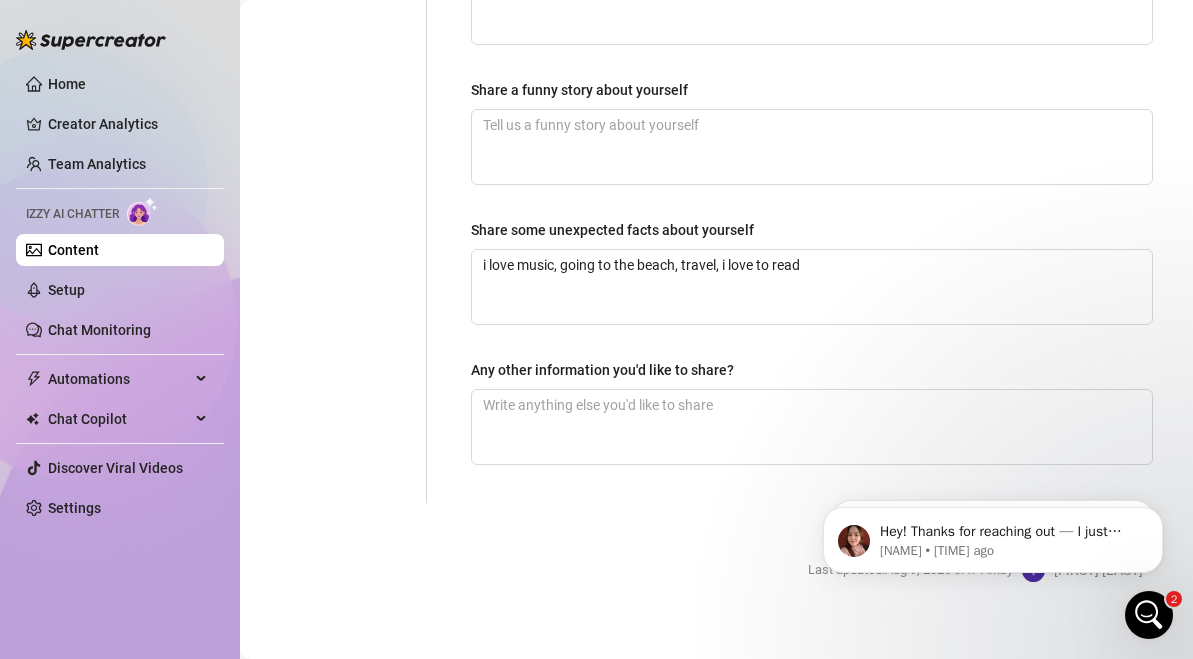 scroll, scrollTop: 1399, scrollLeft: 0, axis: vertical 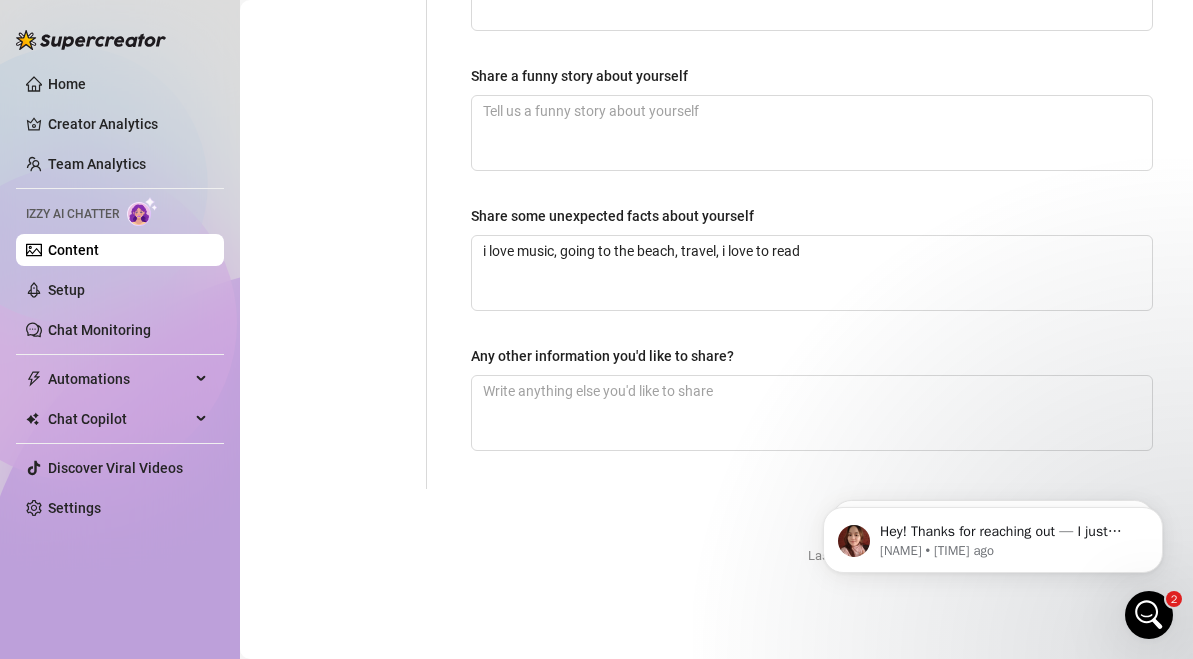 type on "in [CITY] for modelling, going to [CITY] in [MONTH]" 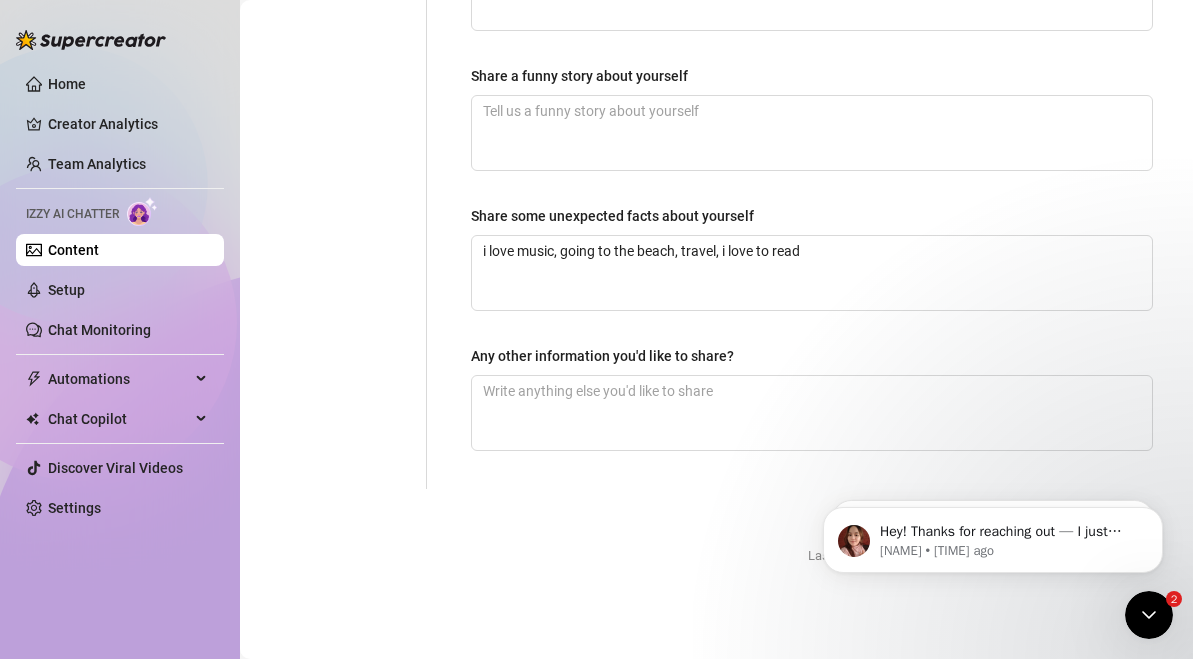 drag, startPoint x: 1142, startPoint y: 618, endPoint x: 2224, endPoint y: 1140, distance: 1201.3359 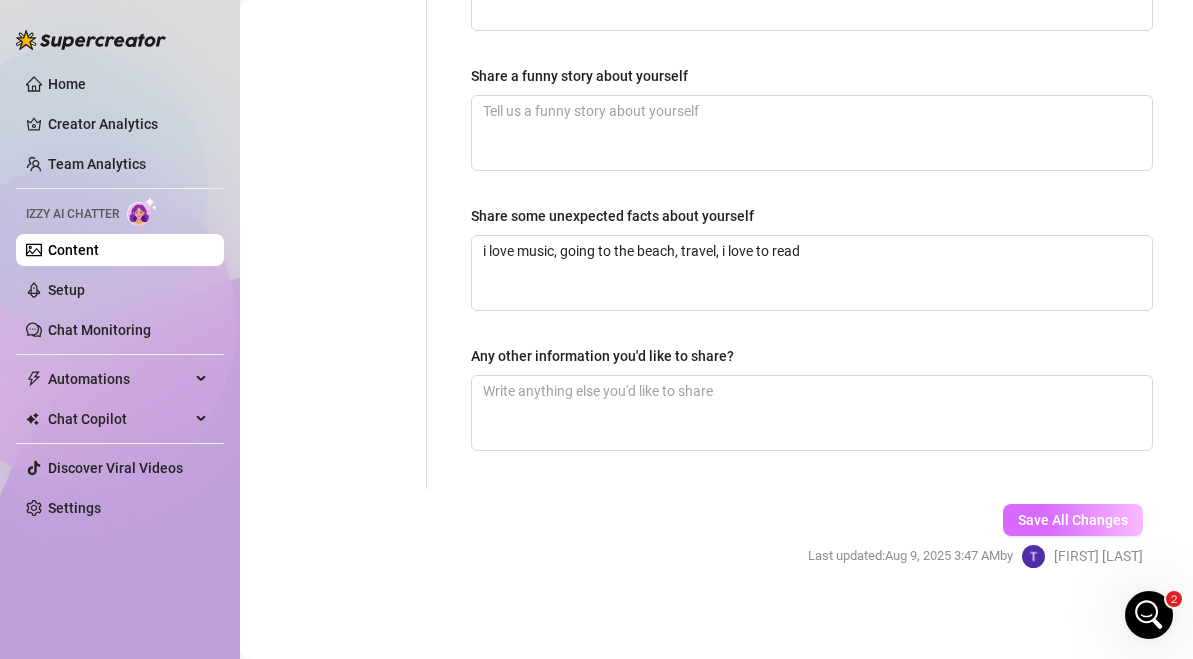 click on "Save All Changes" at bounding box center (1073, 520) 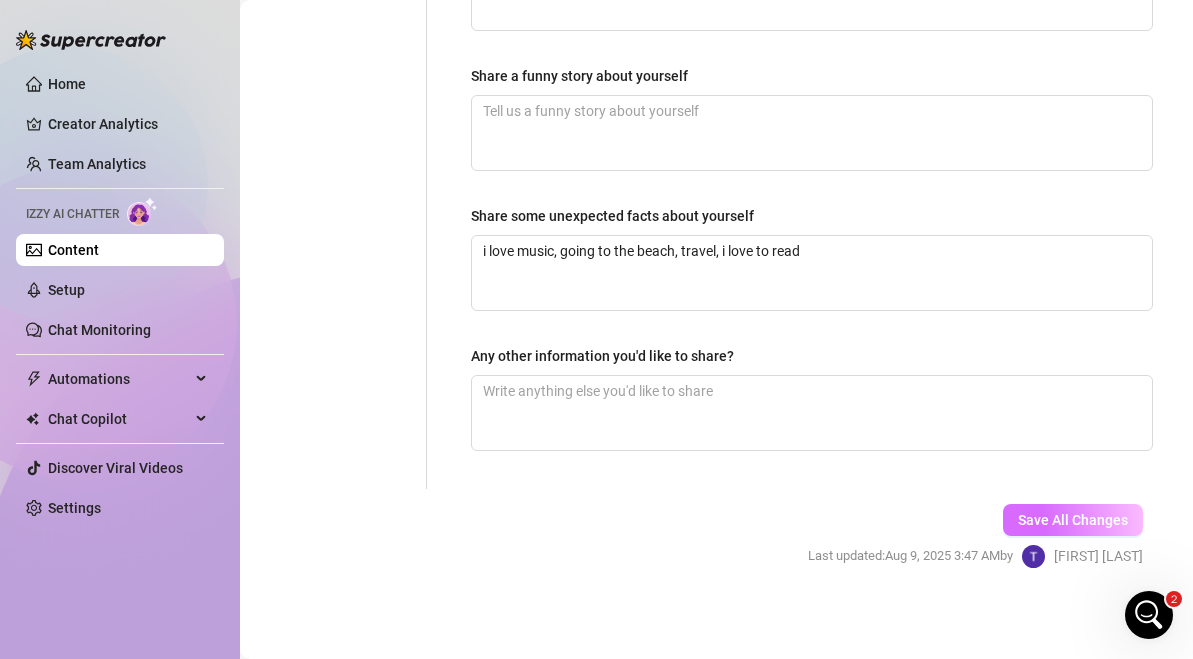 click on "Save All Changes" at bounding box center [1073, 520] 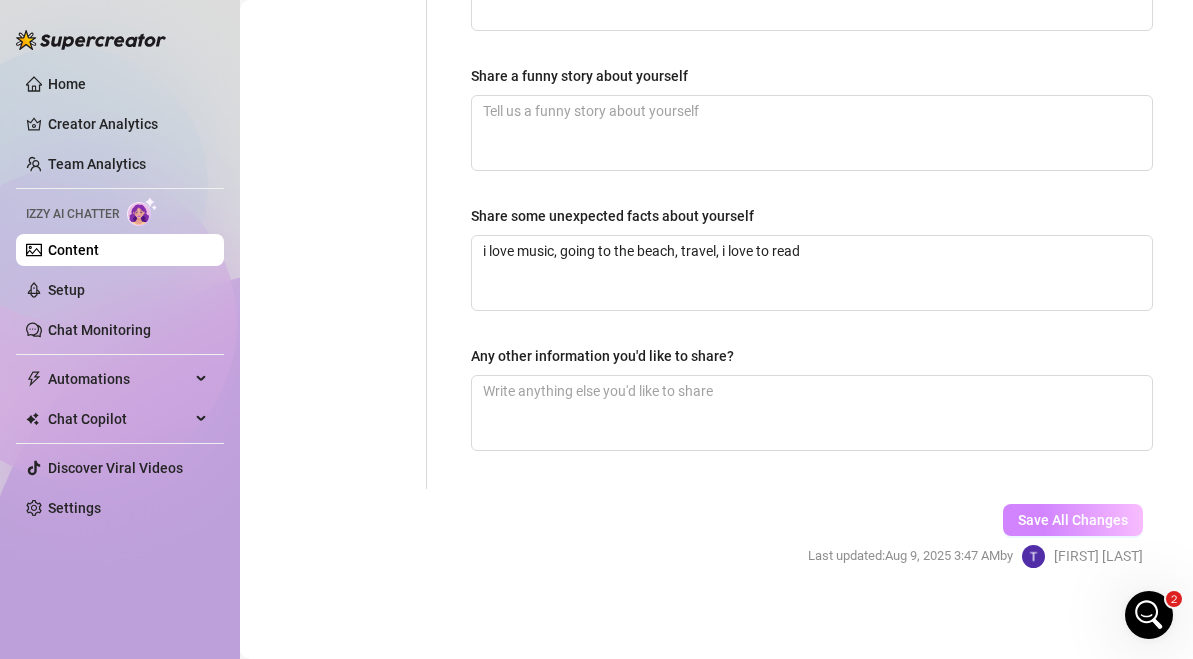 scroll, scrollTop: 1399, scrollLeft: 0, axis: vertical 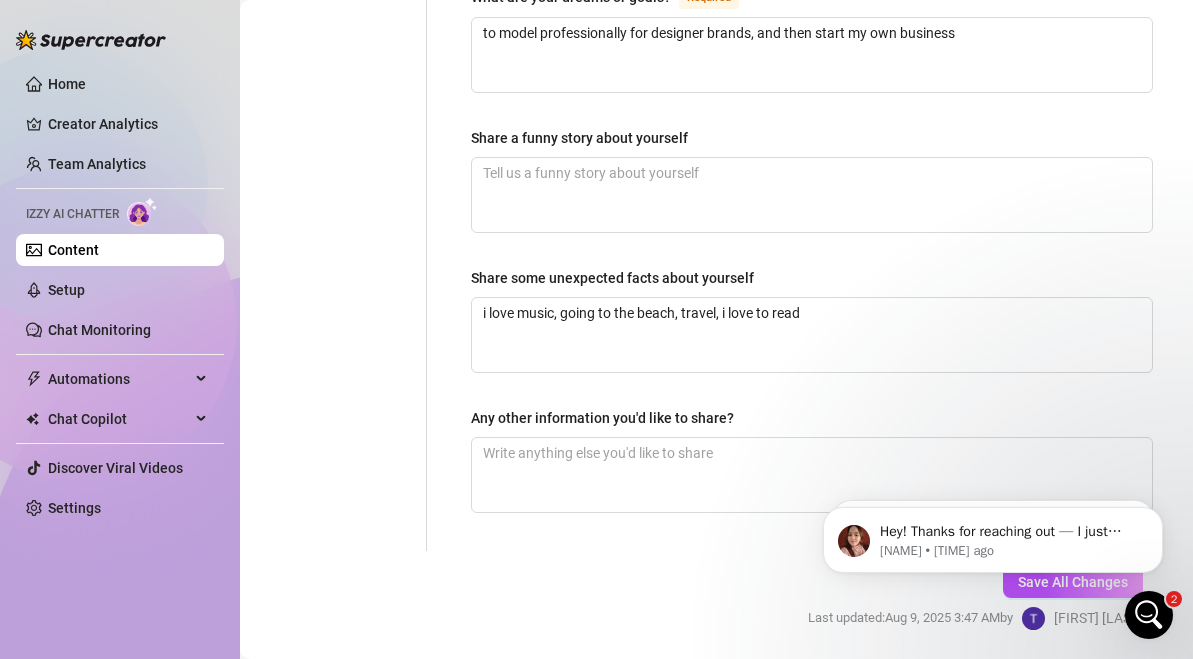 click 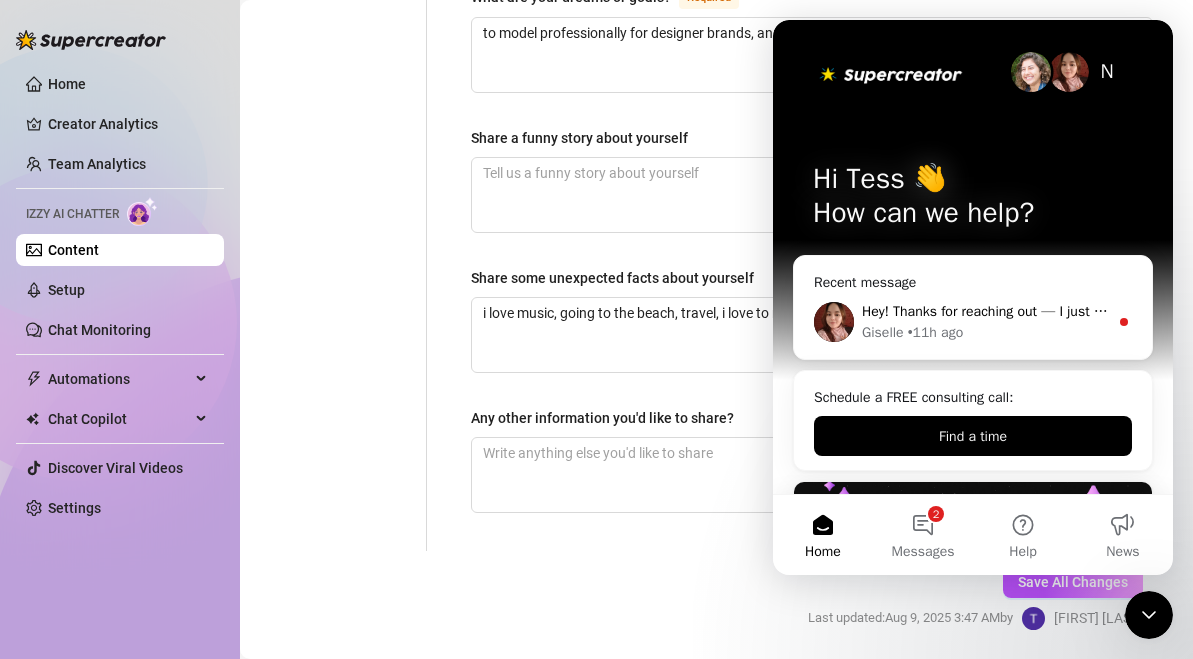 click on "[FIRST] •  11h ago" at bounding box center [985, 332] 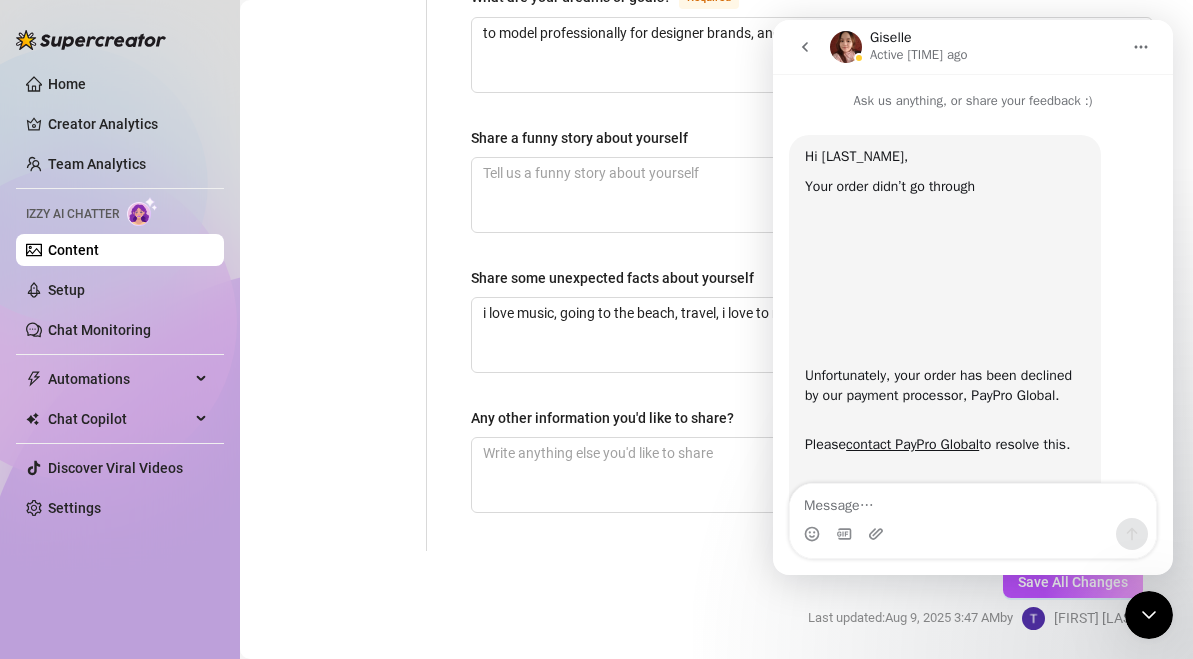 scroll, scrollTop: 3, scrollLeft: 0, axis: vertical 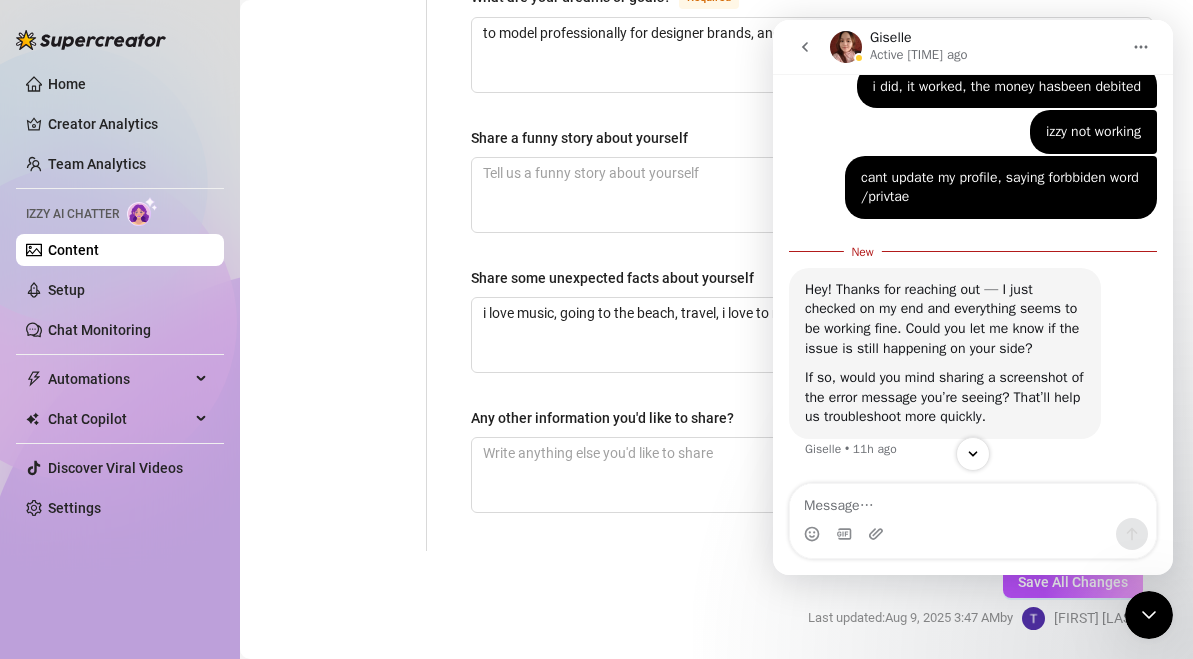 click at bounding box center [973, 534] 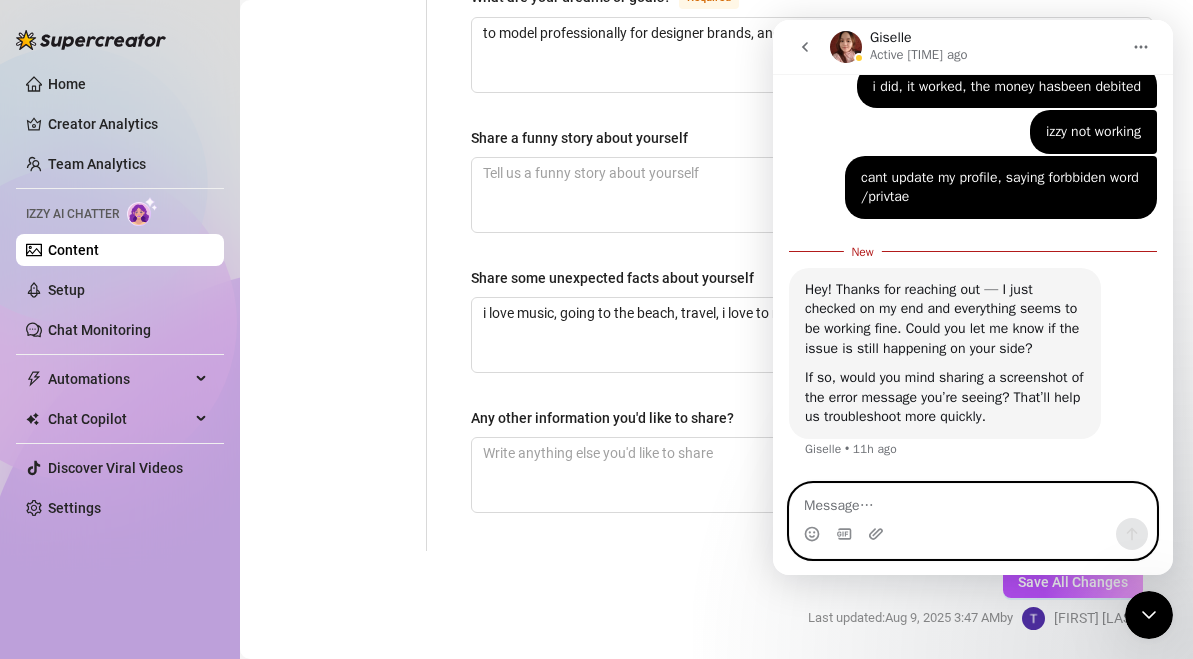 click at bounding box center [973, 501] 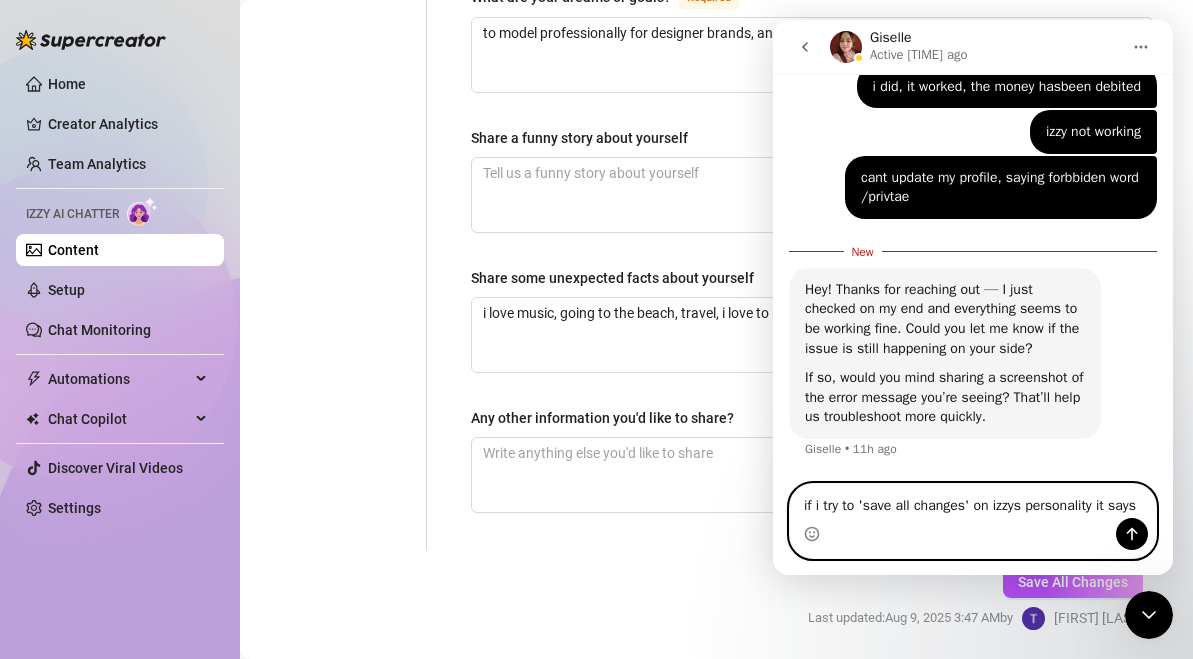 scroll, scrollTop: 614, scrollLeft: 0, axis: vertical 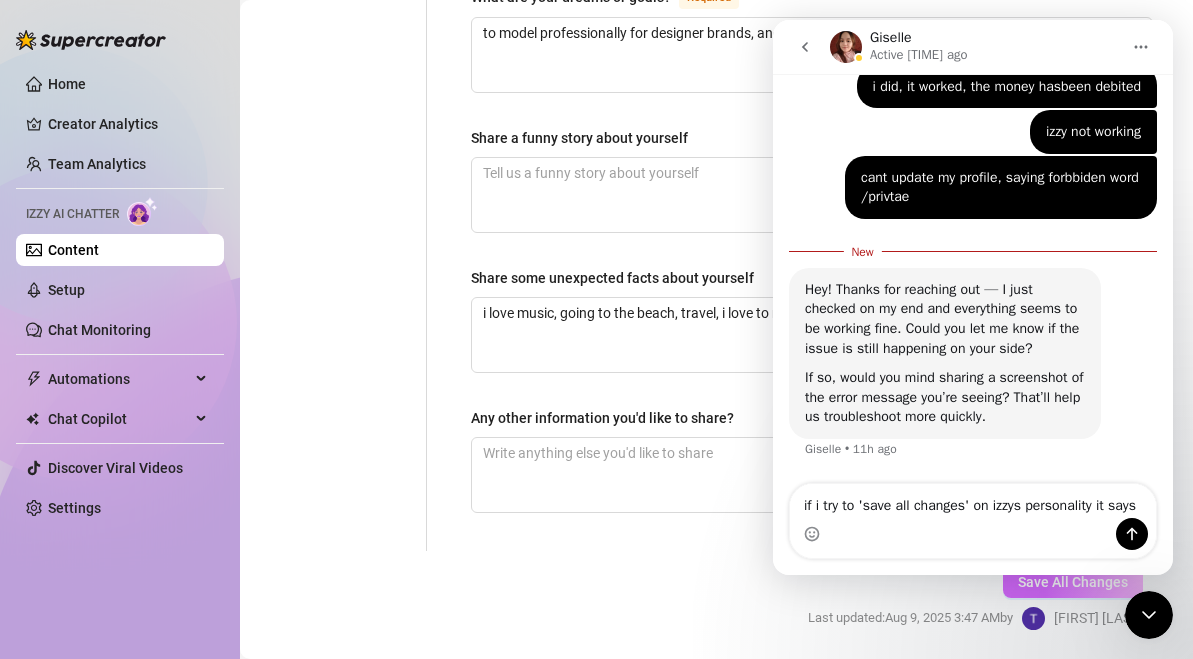 click on "Save All Changes" at bounding box center [1073, 582] 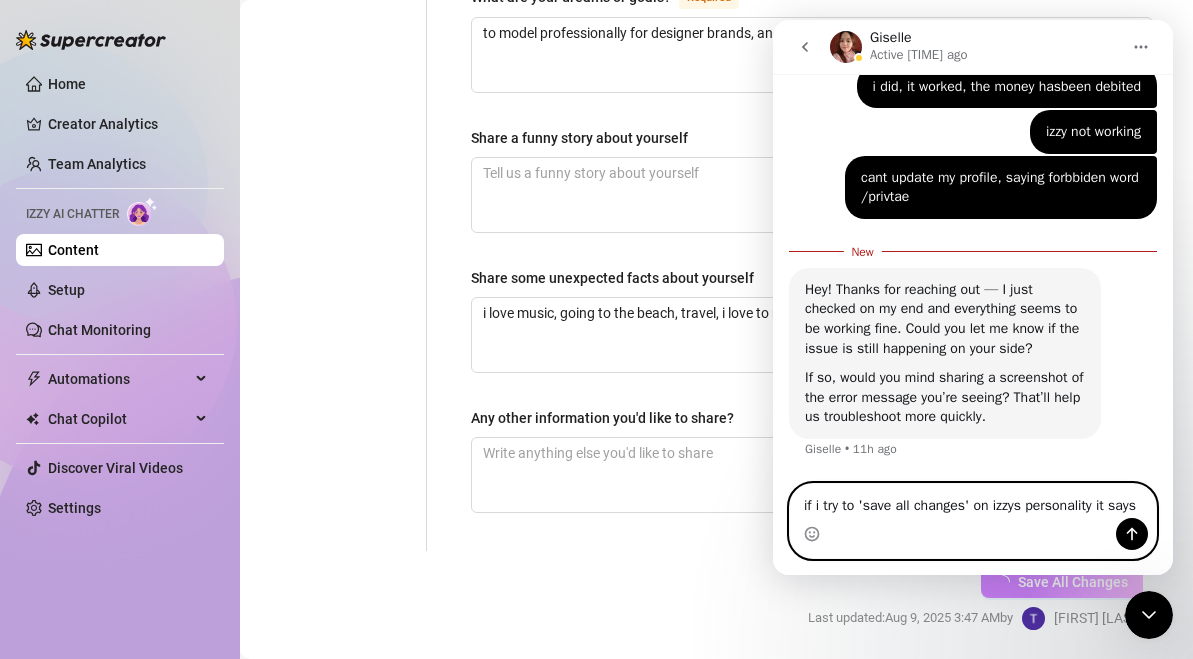 click on "if i try to 'save all changes' on izzys personality it says" at bounding box center (973, 501) 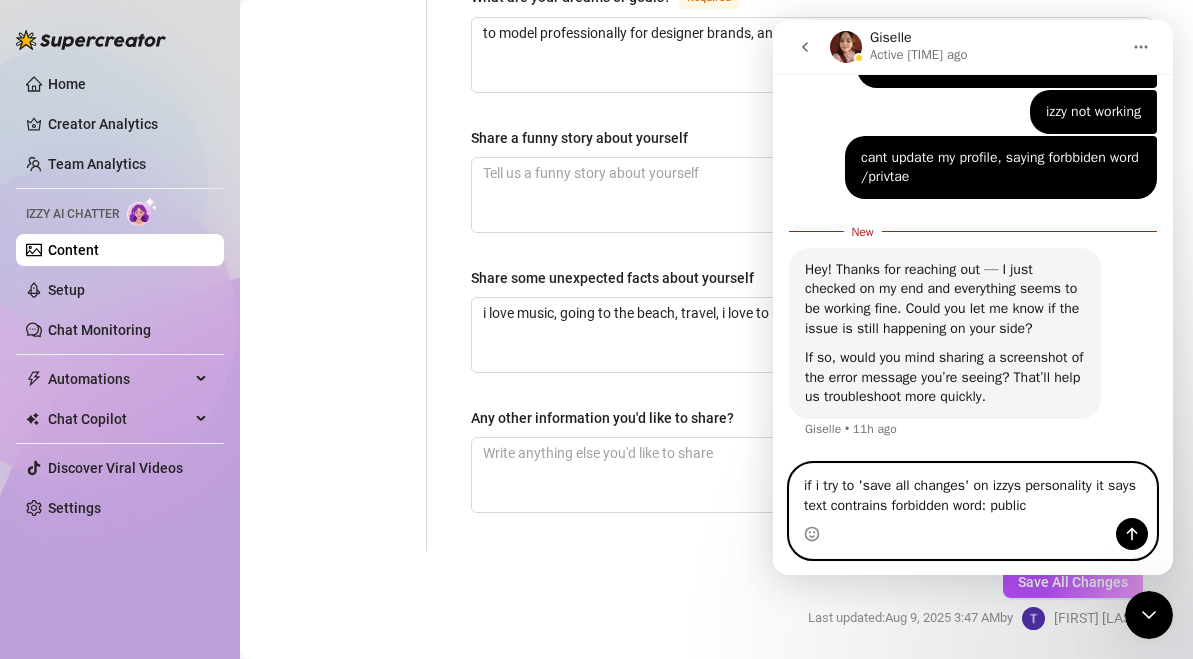 type on "if i try to 'save all changes' on izzys personality it says text contrains forbidden word: public" 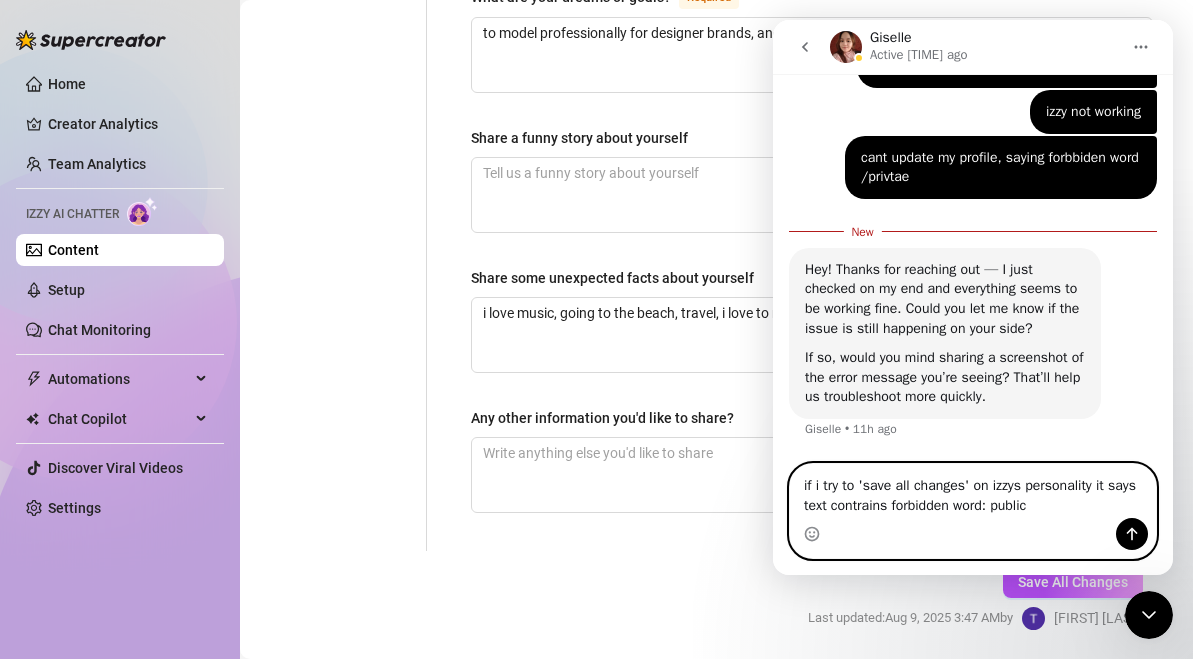 click on "if i try to 'save all changes' on izzys personality it says text contrains forbidden word: public" at bounding box center [973, 491] 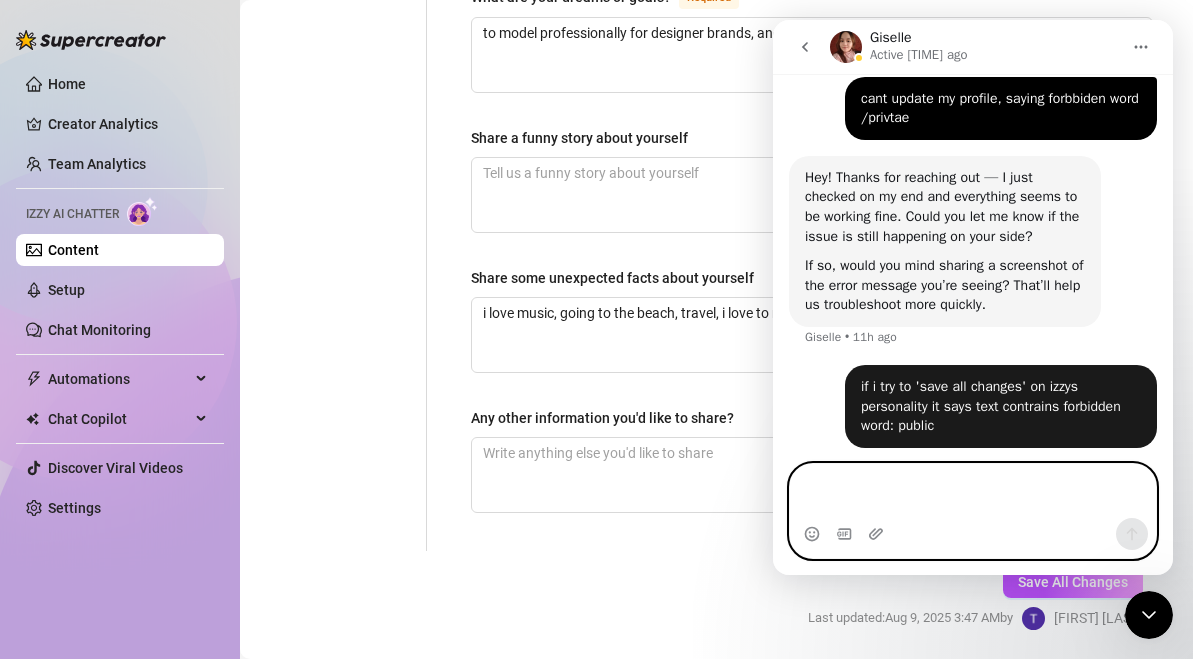 scroll, scrollTop: 679, scrollLeft: 0, axis: vertical 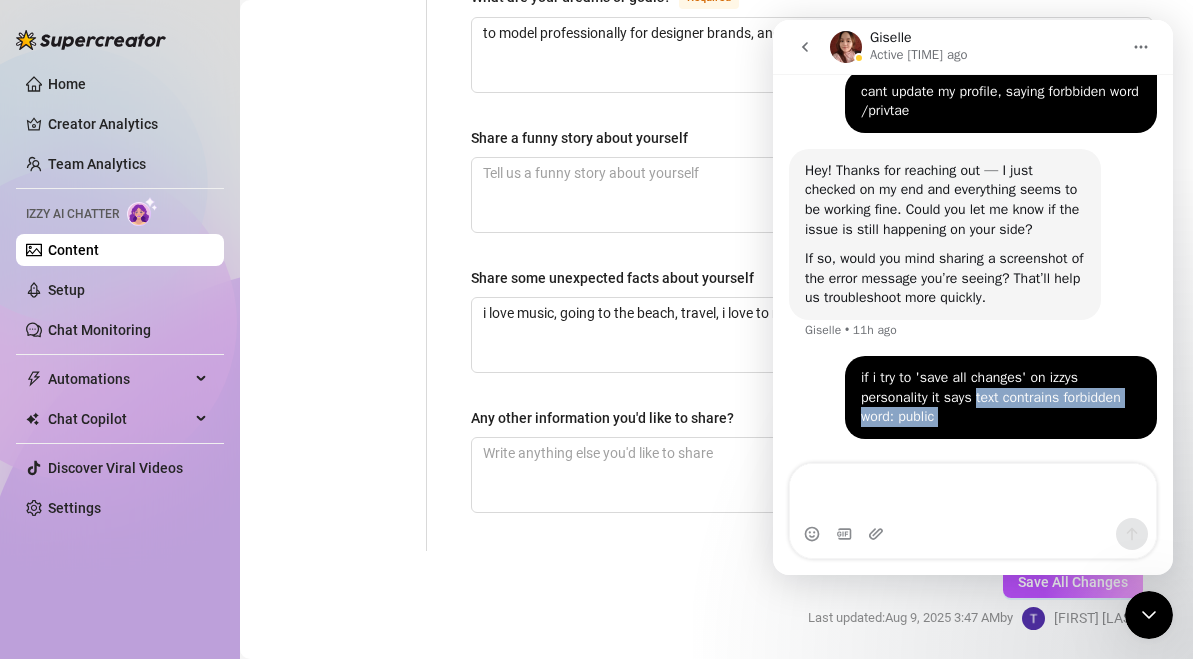drag, startPoint x: 979, startPoint y: 395, endPoint x: 1032, endPoint y: 431, distance: 64.070274 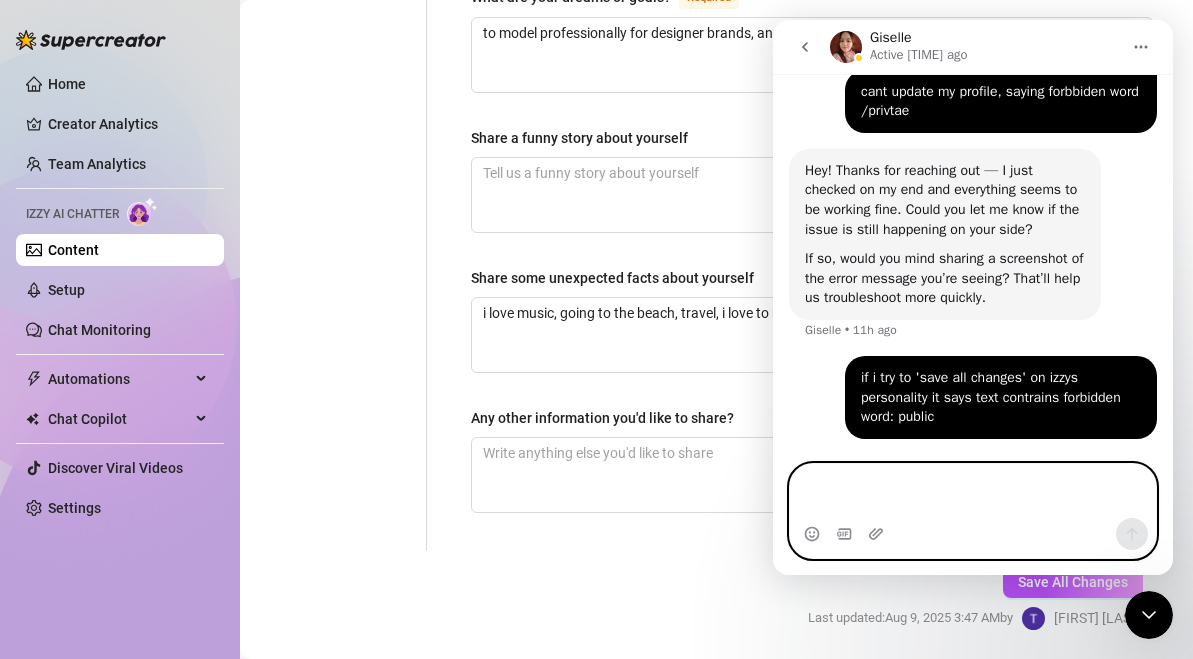 click at bounding box center (973, 491) 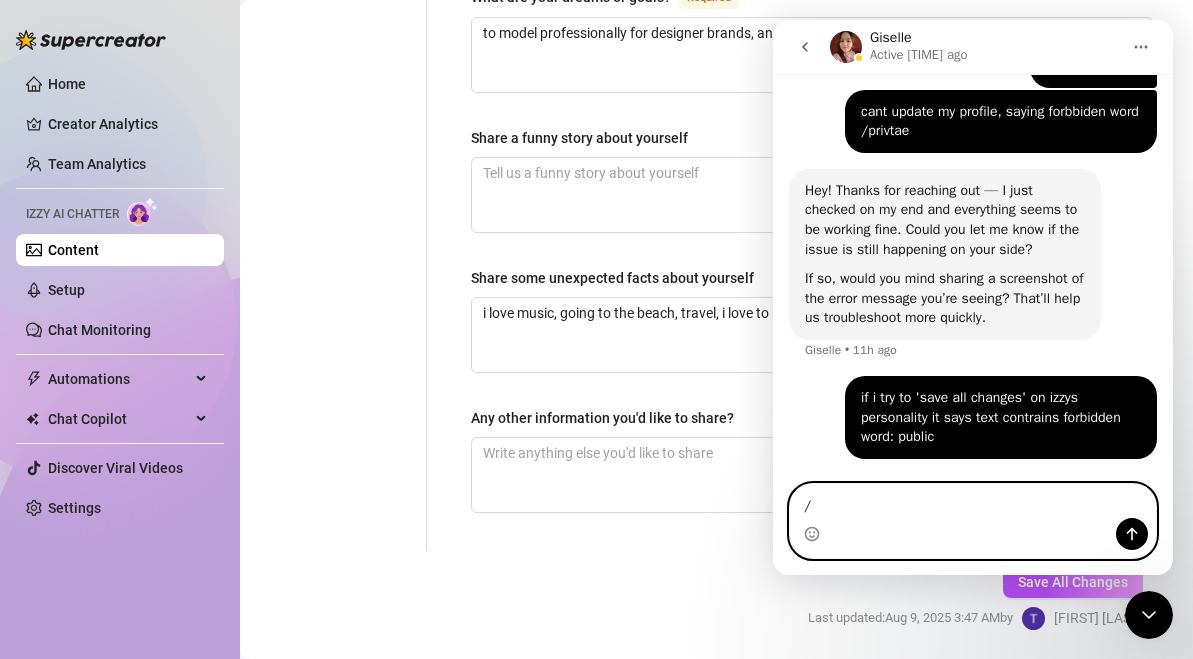 paste on "text contrains forbidden word: public" 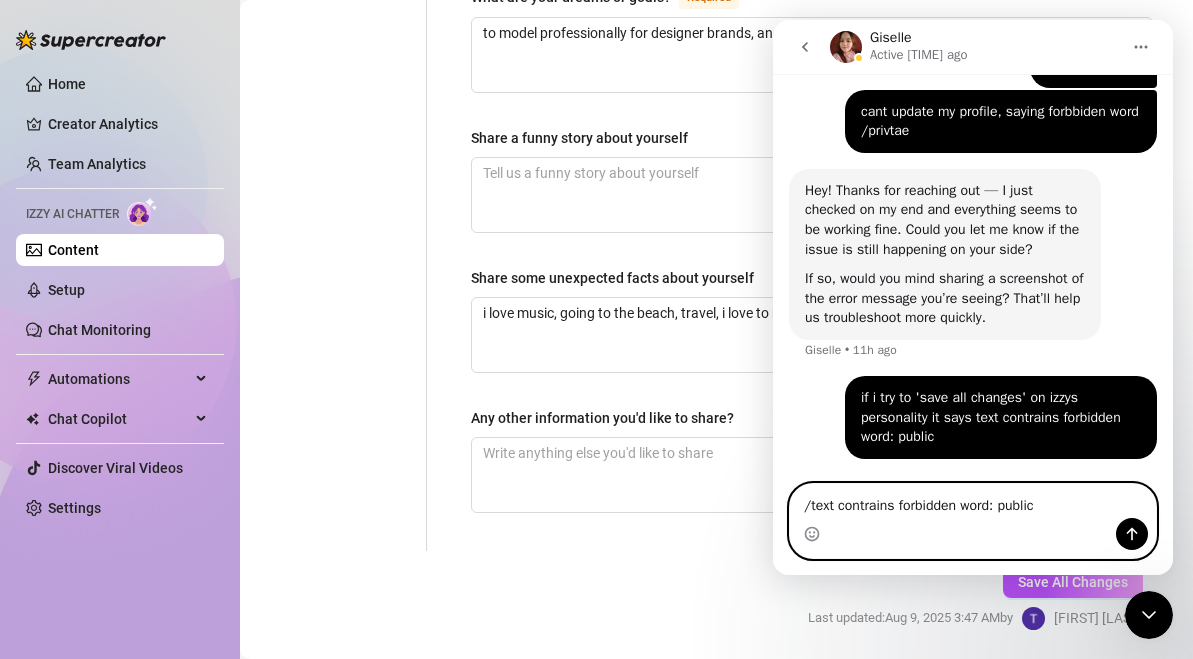 scroll, scrollTop: 679, scrollLeft: 0, axis: vertical 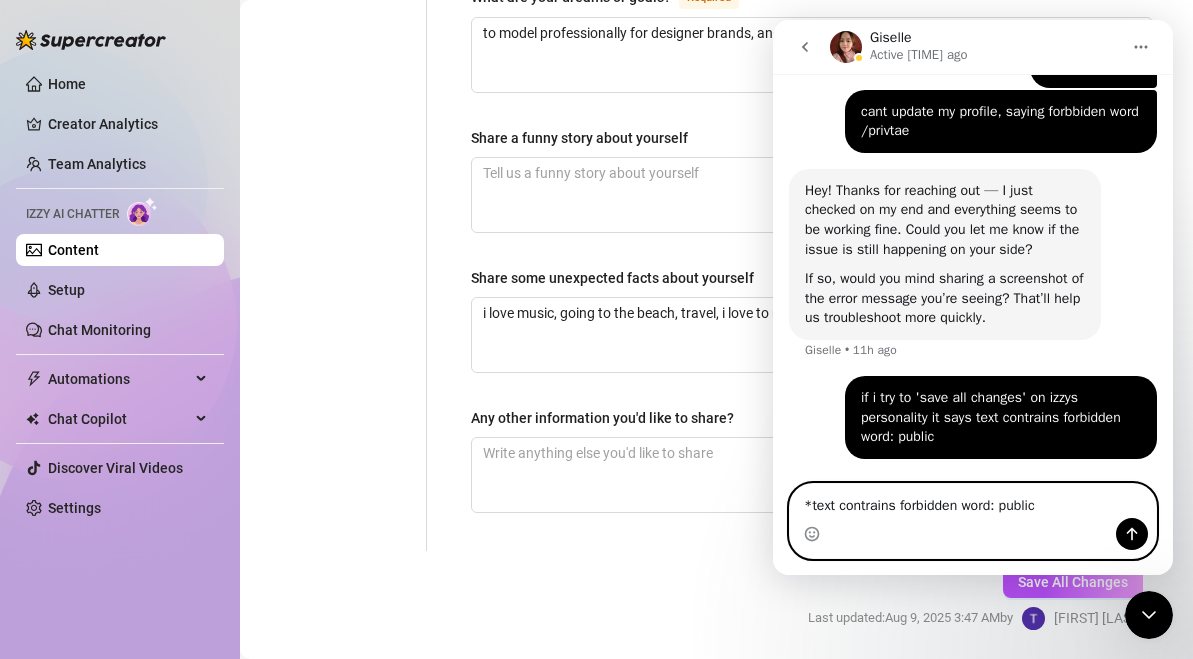 click on "*text contrains forbidden word: public" at bounding box center [973, 501] 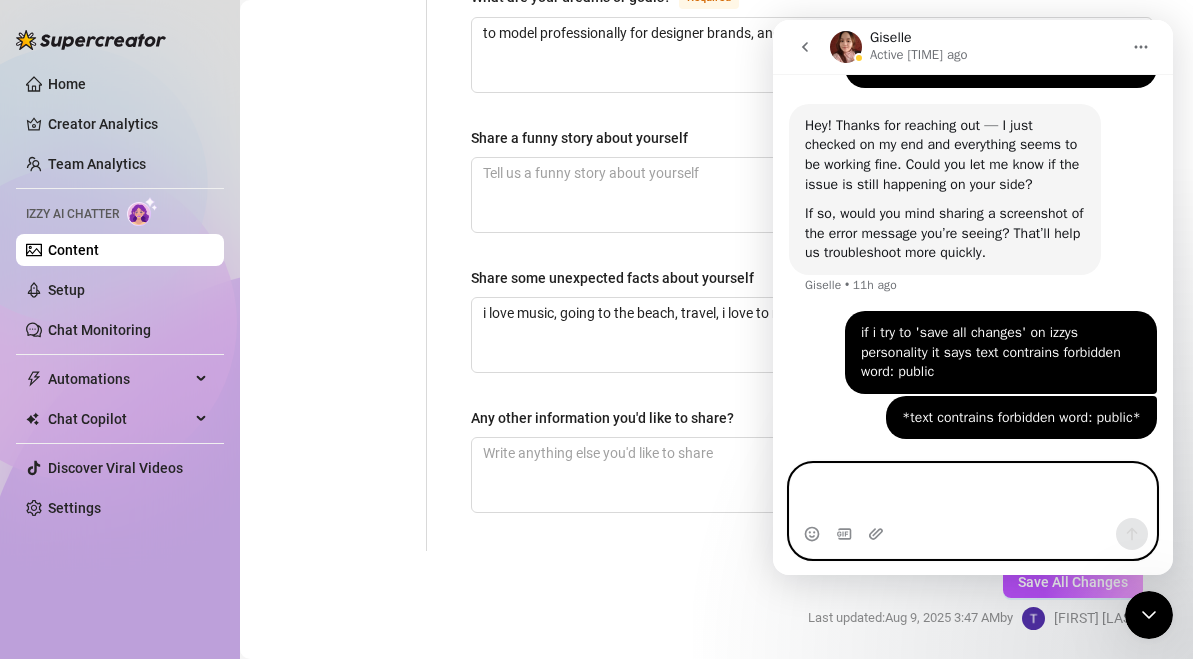 scroll, scrollTop: 745, scrollLeft: 0, axis: vertical 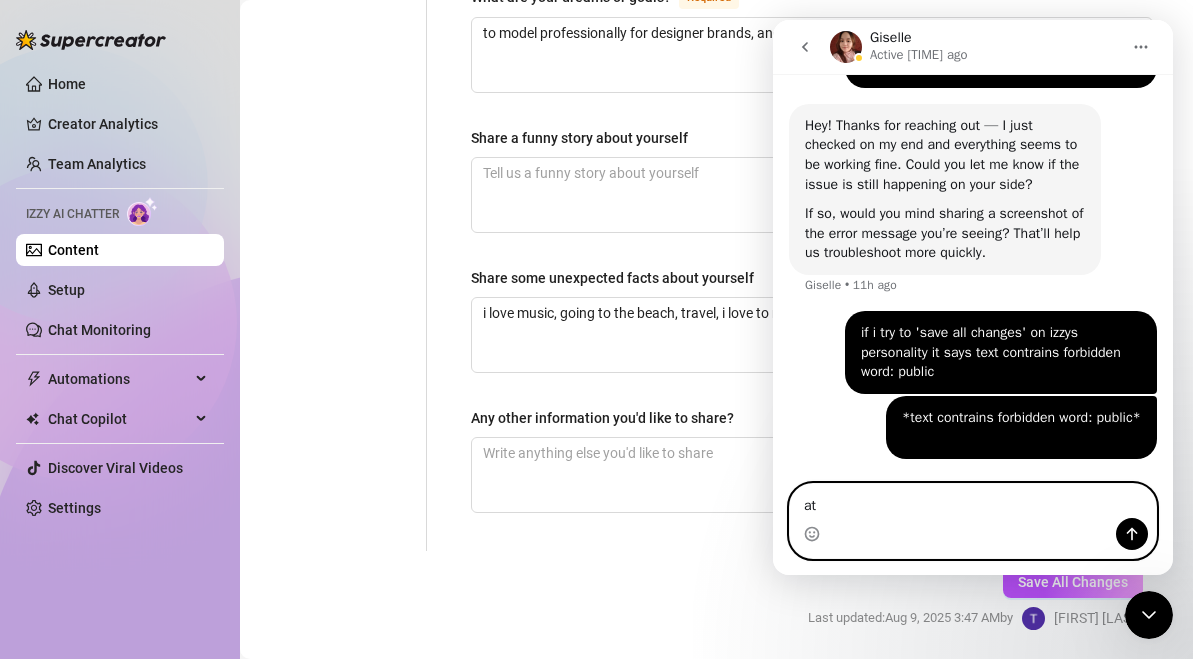 type on "a" 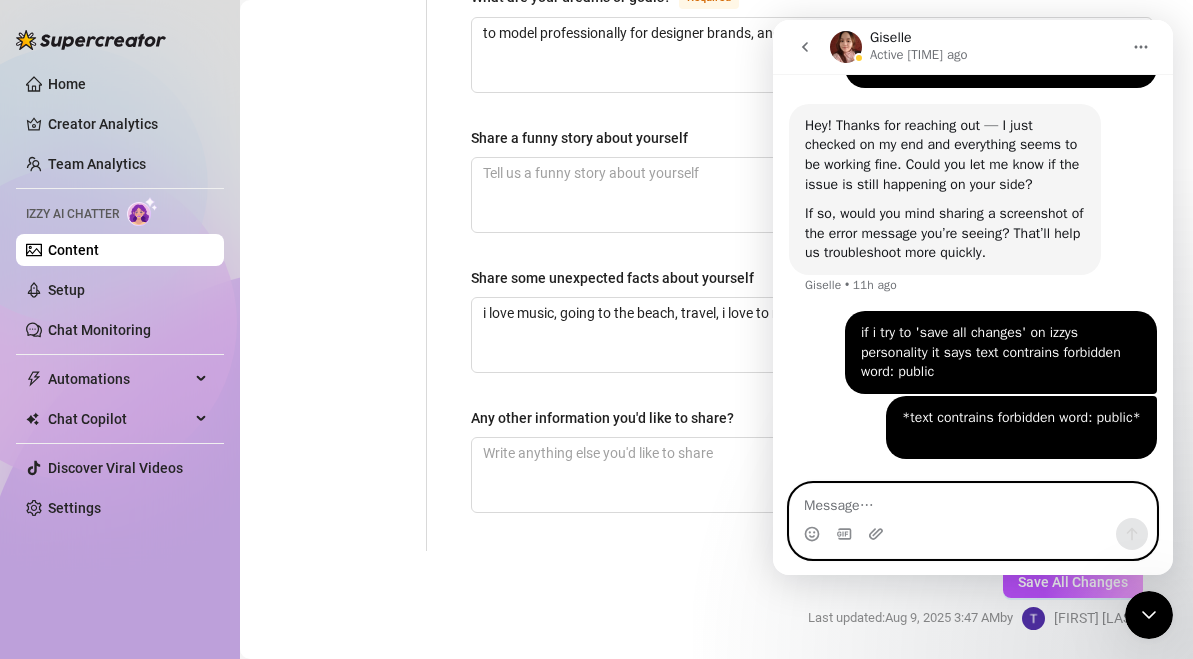 scroll, scrollTop: 725, scrollLeft: 0, axis: vertical 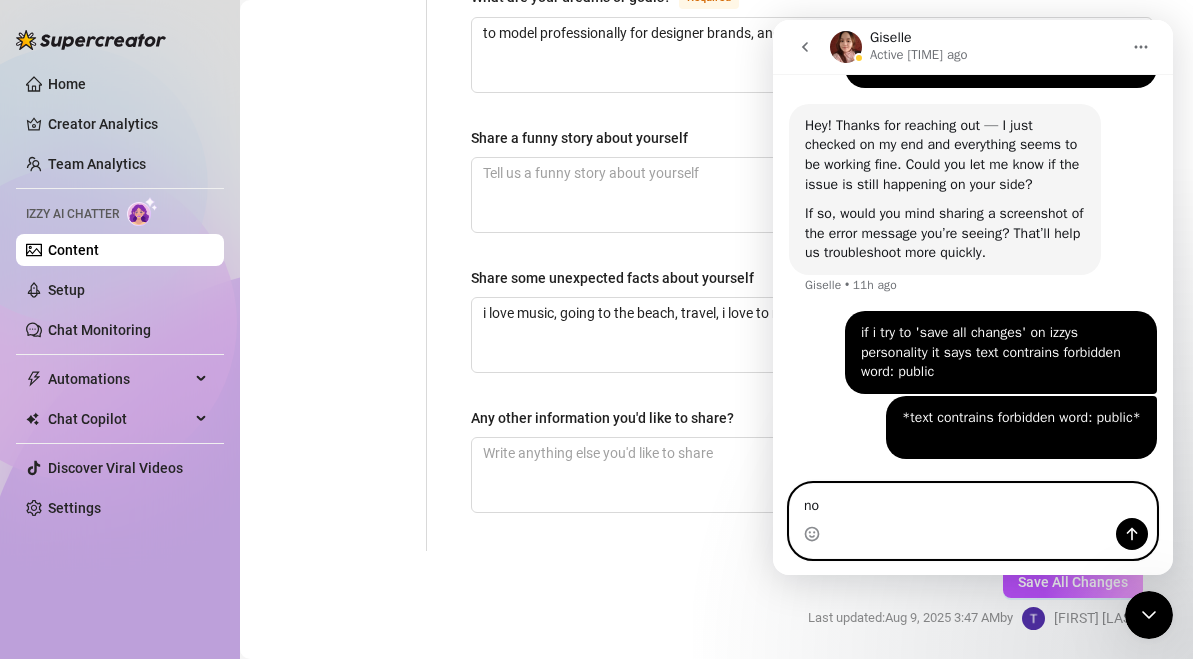type on "n" 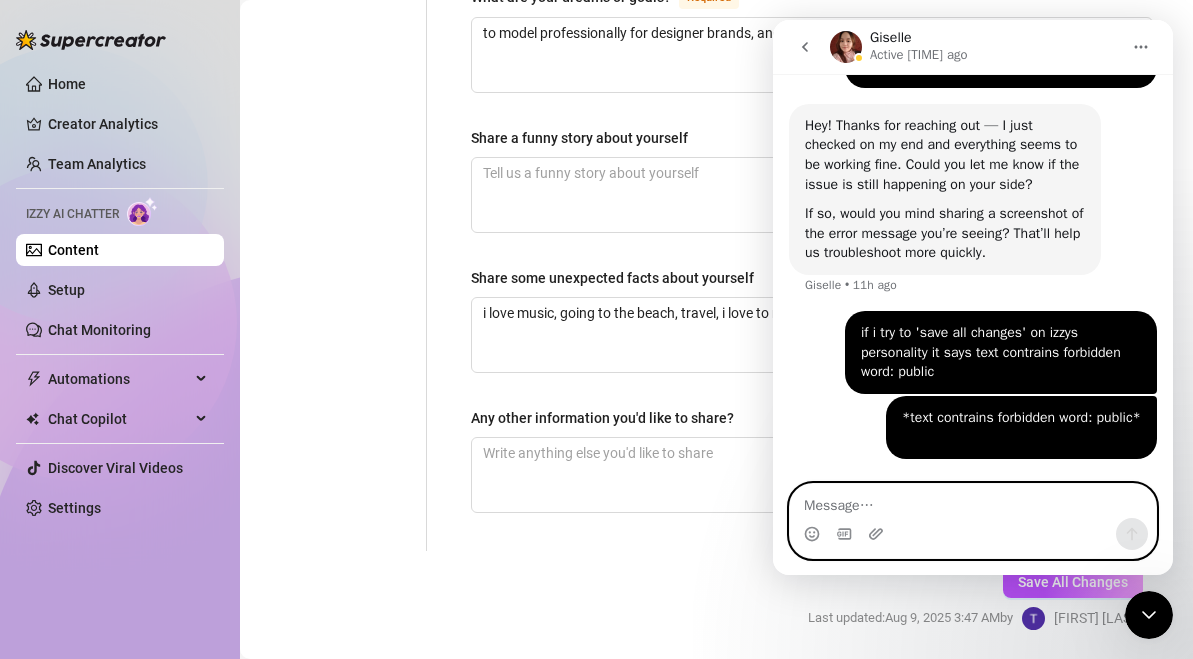 type on "n" 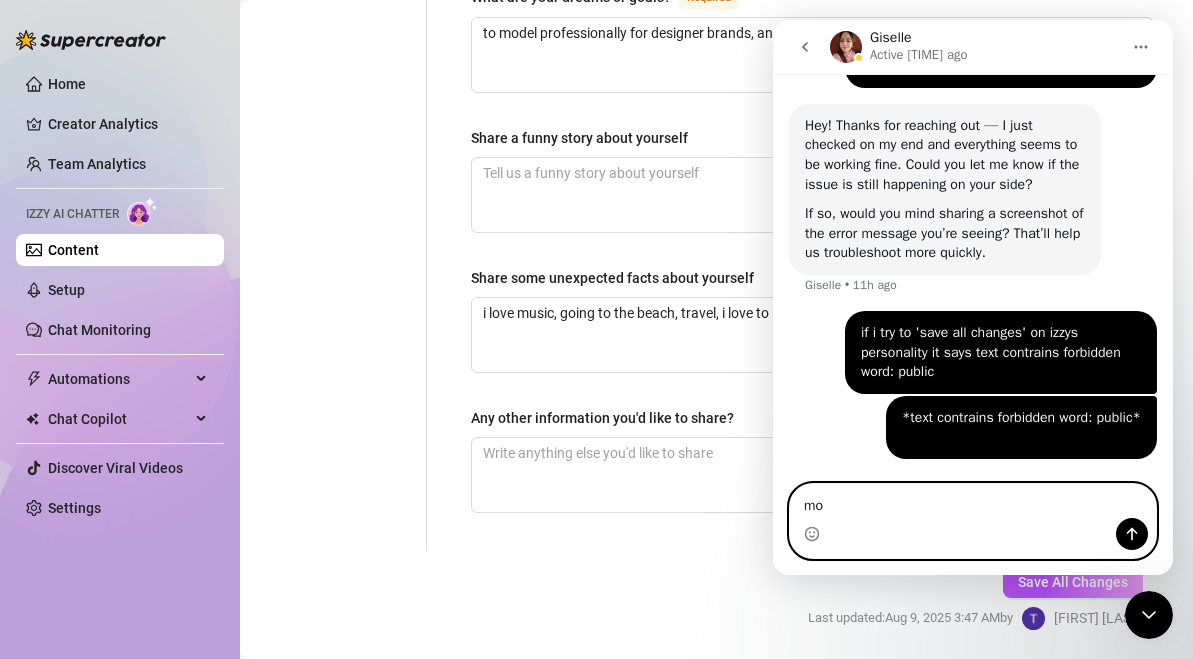 type on "m" 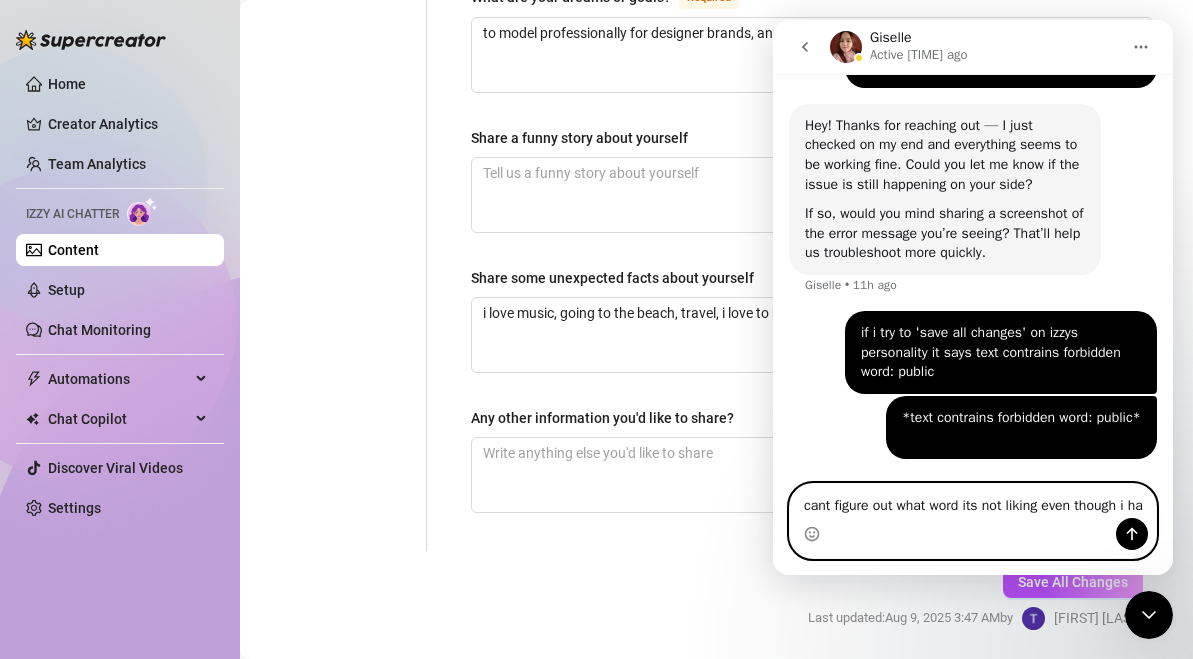 scroll, scrollTop: 745, scrollLeft: 0, axis: vertical 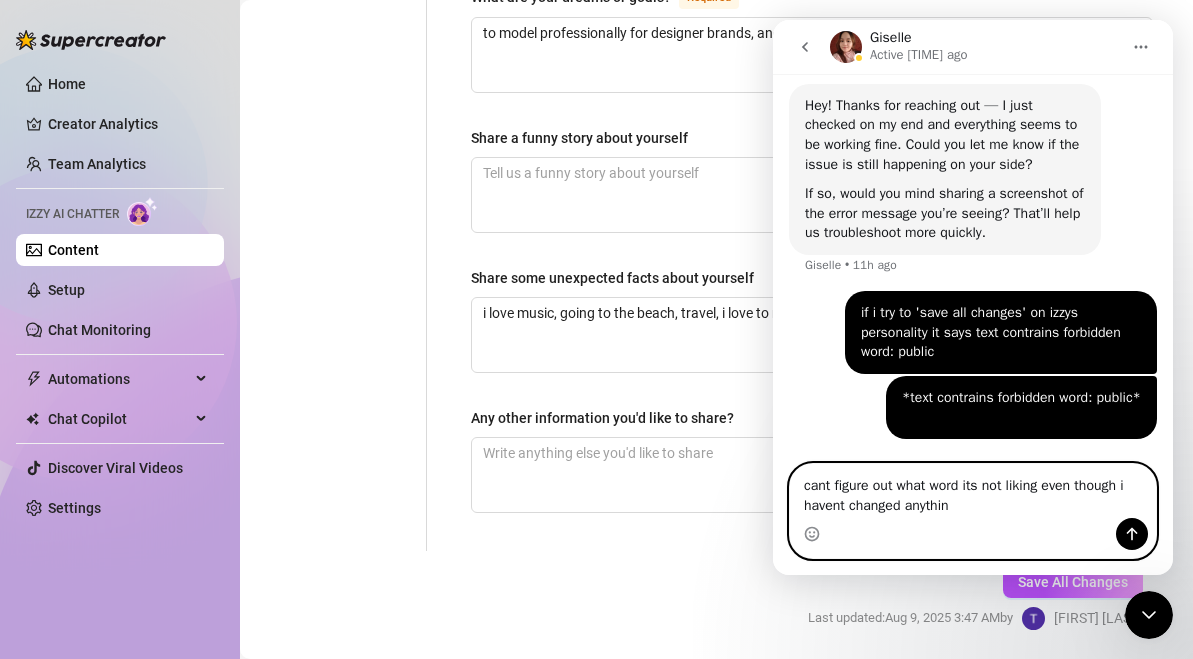 type on "cant figure out what word its not liking even though i havent changed anything" 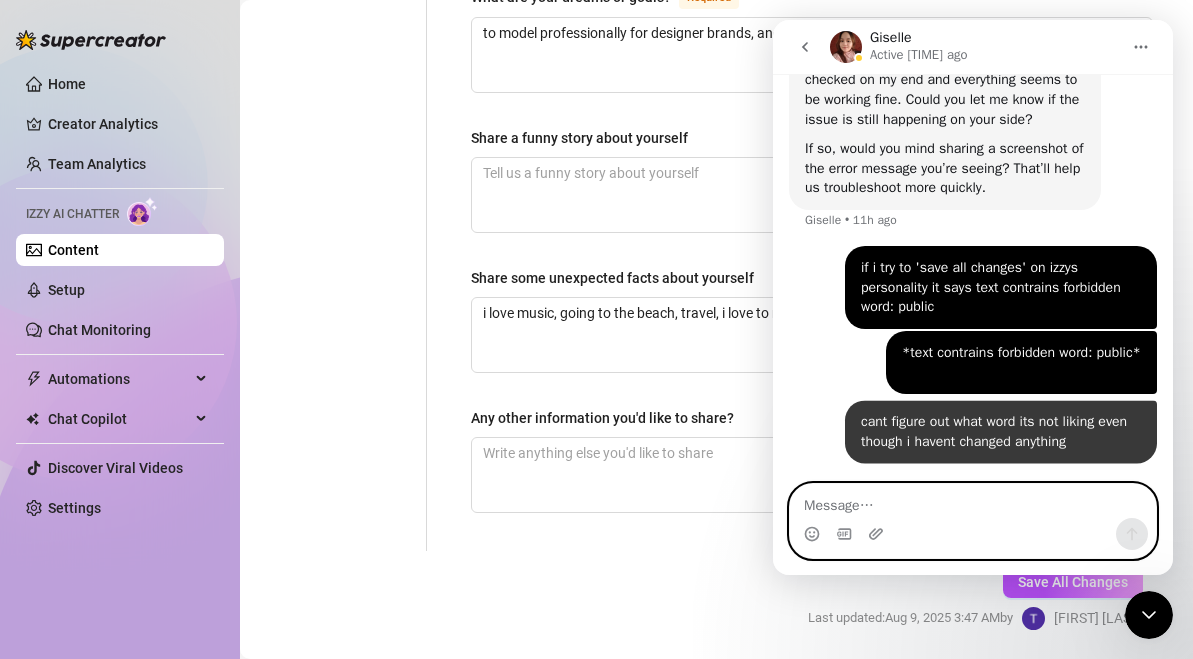 scroll, scrollTop: 790, scrollLeft: 0, axis: vertical 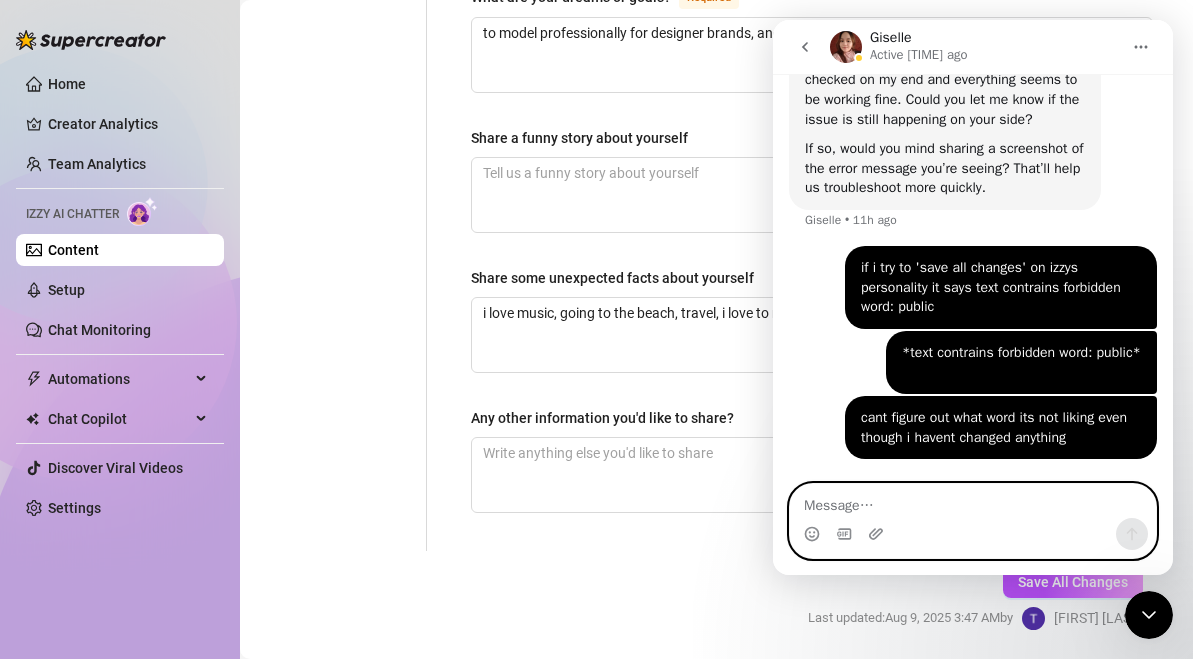 type 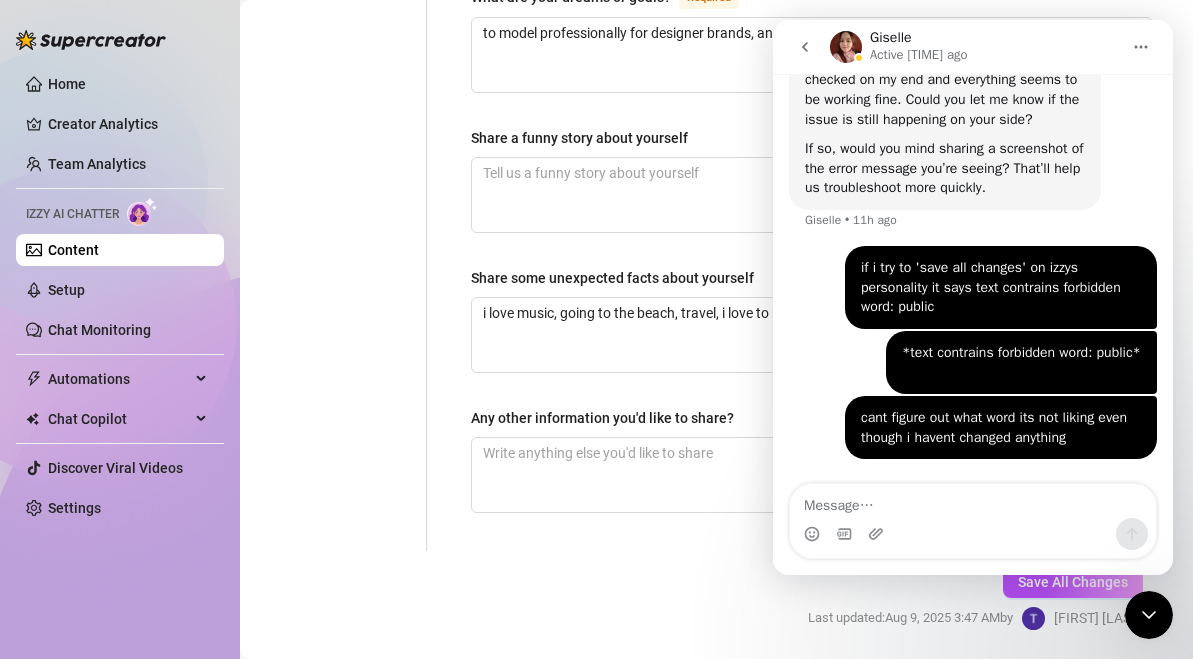 click on "Personal Info Chatting Lifestyle Physique Content Intimate Details Socials Train Izzy" at bounding box center [343, -298] 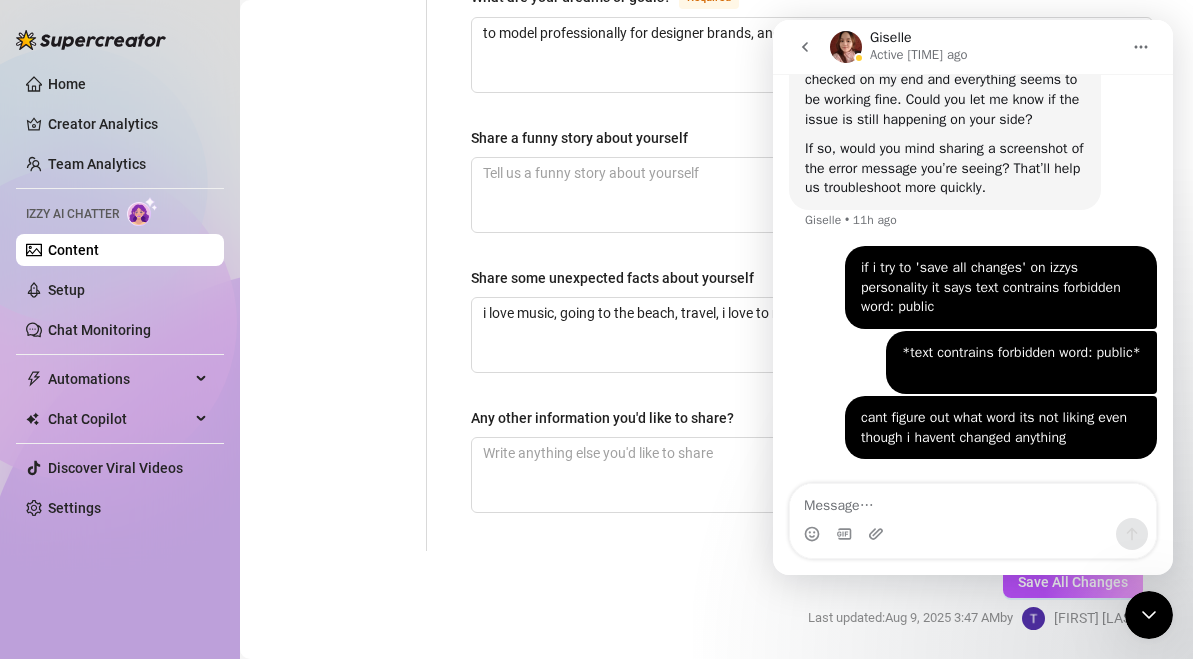 click 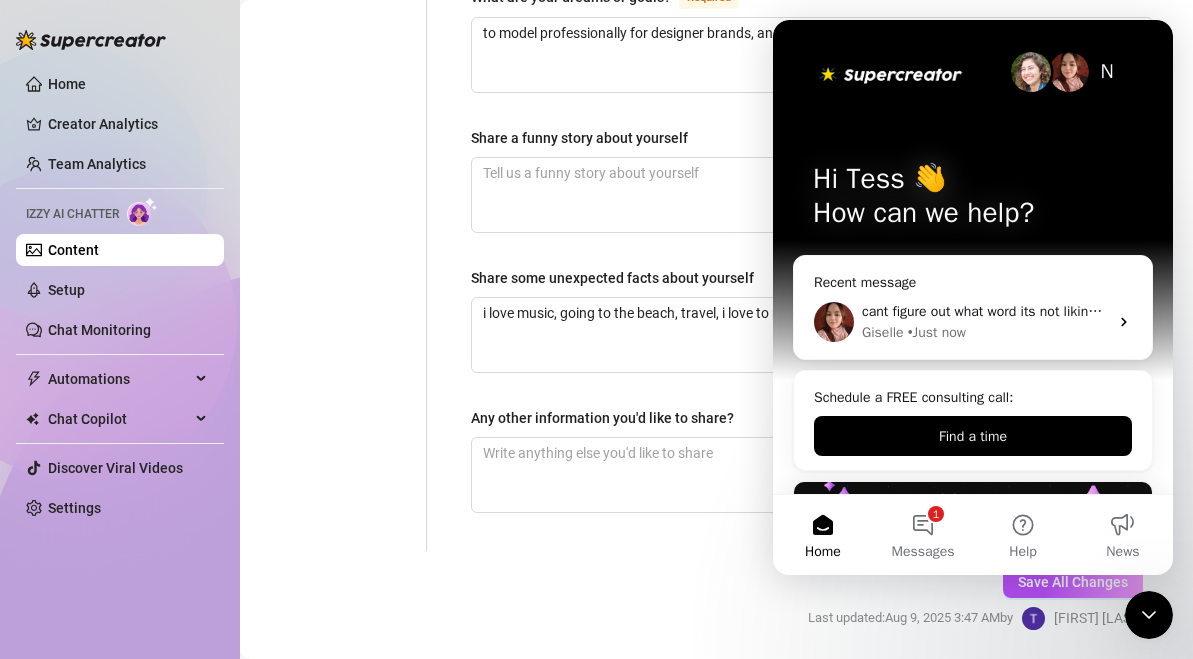 scroll, scrollTop: 0, scrollLeft: 0, axis: both 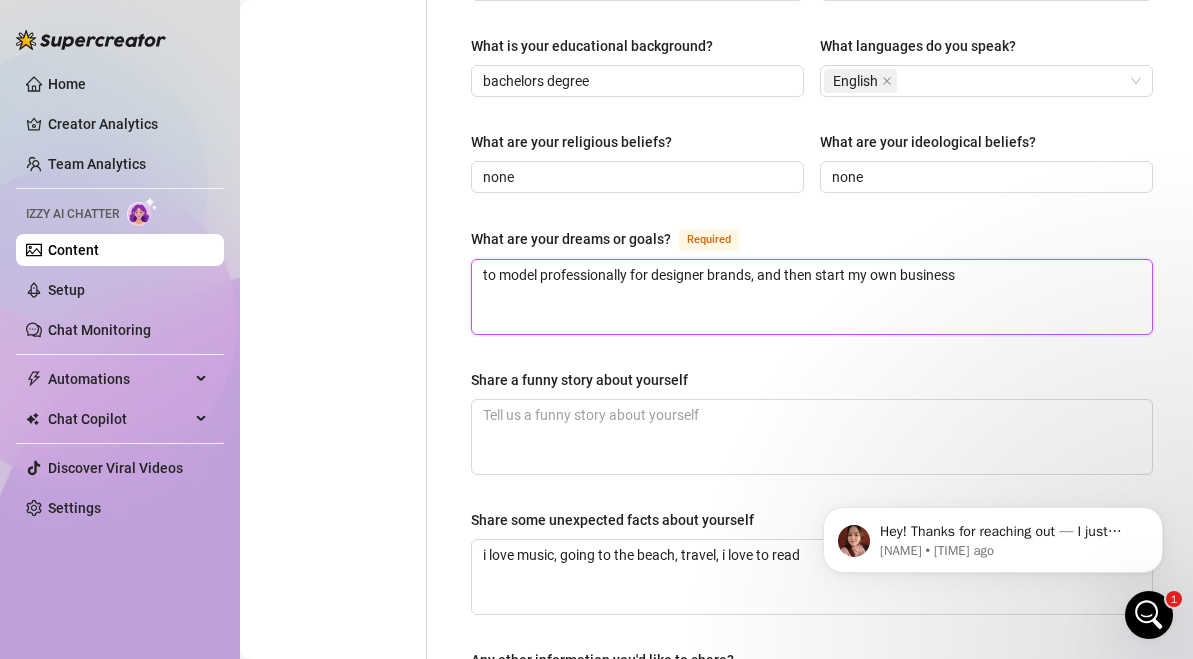 click on "to model professionally for designer brands, and then start my own business" at bounding box center (812, 297) 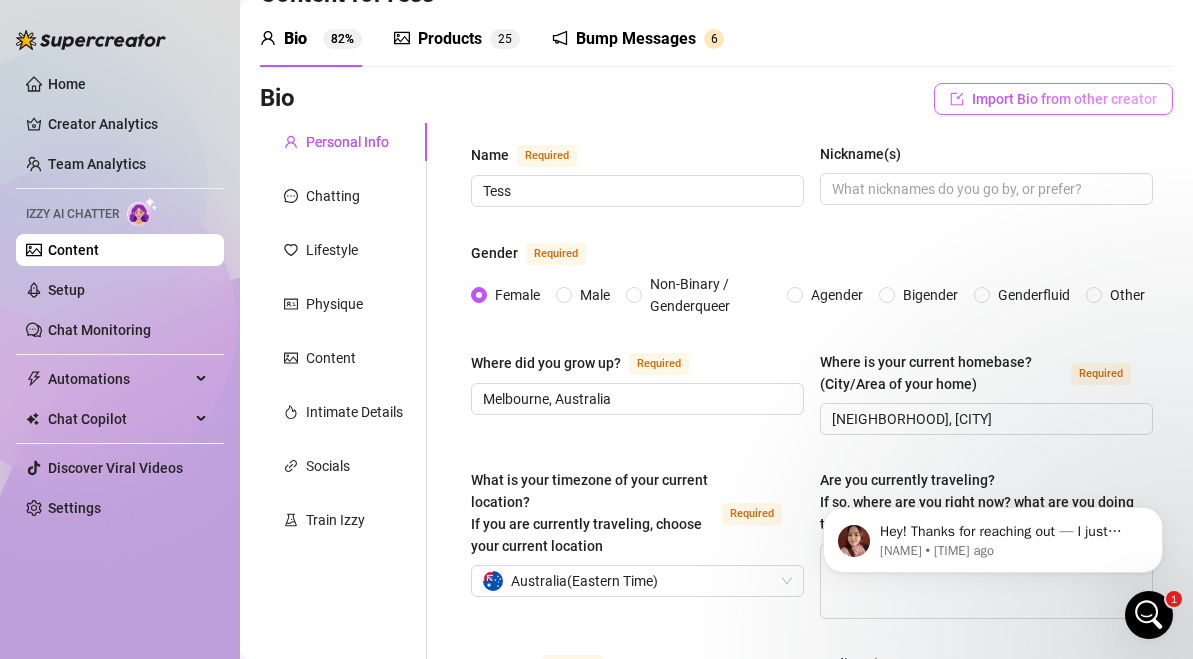 scroll, scrollTop: 59, scrollLeft: 0, axis: vertical 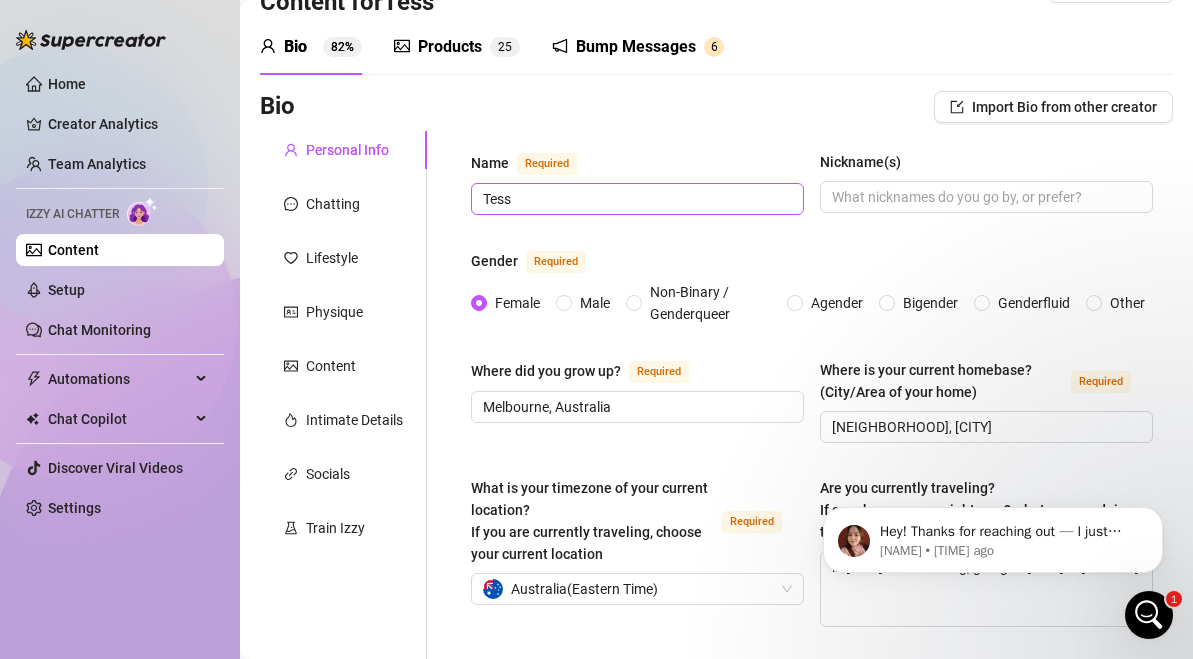 type on "to model professionally for designer brands, and then start my own business." 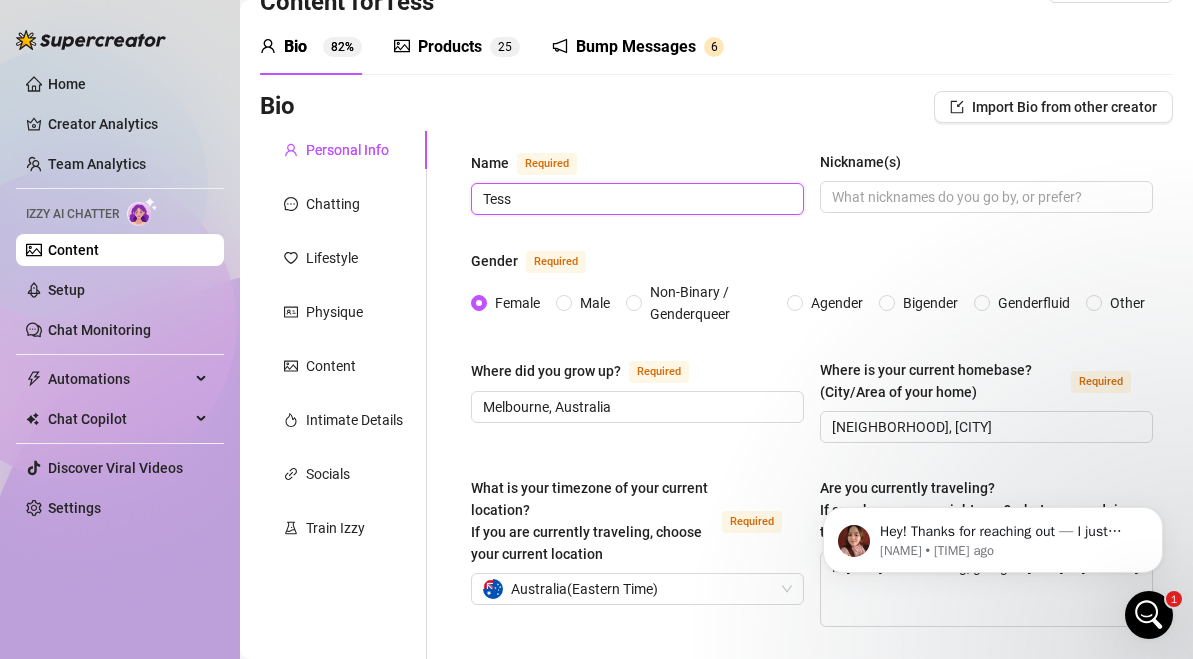 click on "Tess" at bounding box center [635, 199] 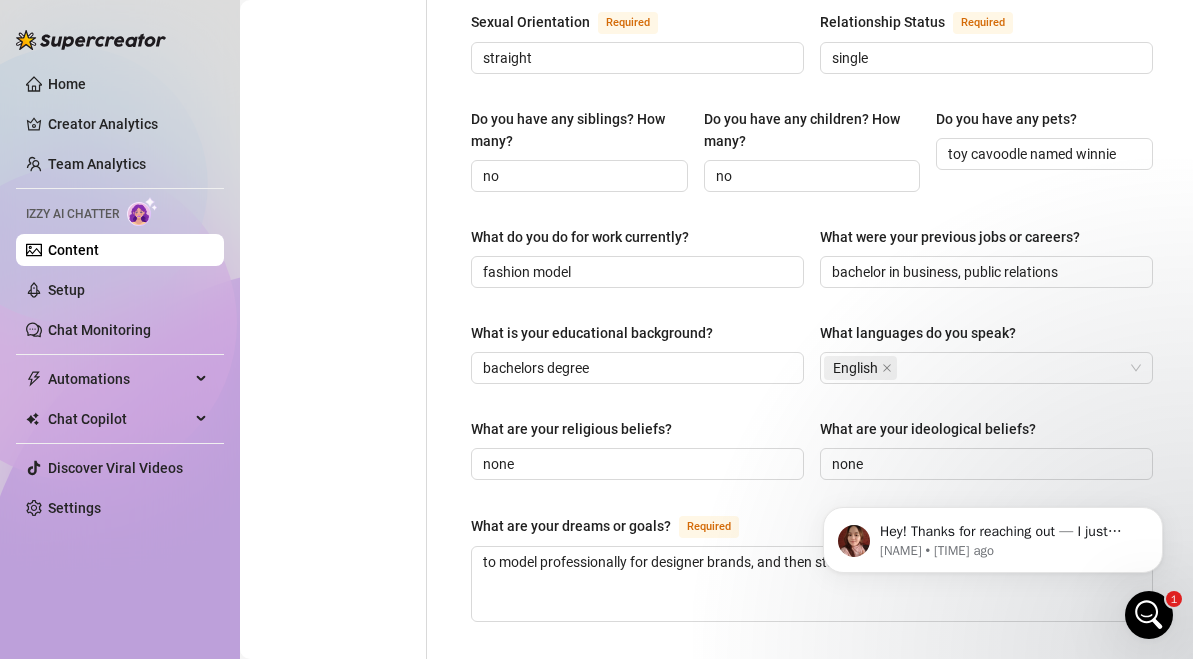 scroll, scrollTop: 1399, scrollLeft: 0, axis: vertical 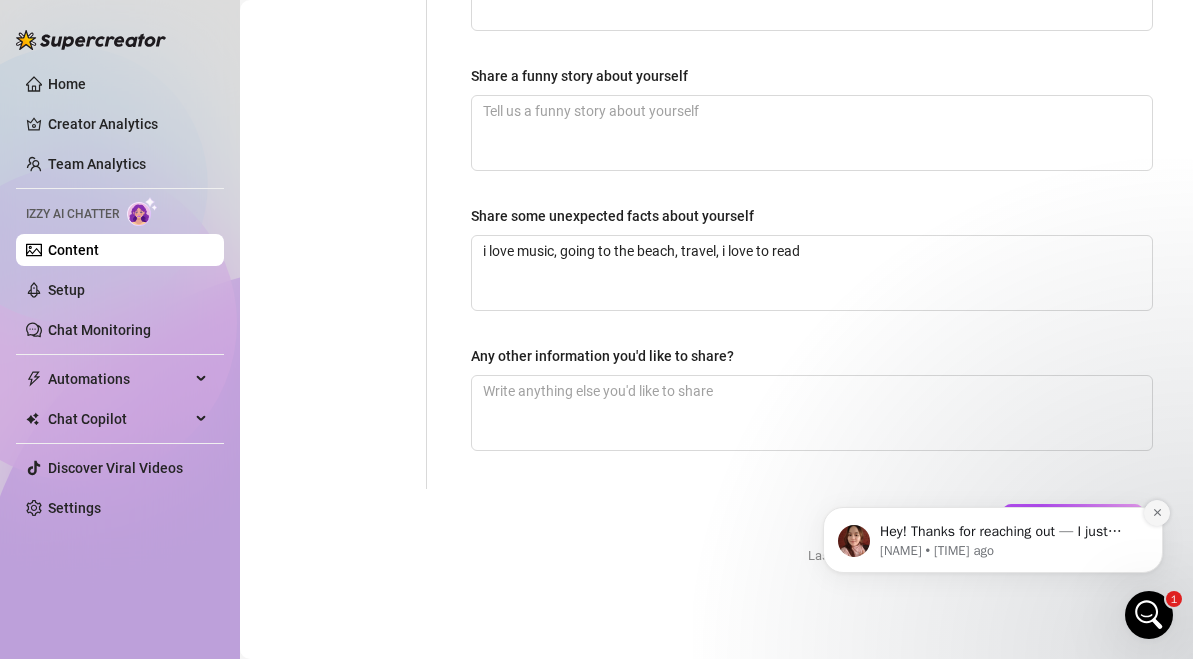 click 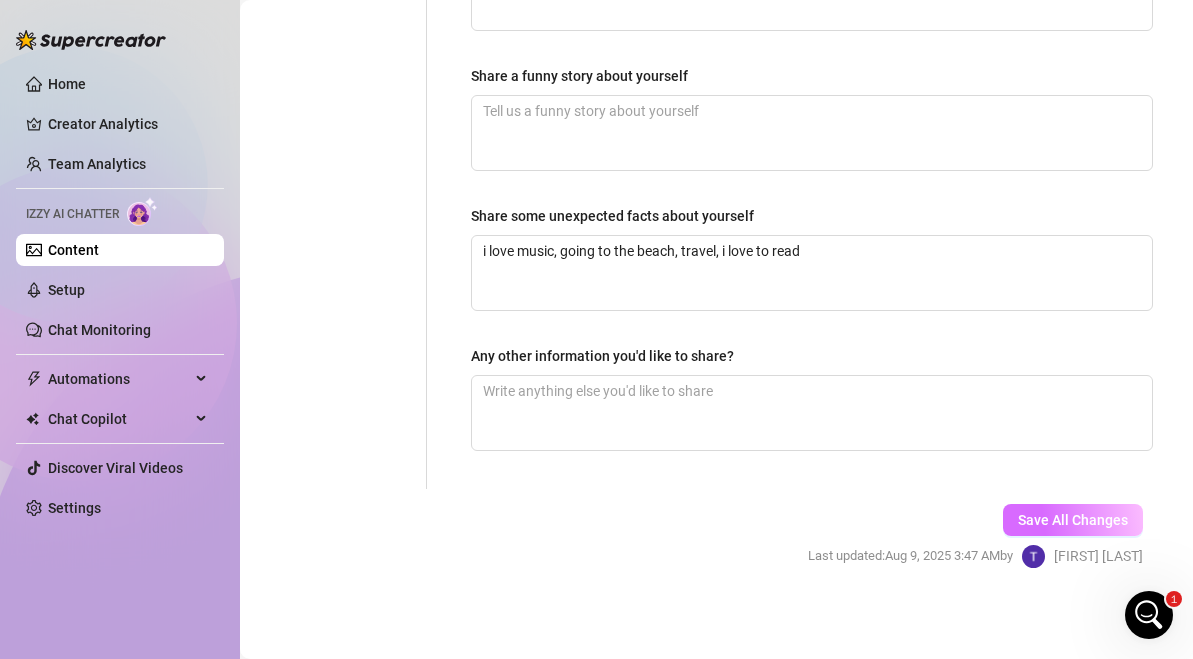 click on "Save All Changes" at bounding box center (1073, 520) 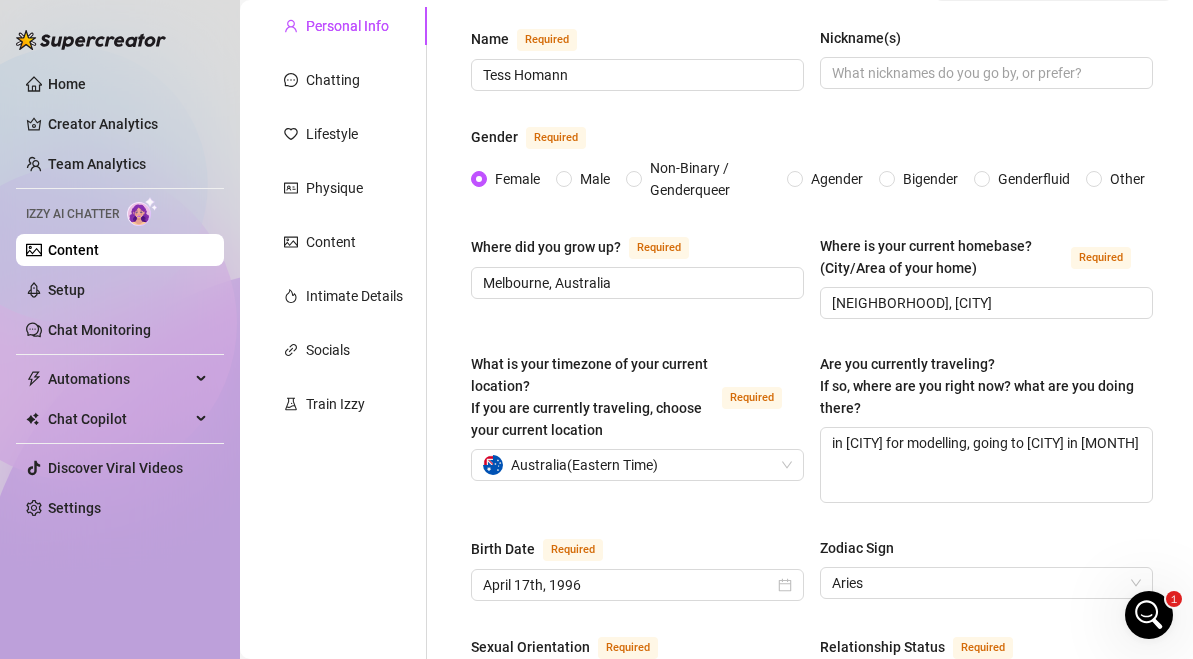 scroll, scrollTop: 199, scrollLeft: 0, axis: vertical 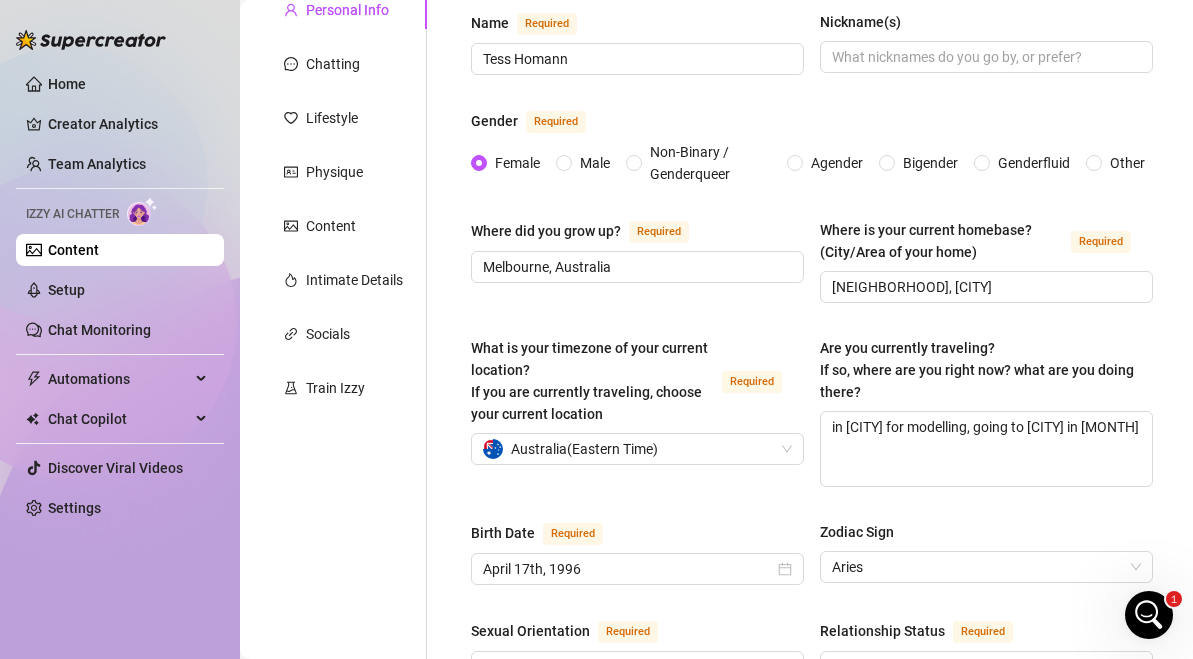 click on "Name Required [LAST_NAME] Nickname(s)" at bounding box center (812, 52) 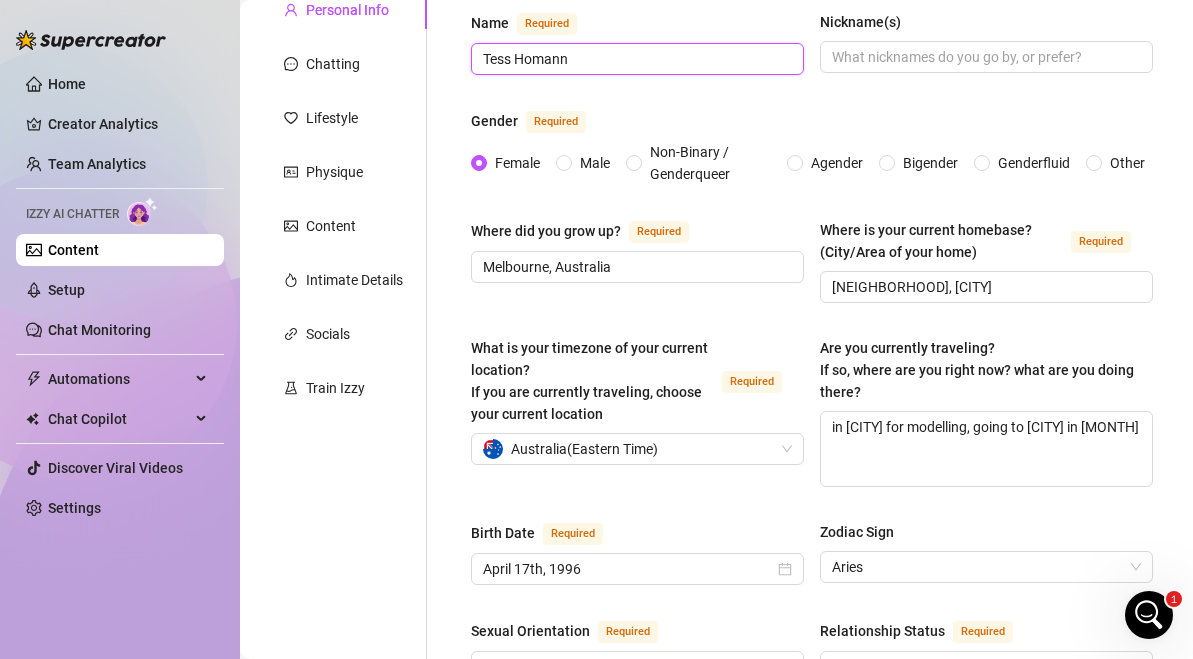click on "Tess Homann" at bounding box center [635, 59] 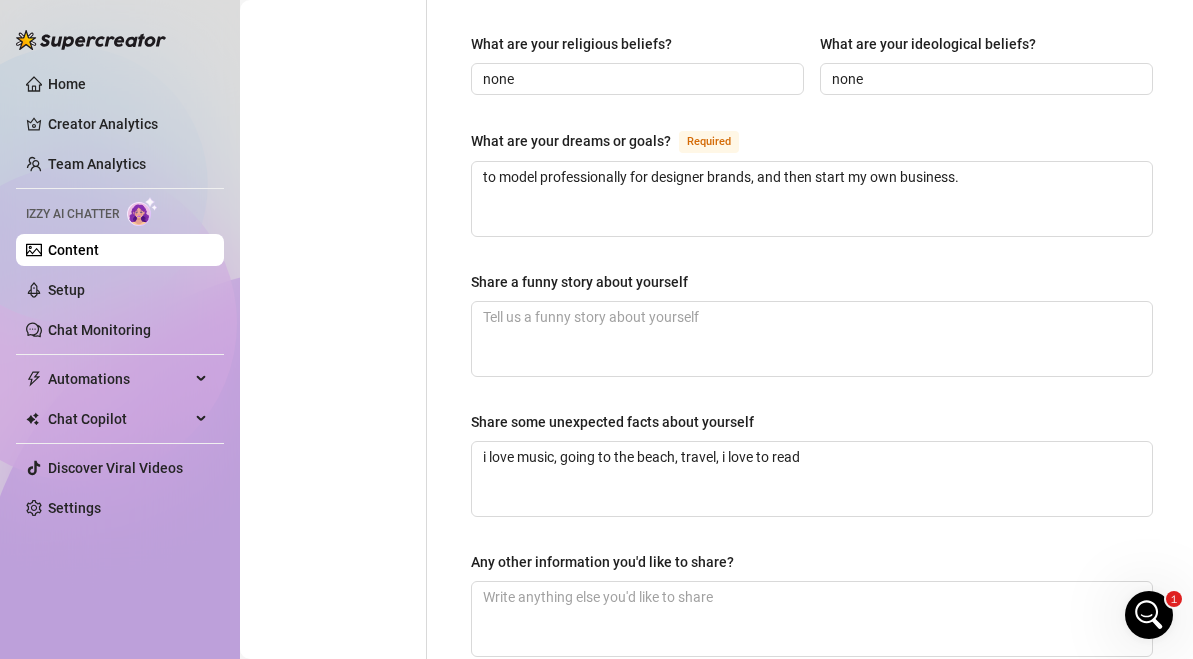 scroll, scrollTop: 1360, scrollLeft: 0, axis: vertical 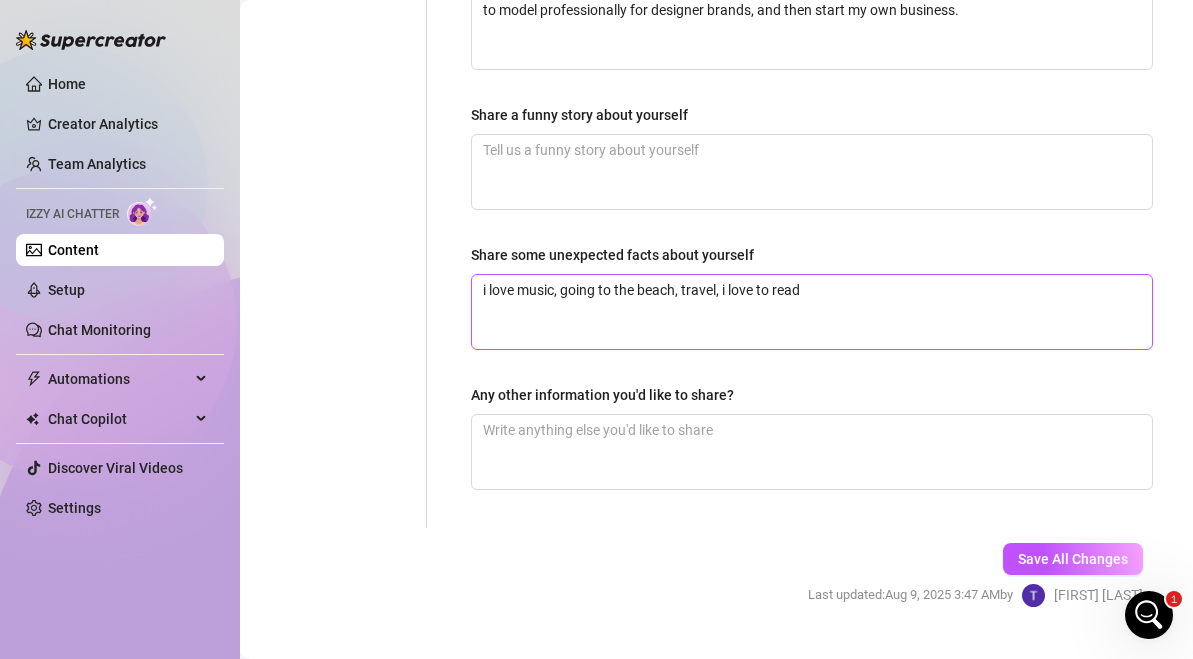 type on "Tess" 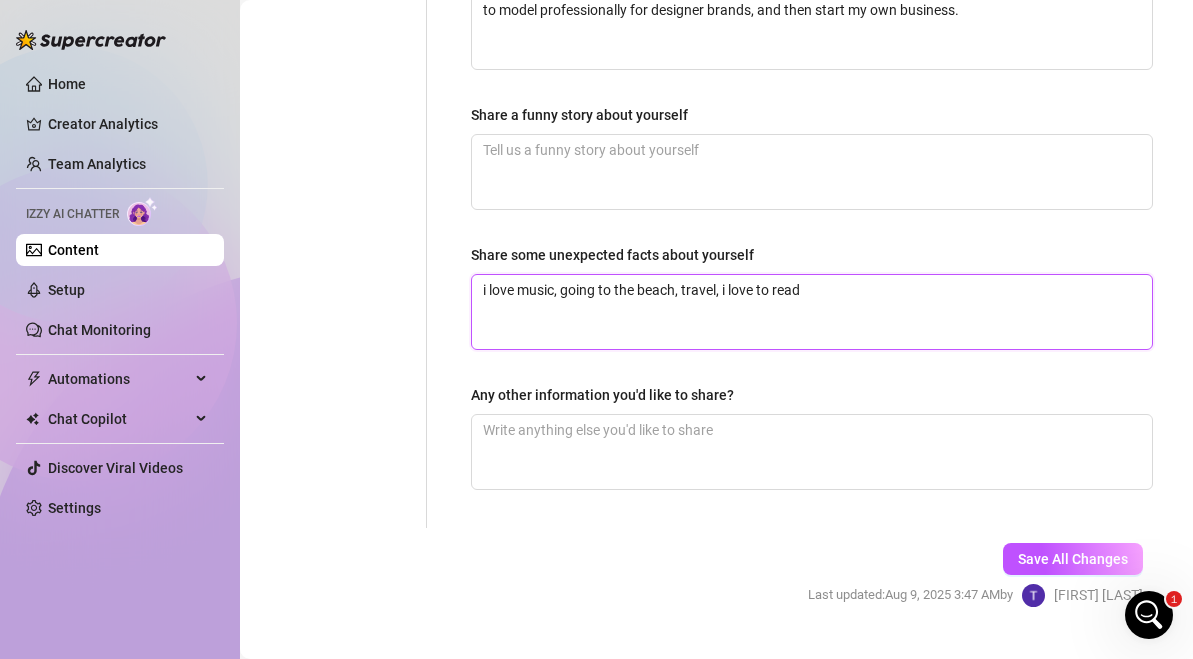 drag, startPoint x: 815, startPoint y: 324, endPoint x: 469, endPoint y: 236, distance: 357.0154 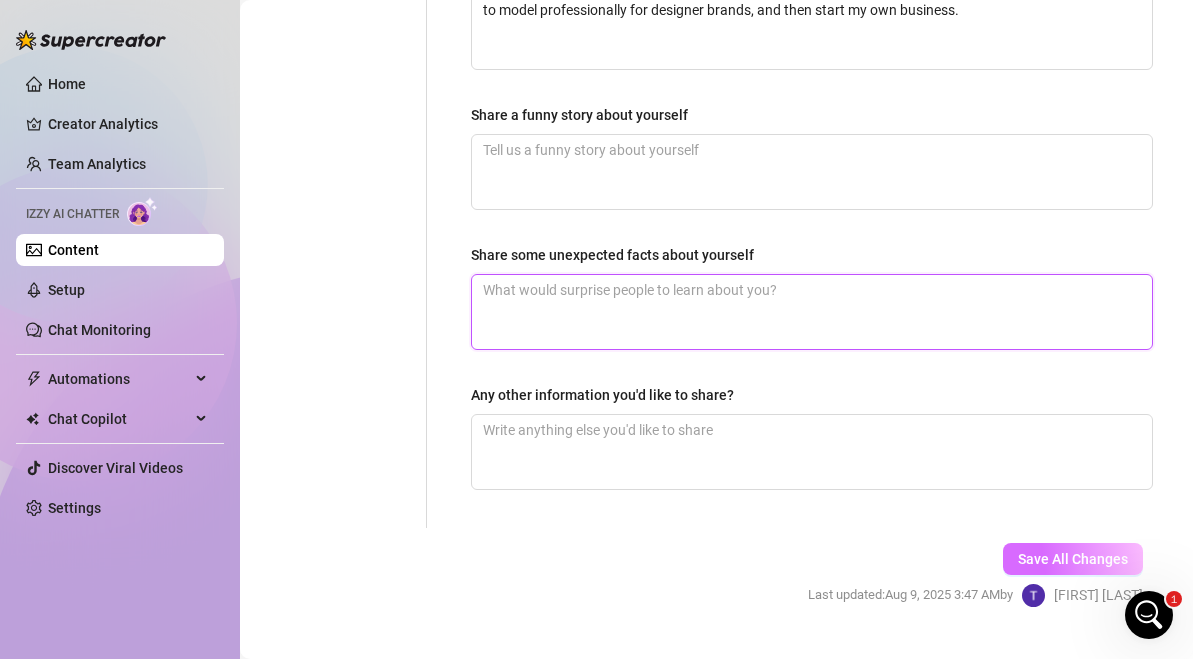type 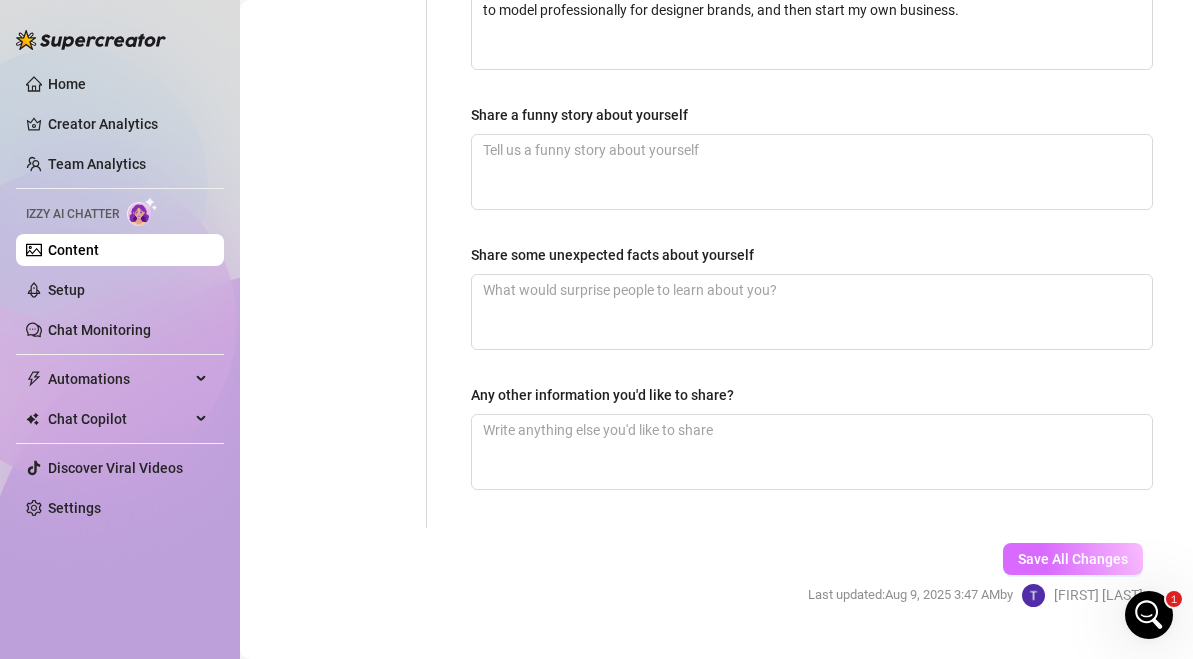 click on "Save All Changes" at bounding box center [1073, 559] 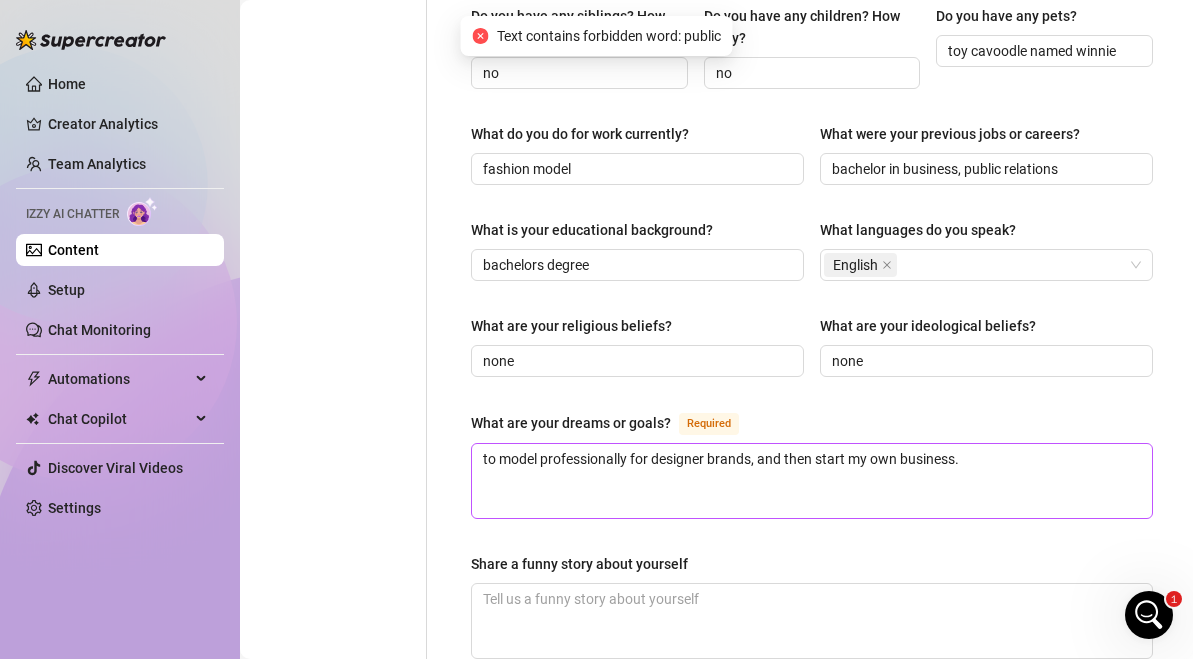 scroll, scrollTop: 929, scrollLeft: 0, axis: vertical 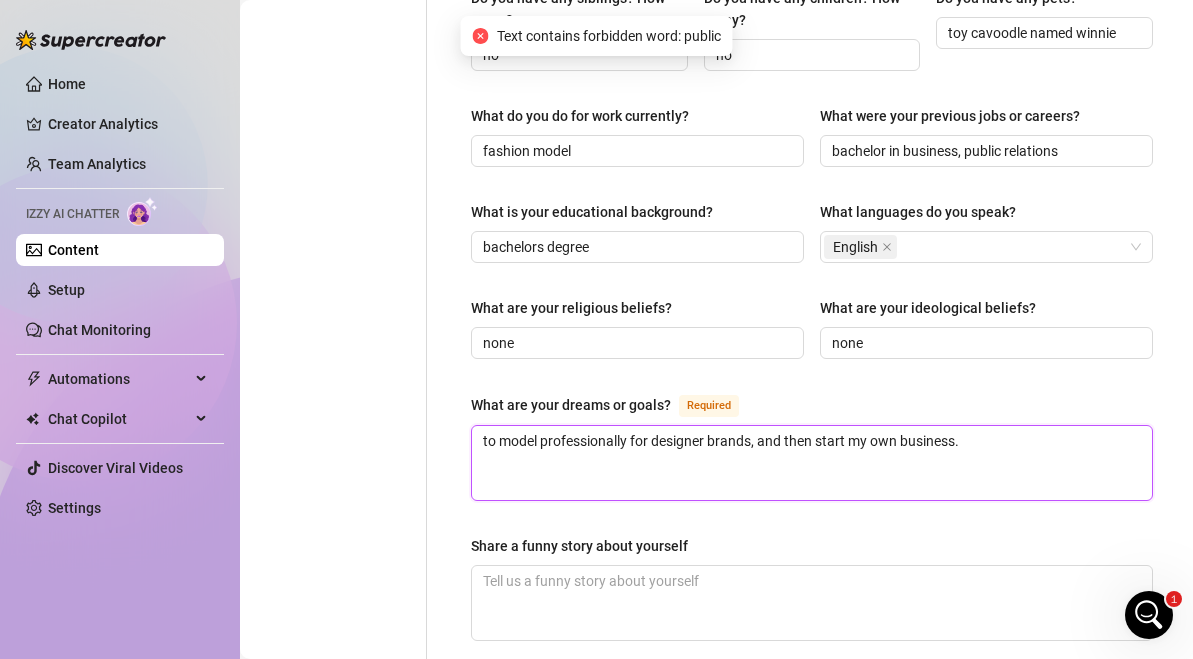 drag, startPoint x: 982, startPoint y: 452, endPoint x: 768, endPoint y: 421, distance: 216.23367 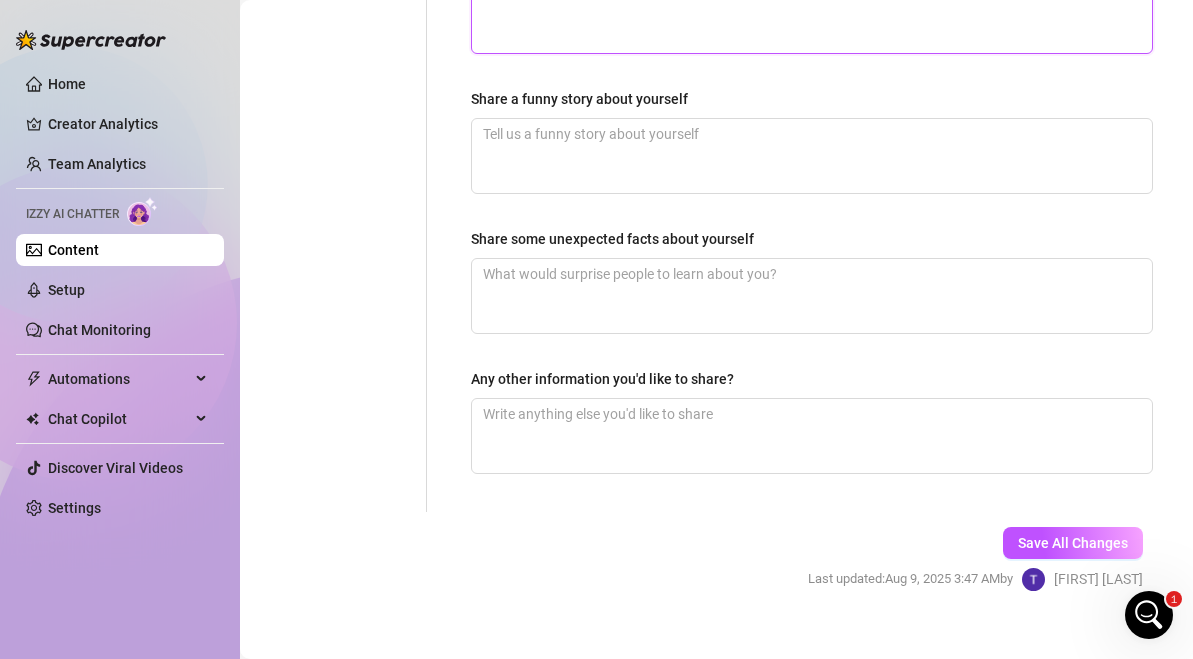 scroll, scrollTop: 1399, scrollLeft: 0, axis: vertical 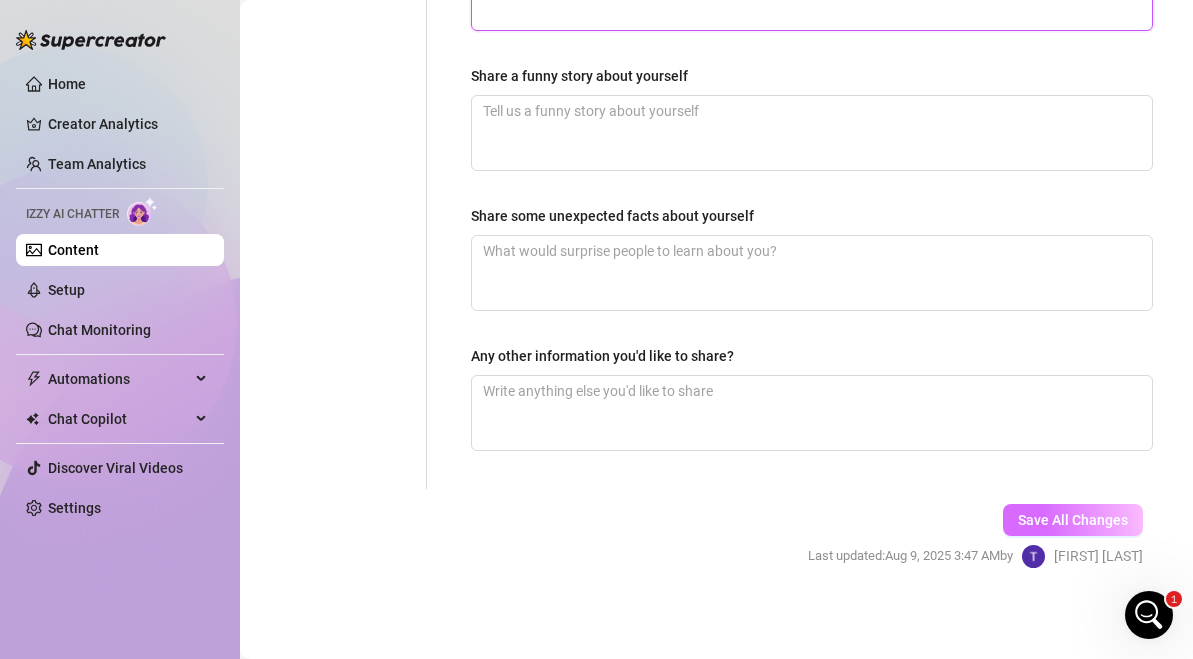 type on "to model" 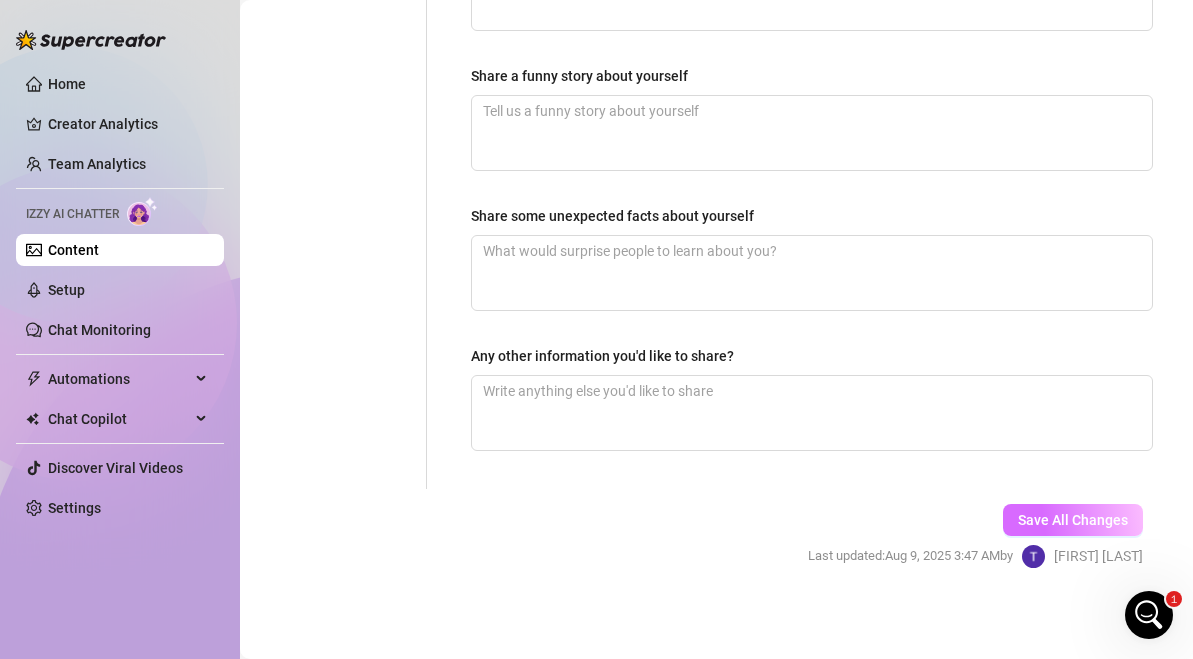 click on "Save All Changes" at bounding box center [1073, 520] 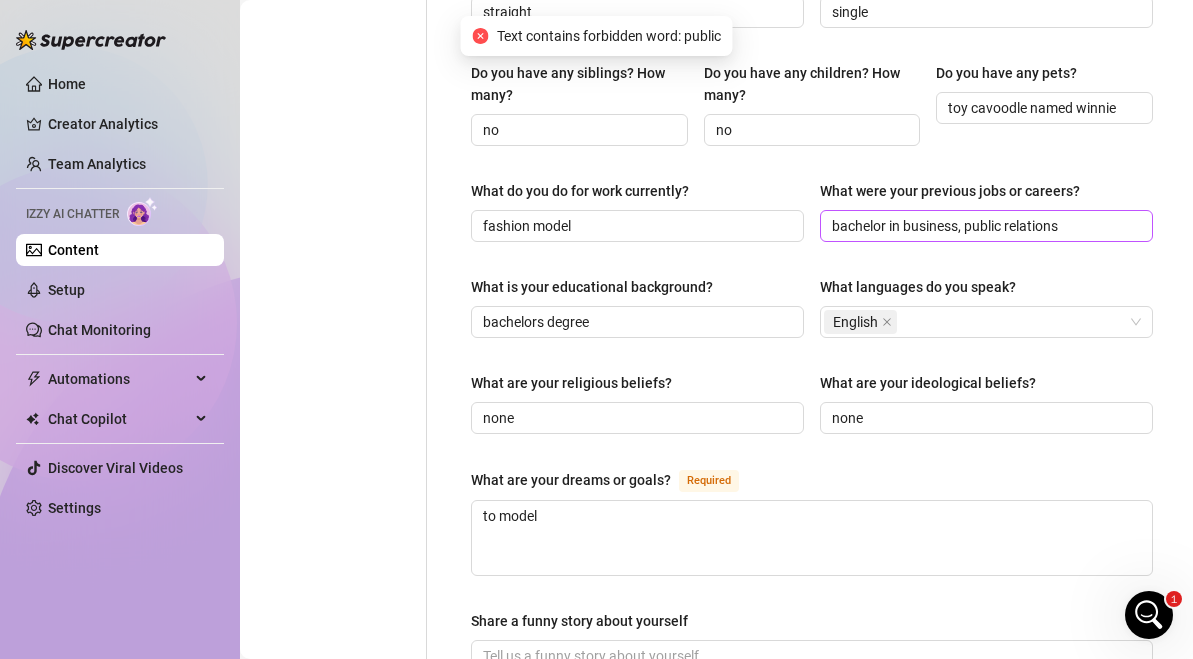scroll, scrollTop: 843, scrollLeft: 0, axis: vertical 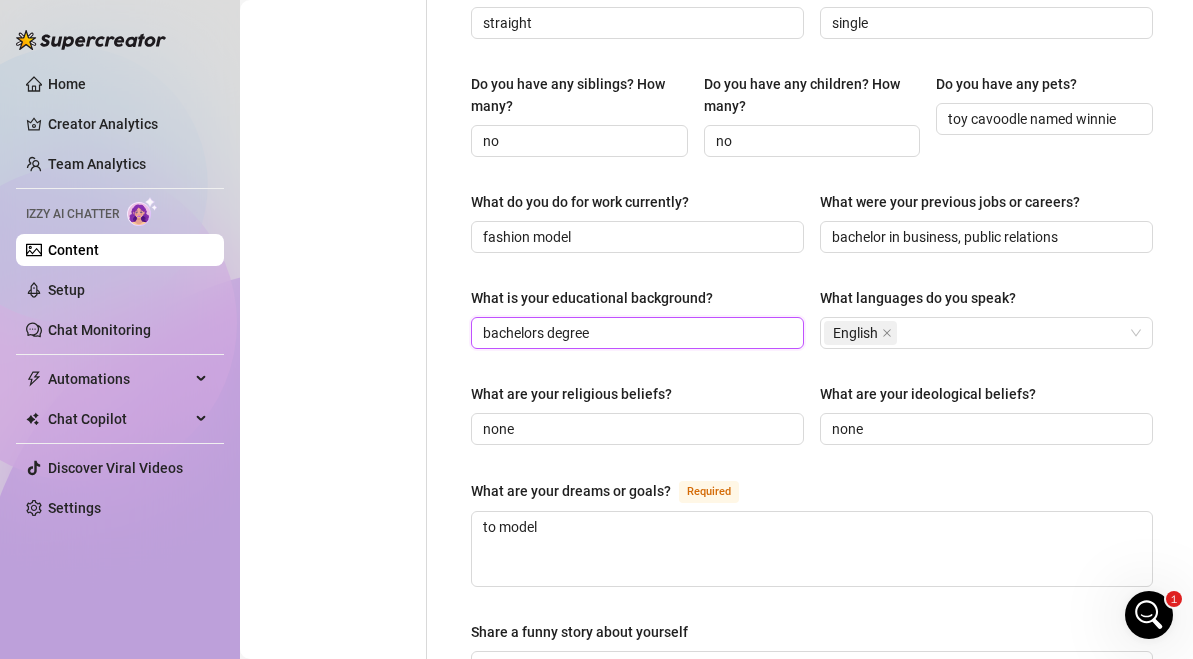 drag, startPoint x: 632, startPoint y: 326, endPoint x: 602, endPoint y: 326, distance: 30 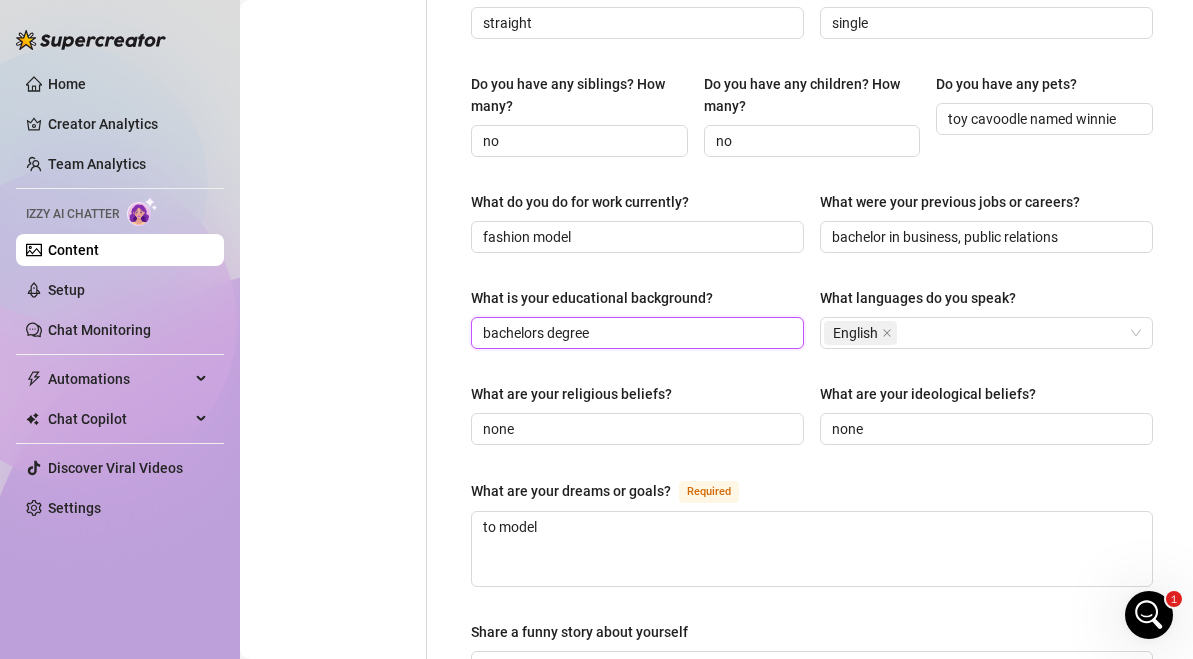 click on "bachelors degree" at bounding box center [635, 333] 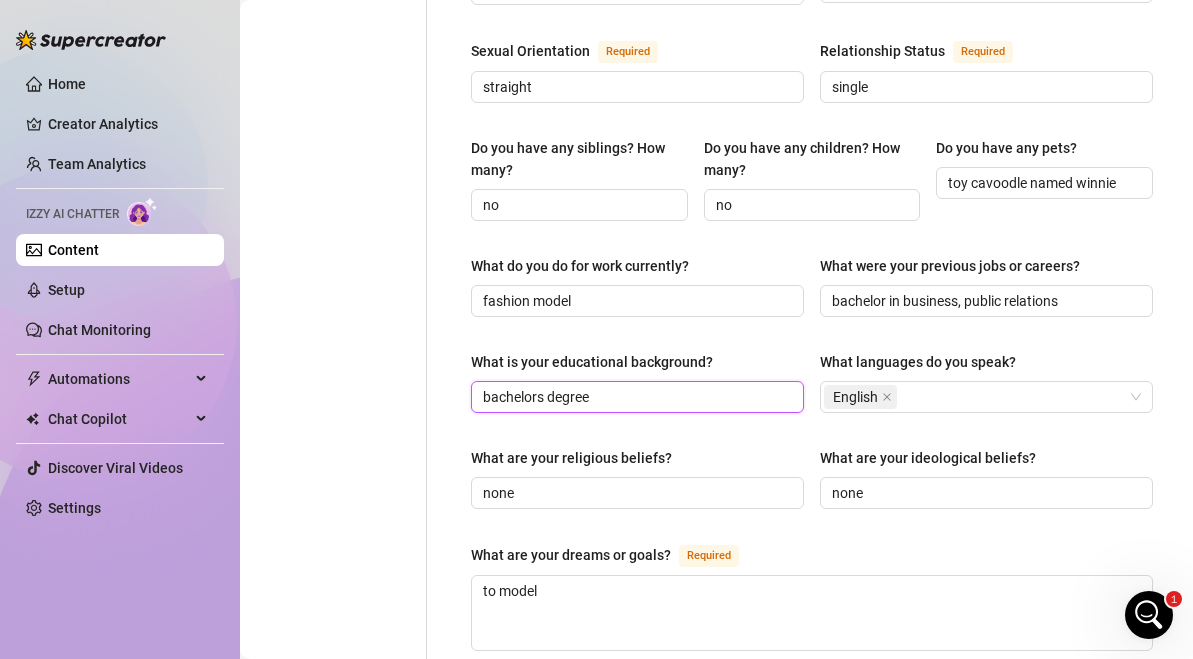 scroll, scrollTop: 773, scrollLeft: 0, axis: vertical 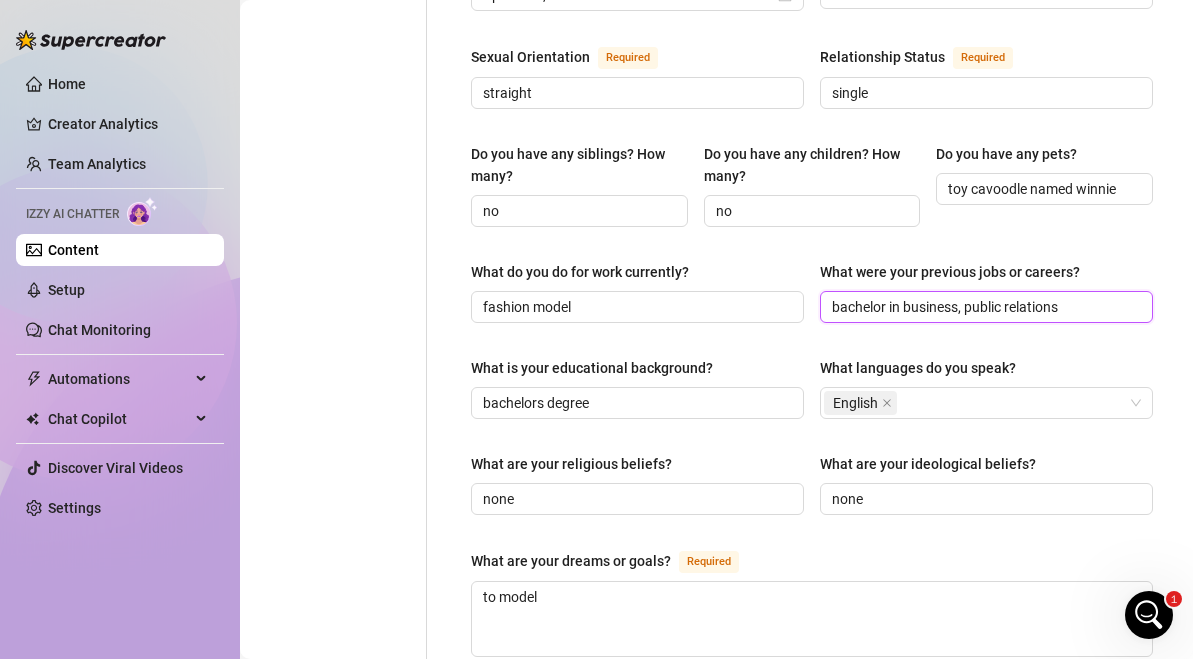 click on "bachelor in business, public relations" at bounding box center (984, 307) 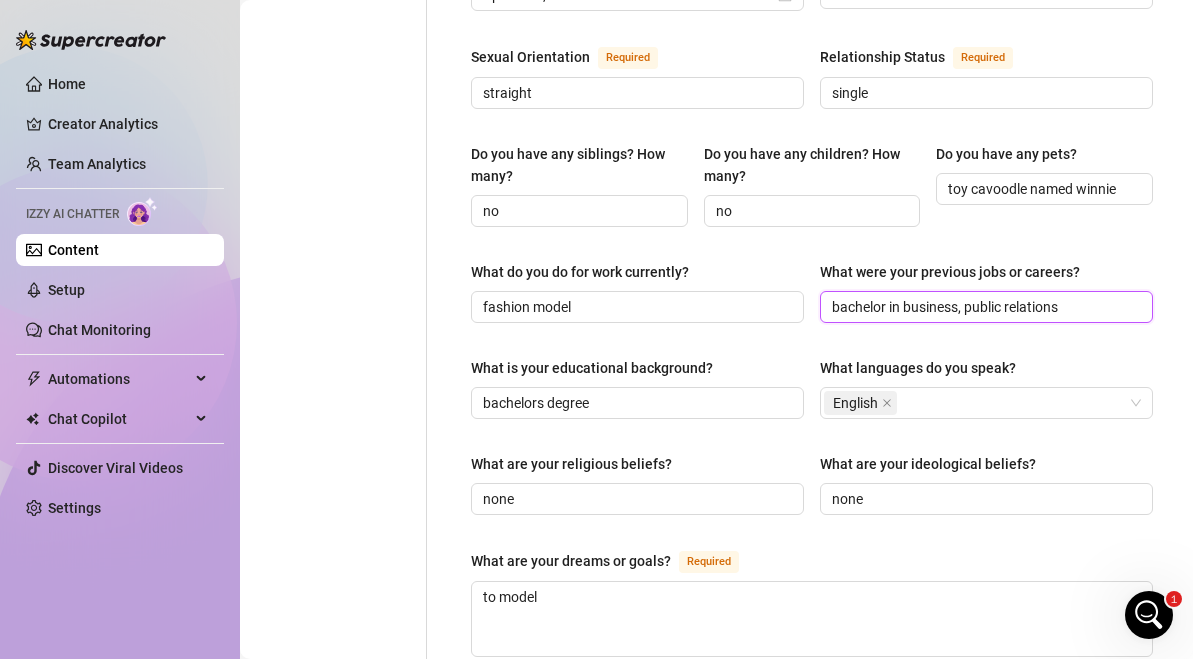 drag, startPoint x: 1074, startPoint y: 305, endPoint x: 960, endPoint y: 294, distance: 114.52947 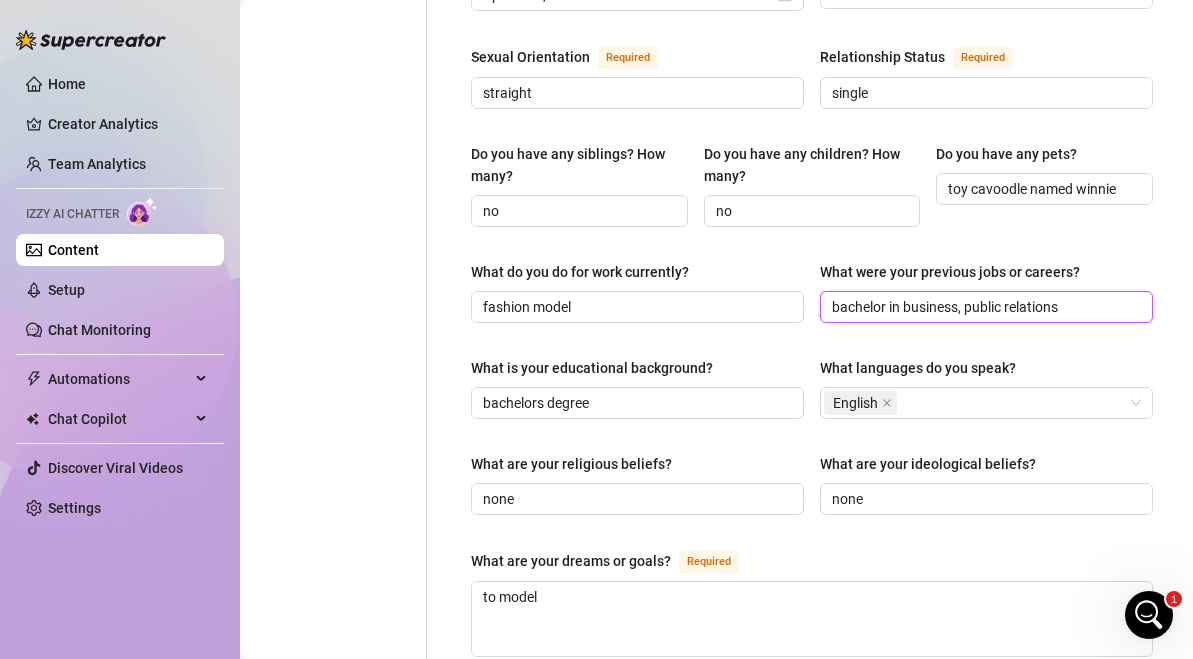 click on "bachelor in business, public relations" at bounding box center (984, 307) 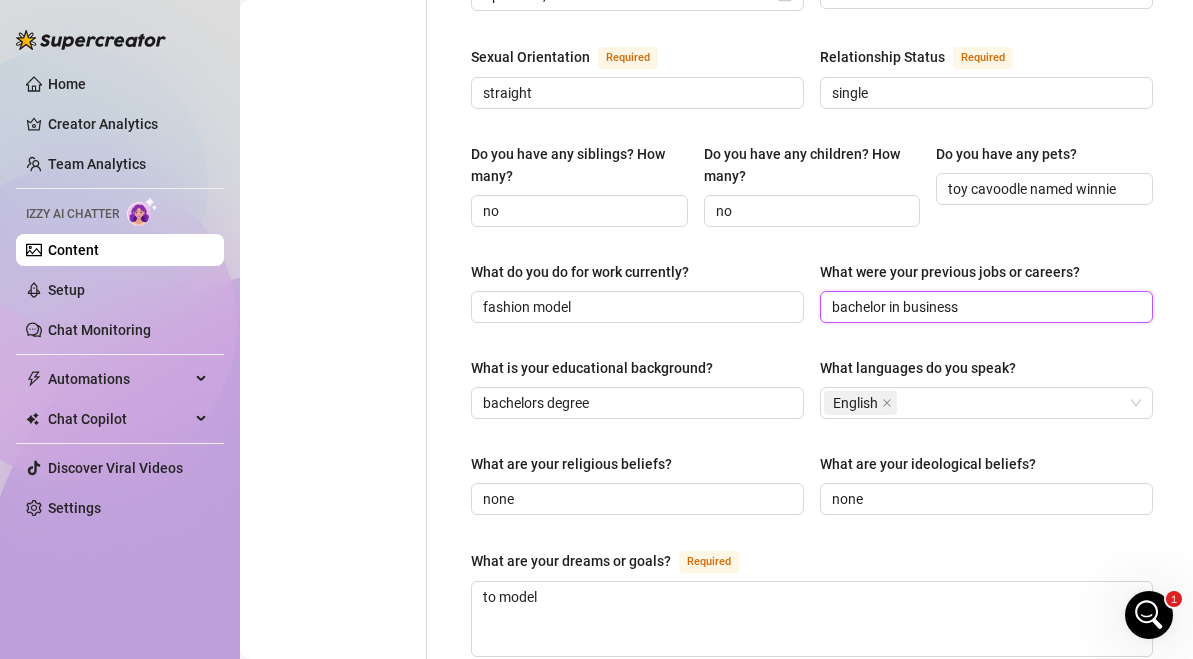 scroll, scrollTop: 1399, scrollLeft: 0, axis: vertical 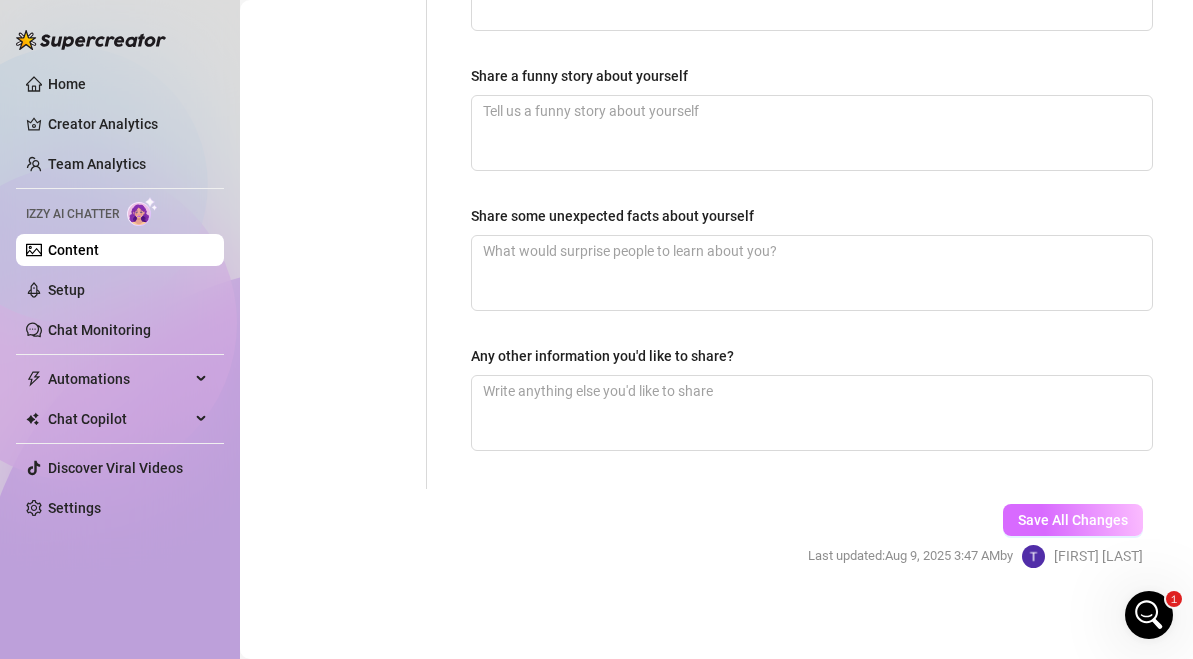 type on "bachelor in business" 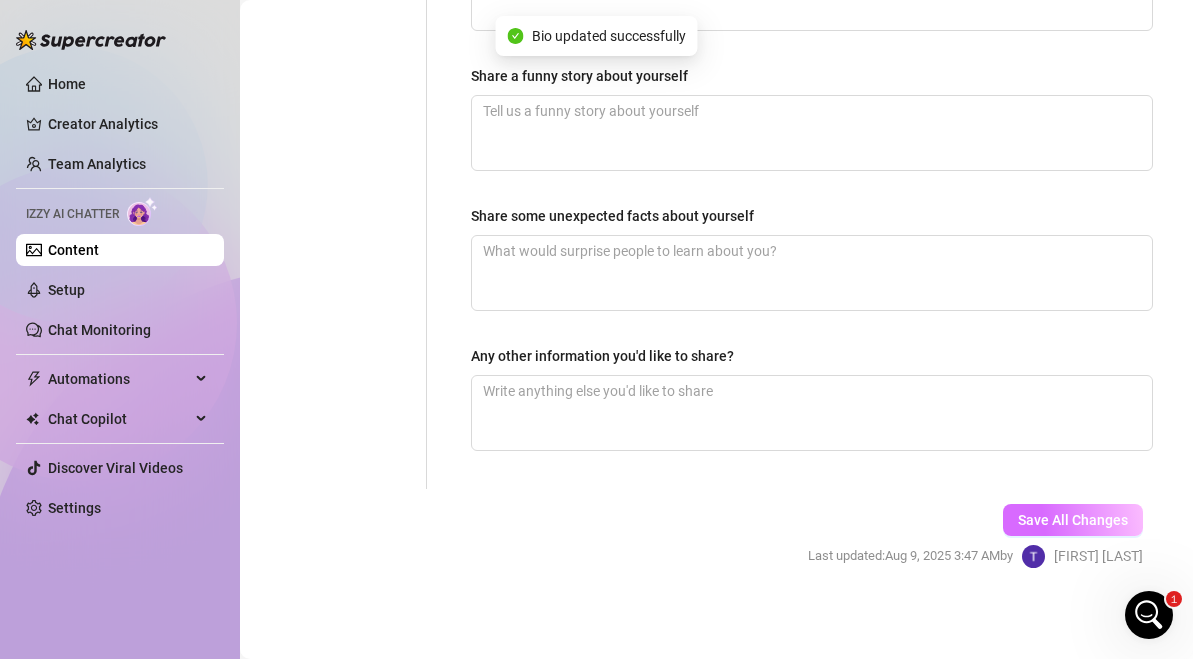type on "Tess" 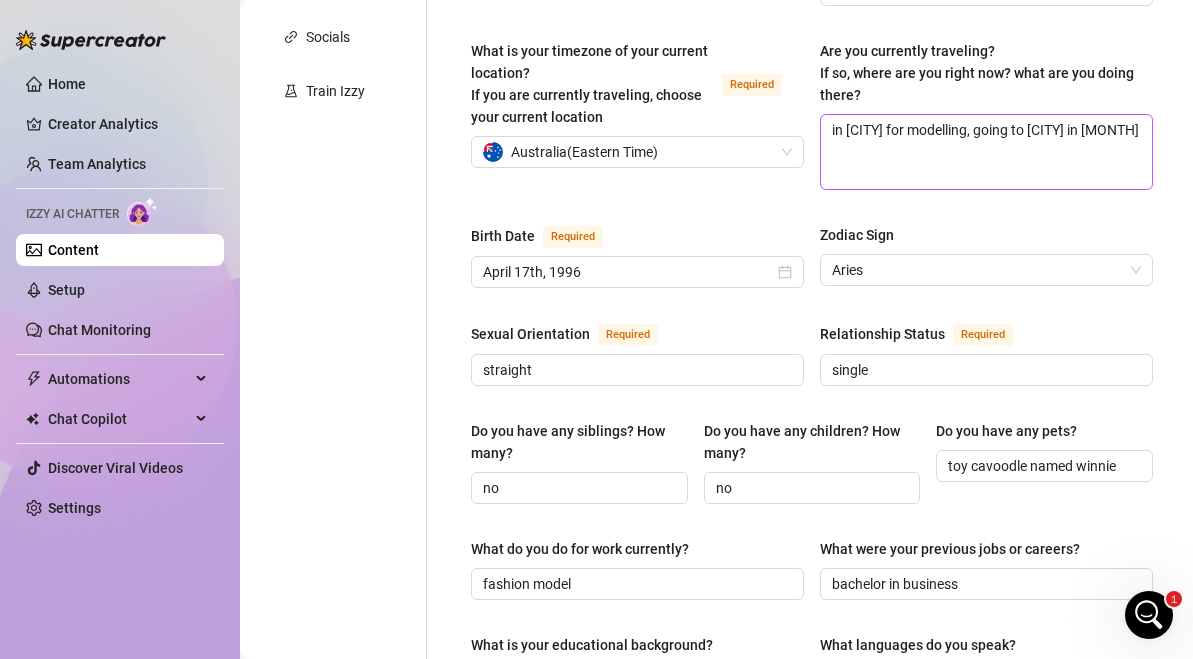 scroll, scrollTop: 1399, scrollLeft: 0, axis: vertical 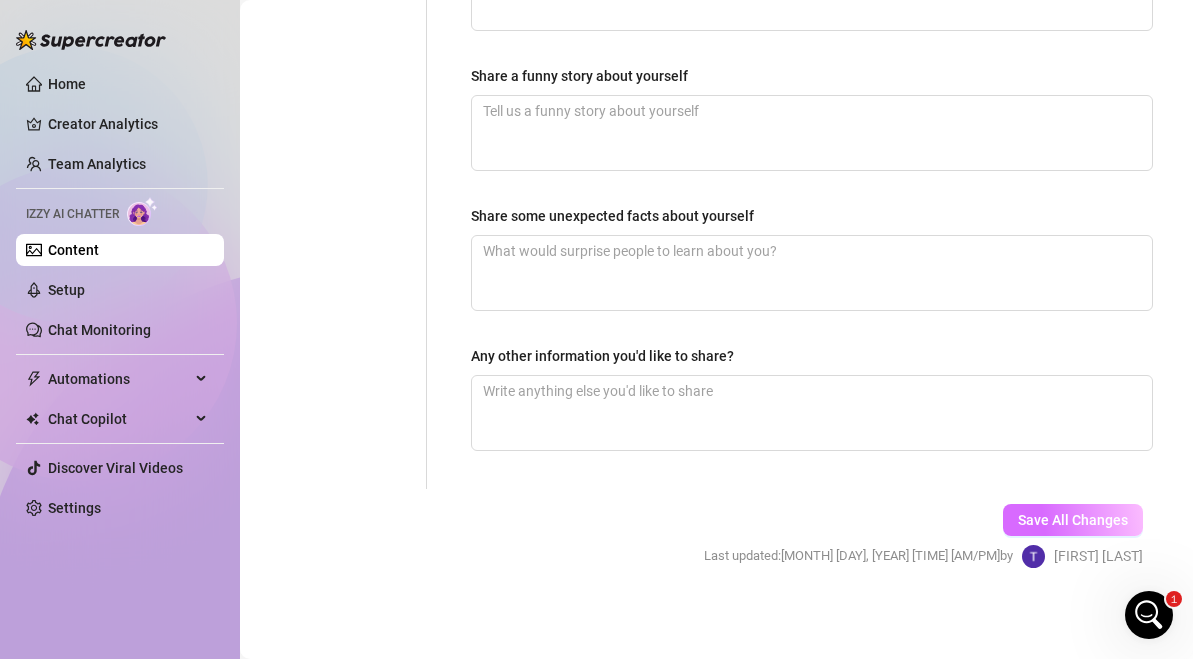 click on "Save All Changes" at bounding box center [1073, 520] 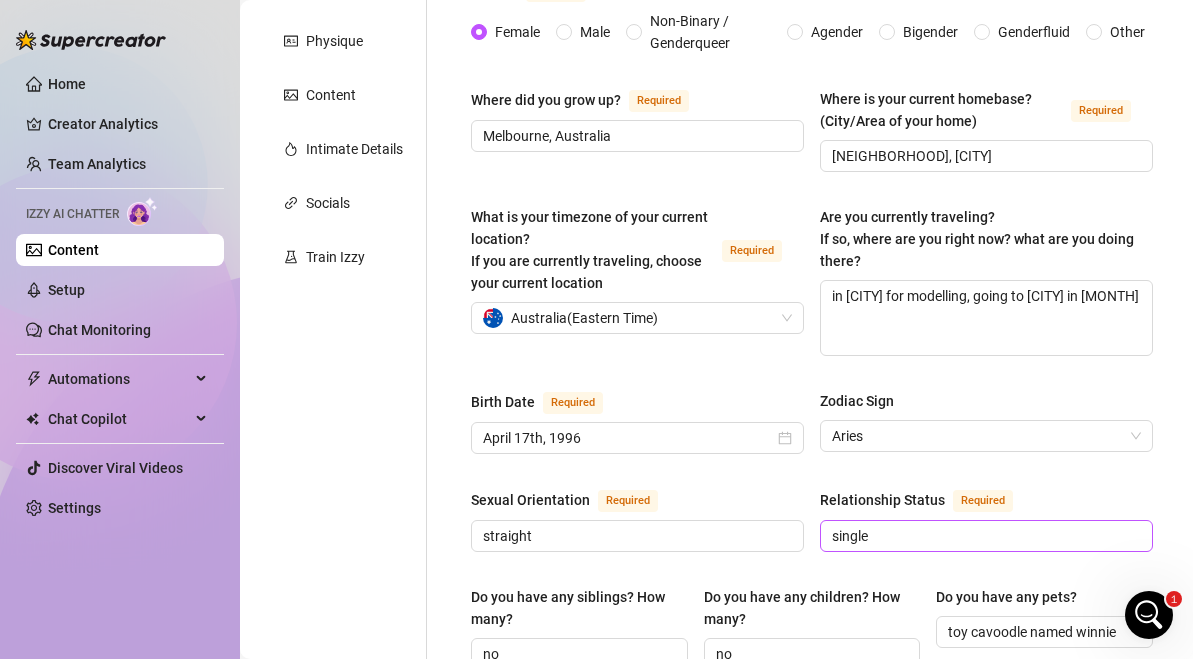scroll, scrollTop: 0, scrollLeft: 0, axis: both 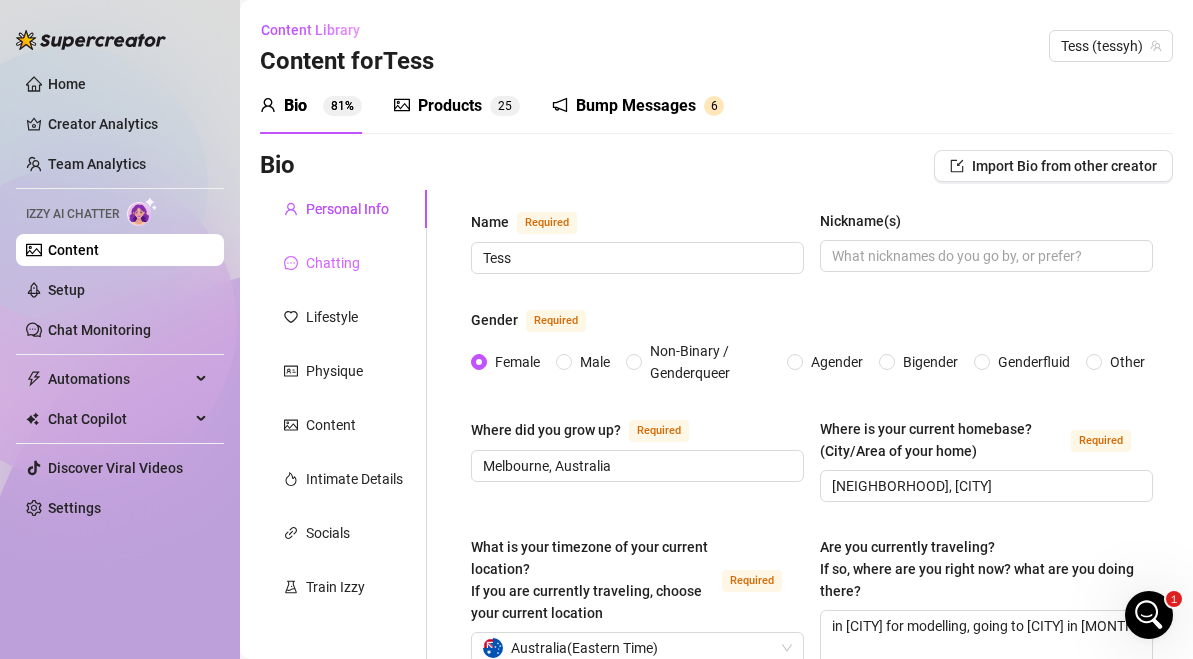 click on "Chatting" at bounding box center [343, 263] 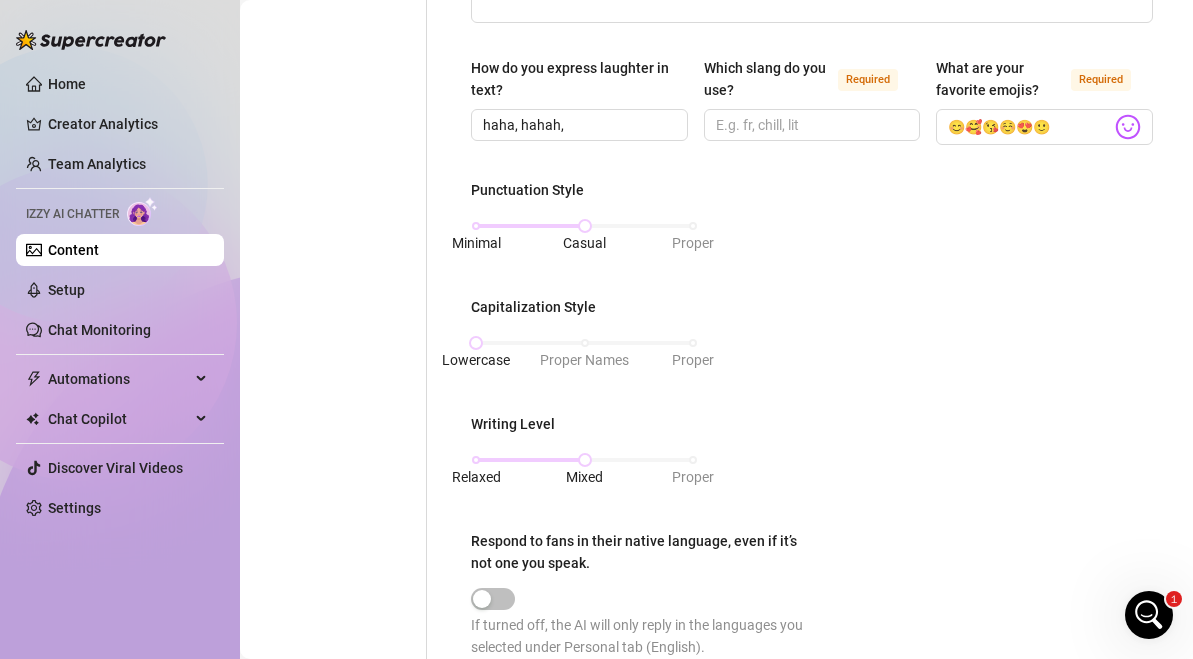 scroll, scrollTop: 723, scrollLeft: 0, axis: vertical 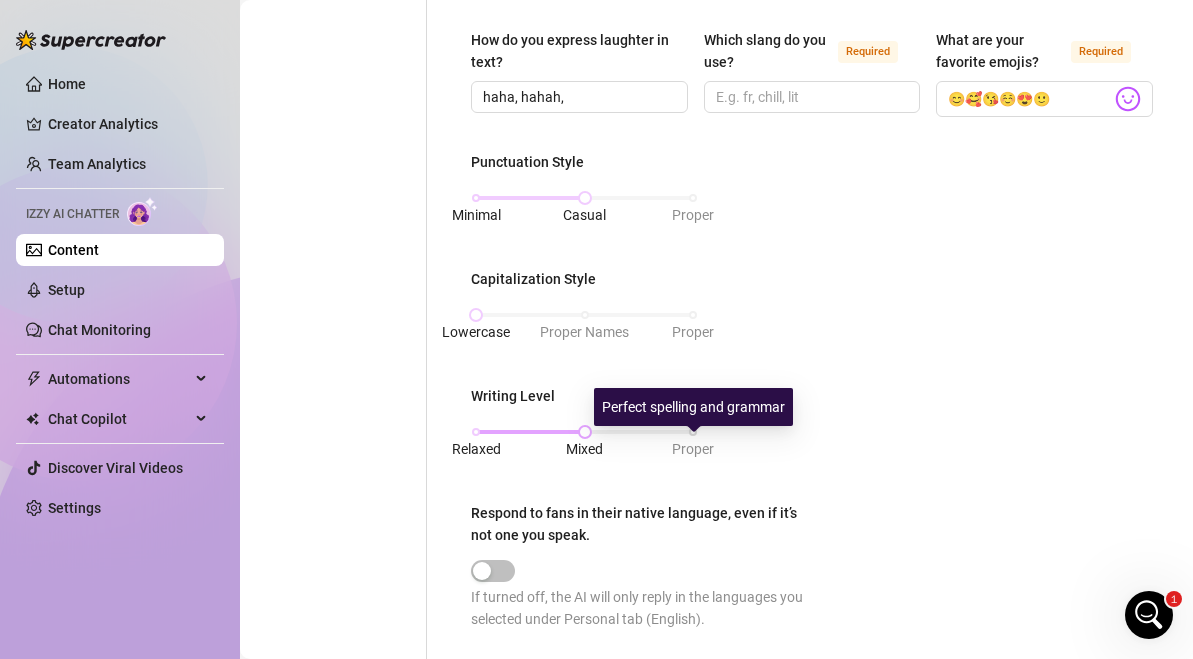 click on "Proper" at bounding box center [693, 449] 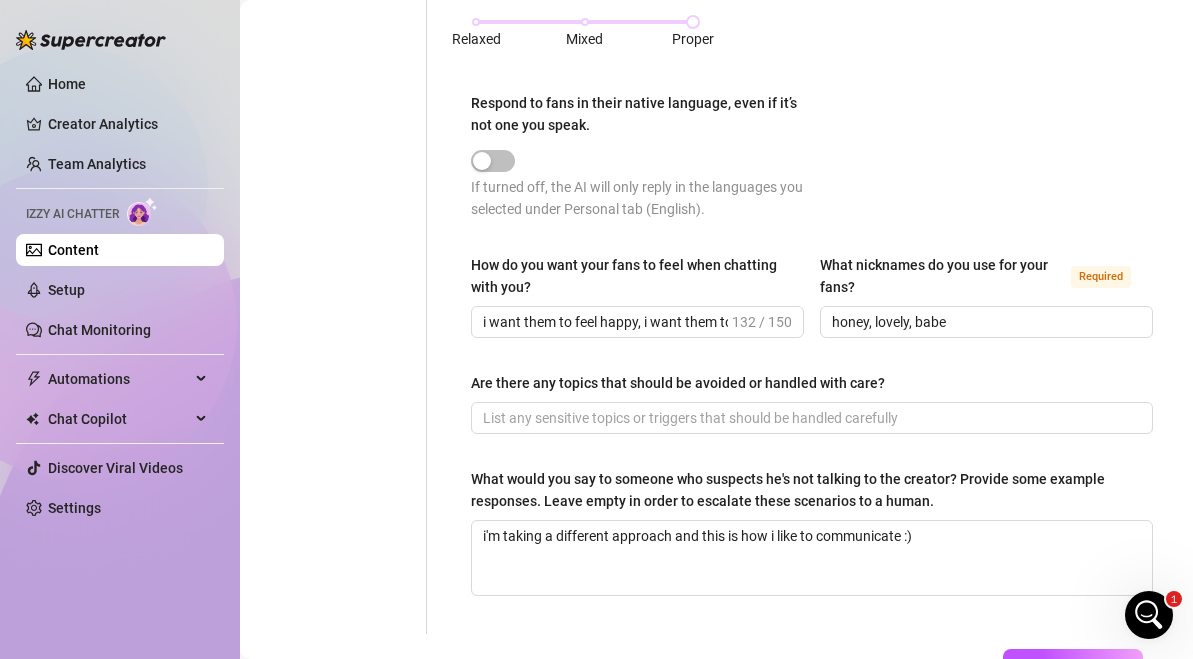scroll, scrollTop: 1135, scrollLeft: 0, axis: vertical 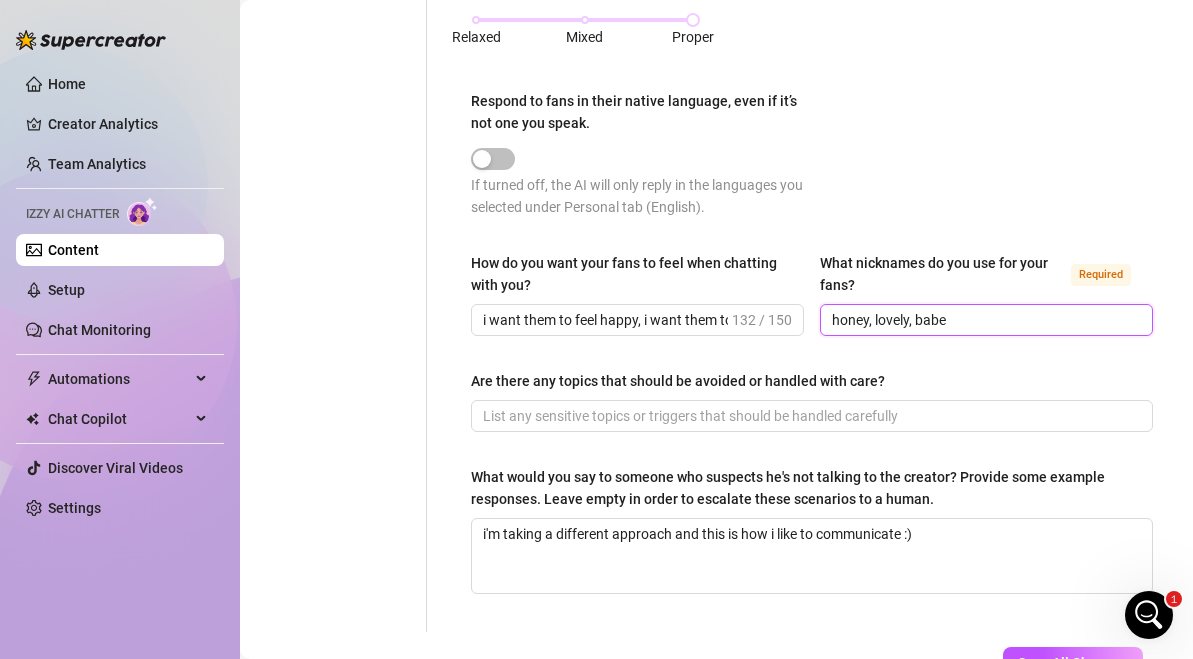 drag, startPoint x: 907, startPoint y: 318, endPoint x: 817, endPoint y: 308, distance: 90.55385 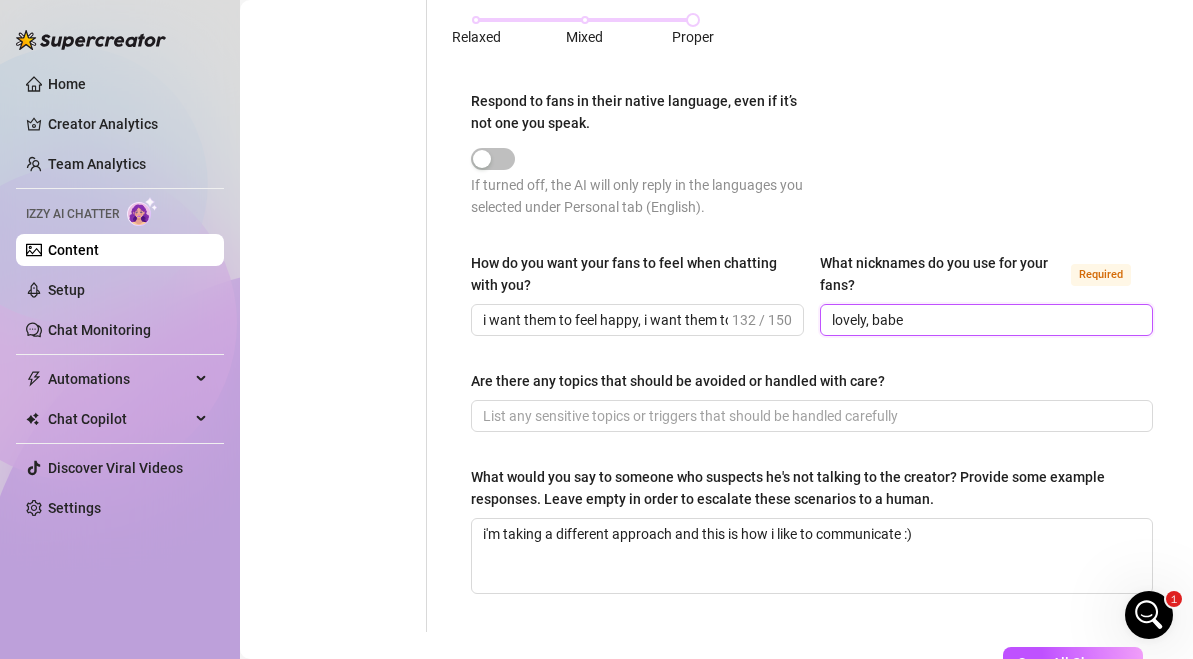 click on "lovely, babe" at bounding box center [986, 320] 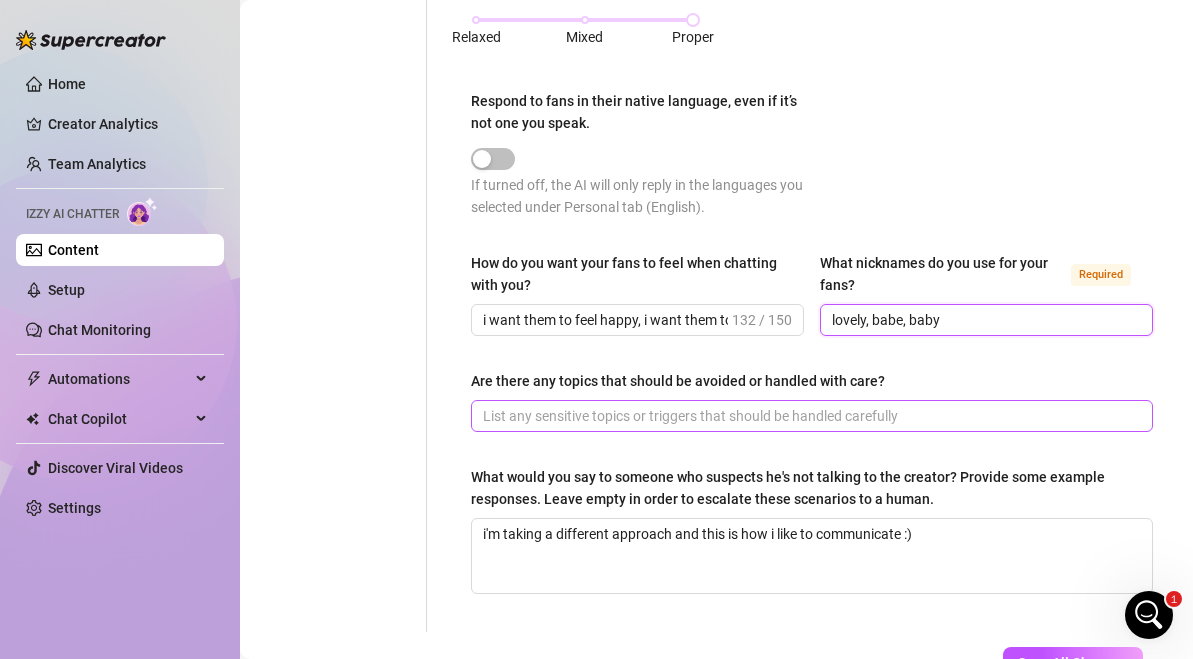 scroll, scrollTop: 1242, scrollLeft: 0, axis: vertical 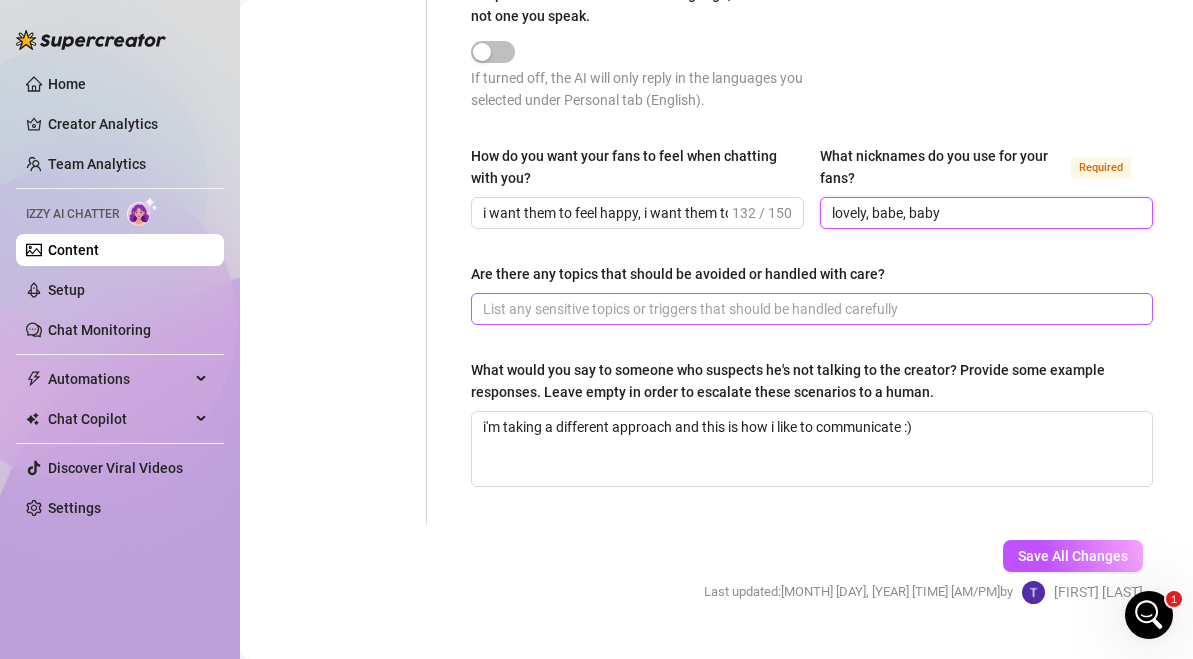 type on "lovely, babe, baby" 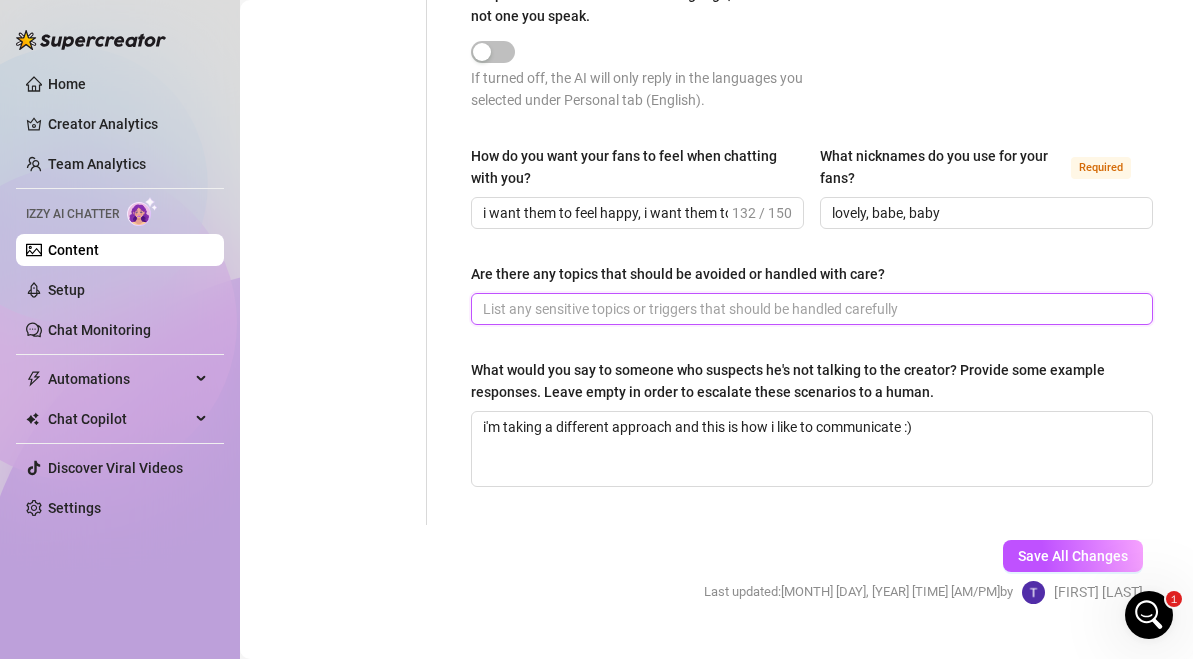 click on "Are there any topics that should be avoided or handled with care?" at bounding box center [810, 309] 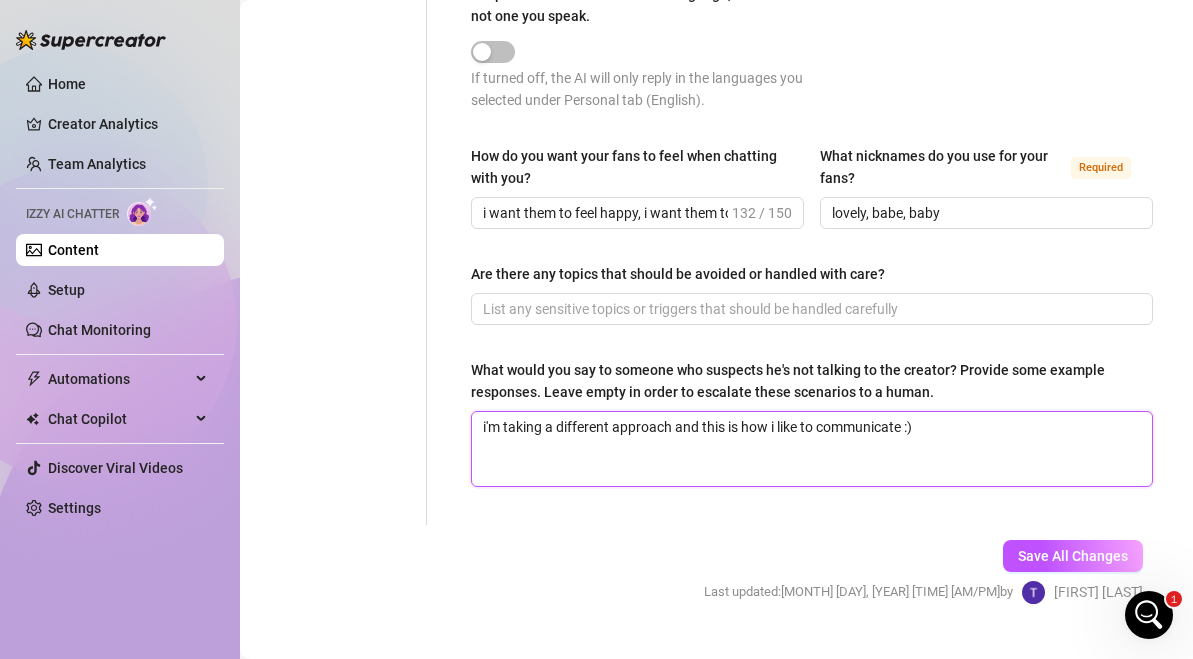 drag, startPoint x: 945, startPoint y: 448, endPoint x: 566, endPoint y: 397, distance: 382.41602 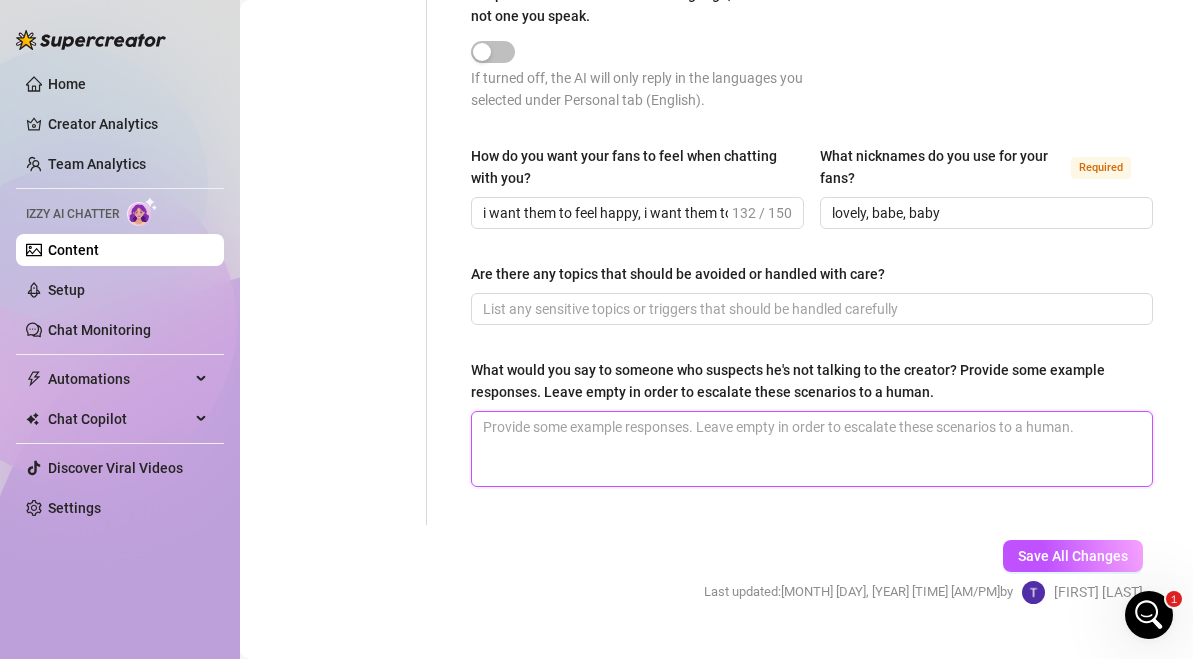 type 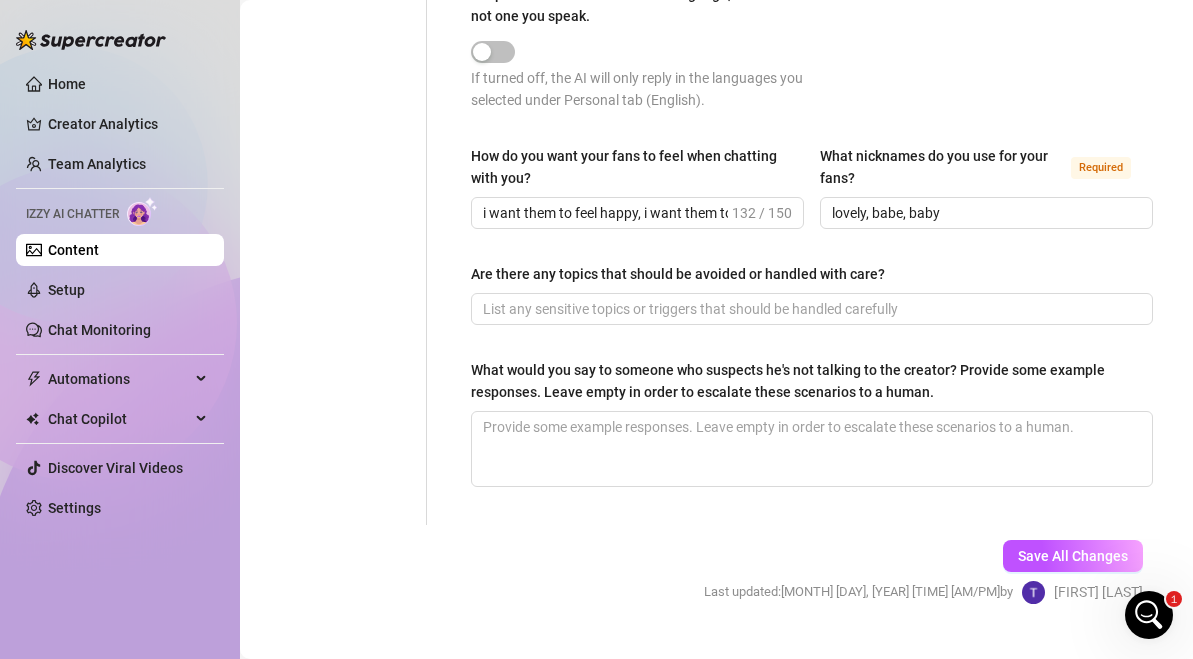 click on "Save All Changes Last updated:  Aug 9, 2025 9:56 PM  by   [FIRST] [LAST]" at bounding box center [923, 572] 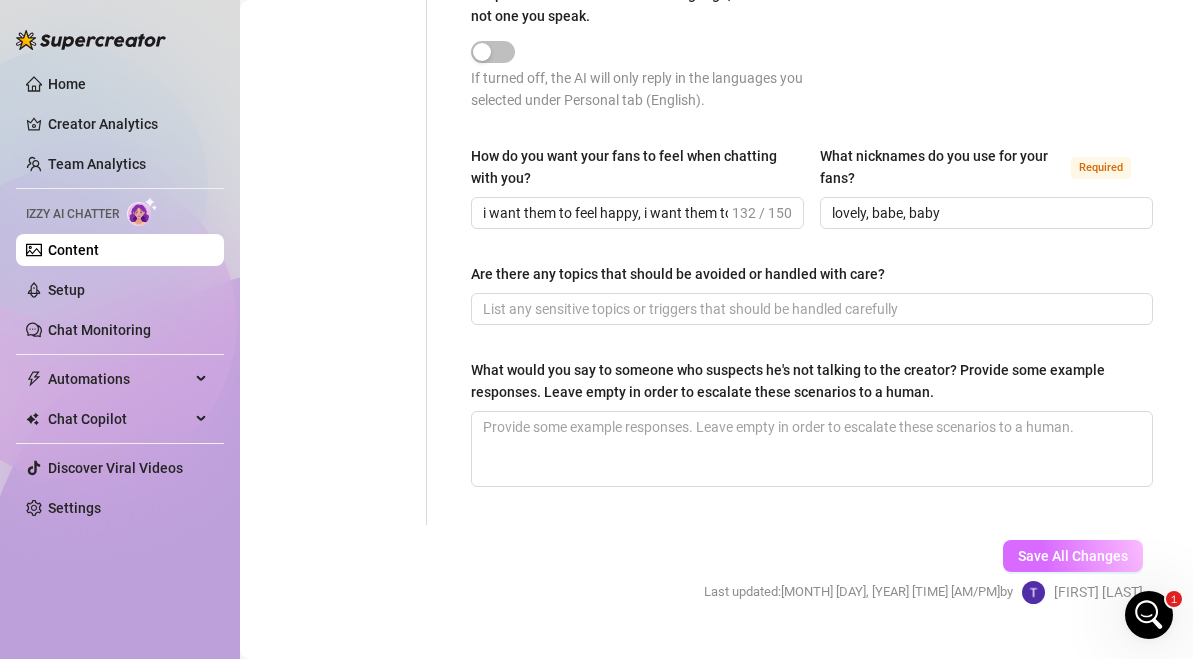click on "Save All Changes" at bounding box center [1073, 556] 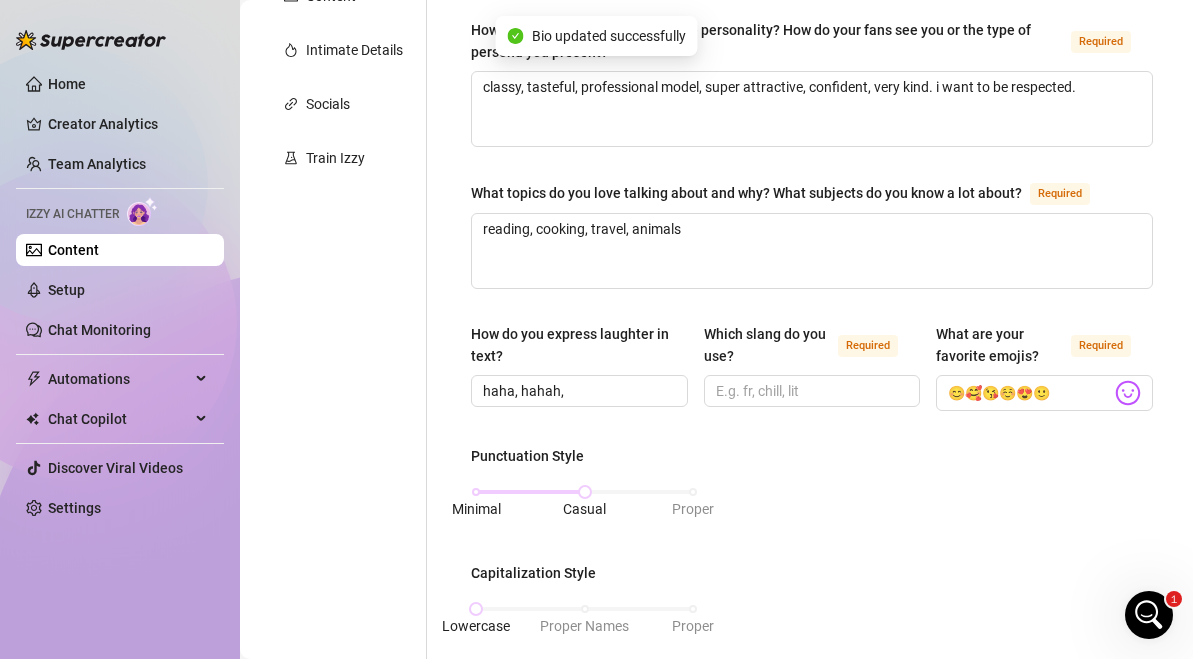 scroll, scrollTop: 426, scrollLeft: 0, axis: vertical 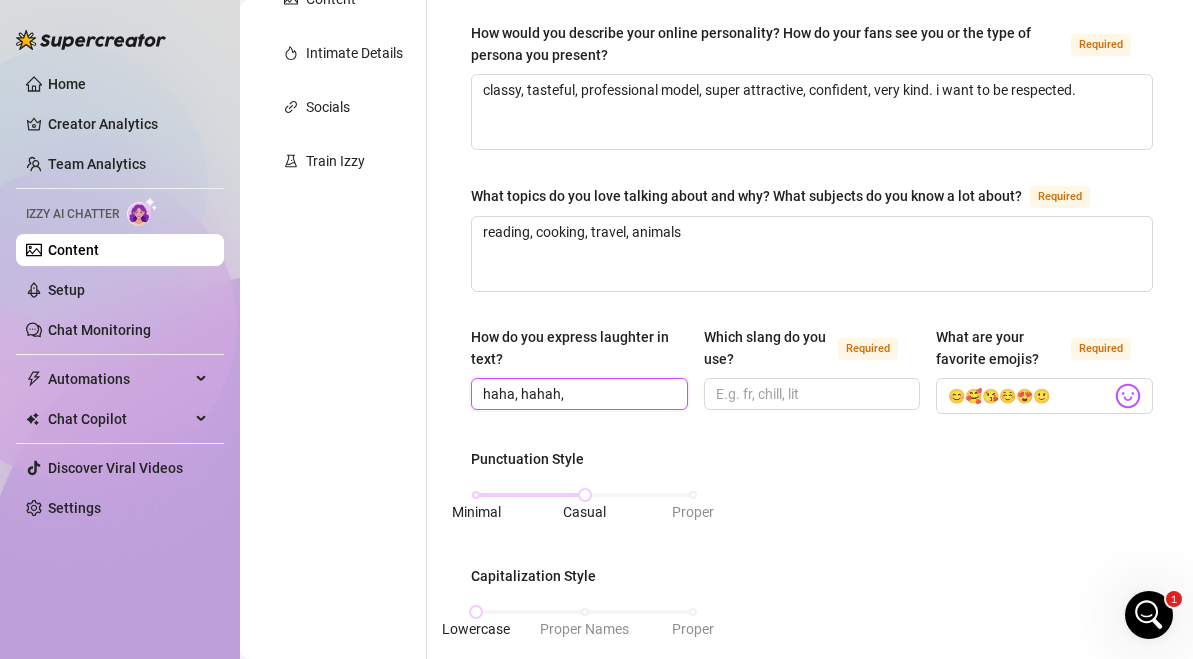 click on "haha, hahah," at bounding box center [577, 394] 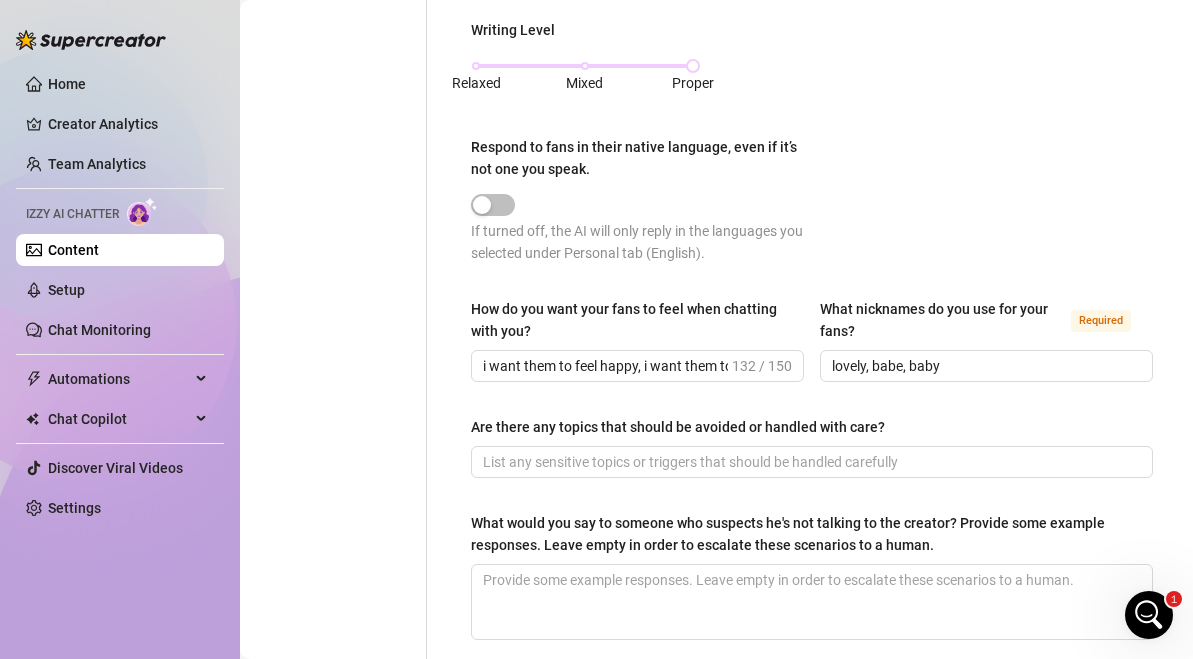 scroll, scrollTop: 1281, scrollLeft: 0, axis: vertical 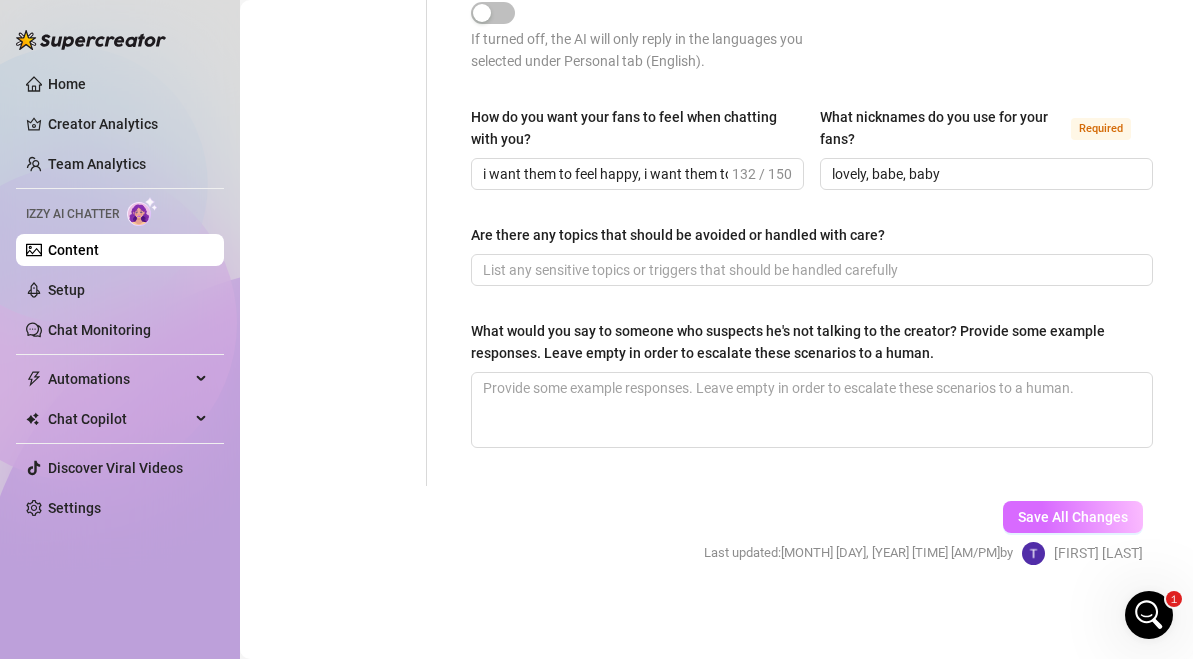 type on "haha" 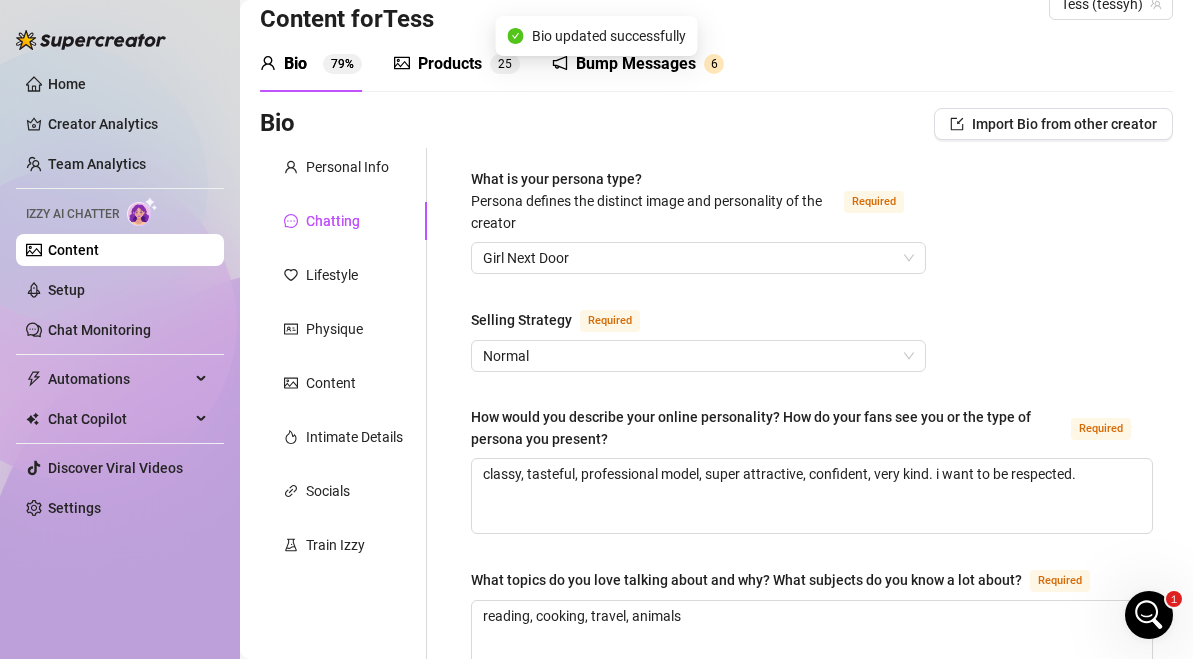 scroll, scrollTop: 35, scrollLeft: 0, axis: vertical 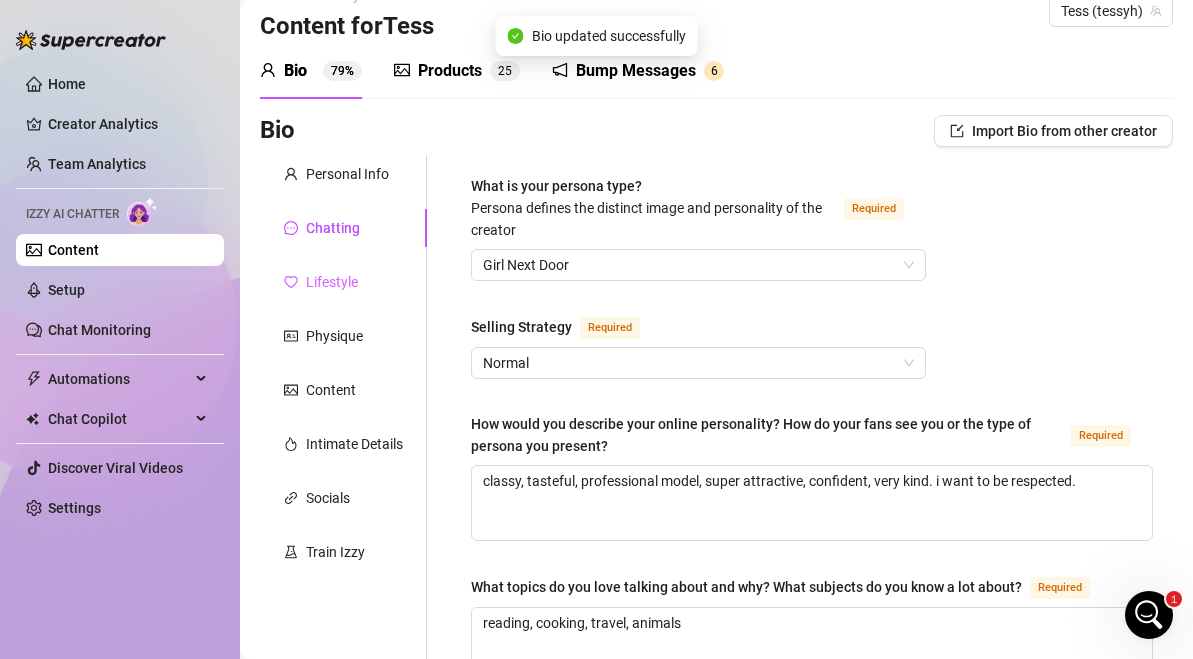 click on "Lifestyle" at bounding box center [343, 282] 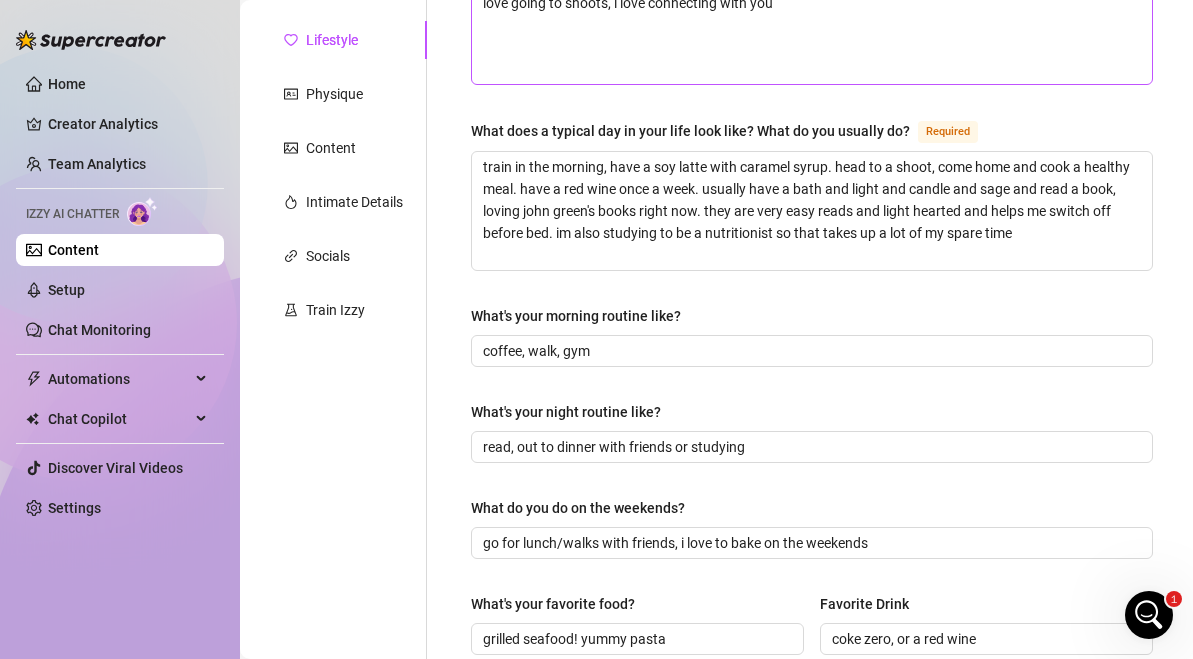 scroll, scrollTop: 254, scrollLeft: 0, axis: vertical 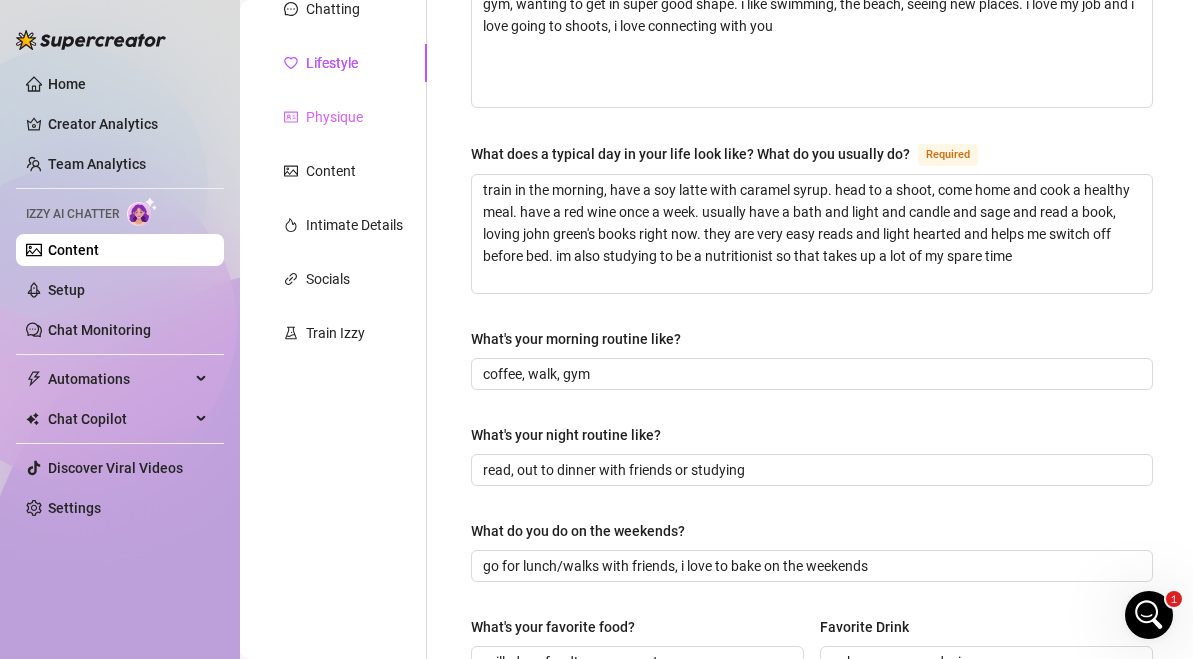 click on "Physique" at bounding box center (343, 117) 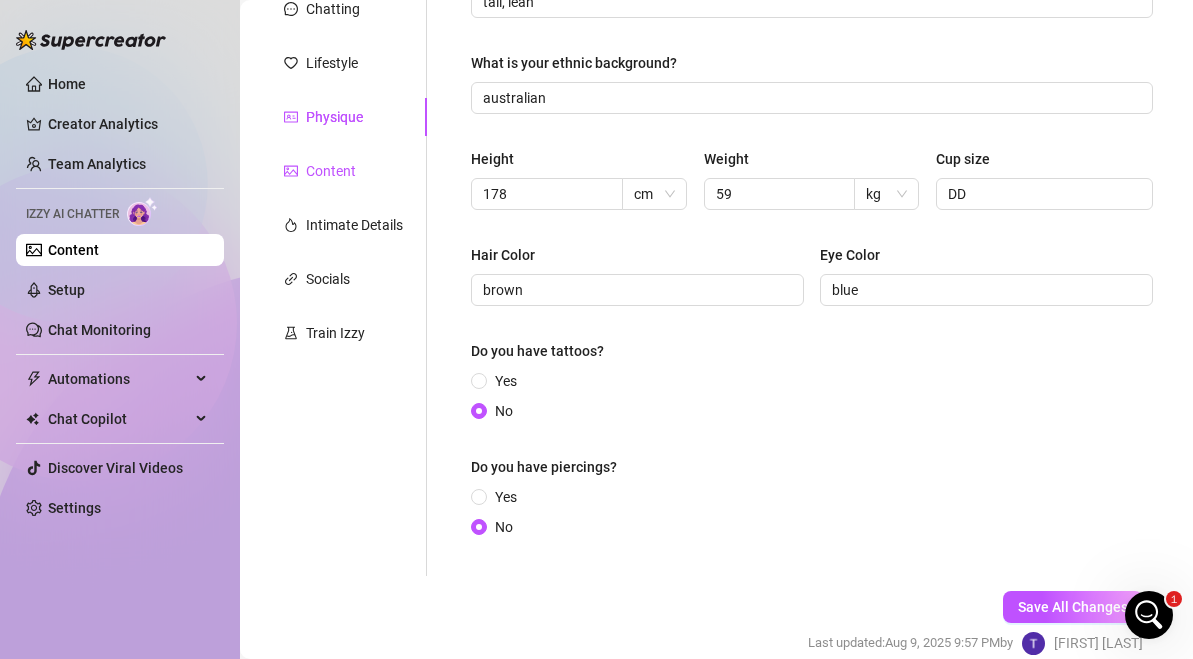 click on "Content" at bounding box center [331, 171] 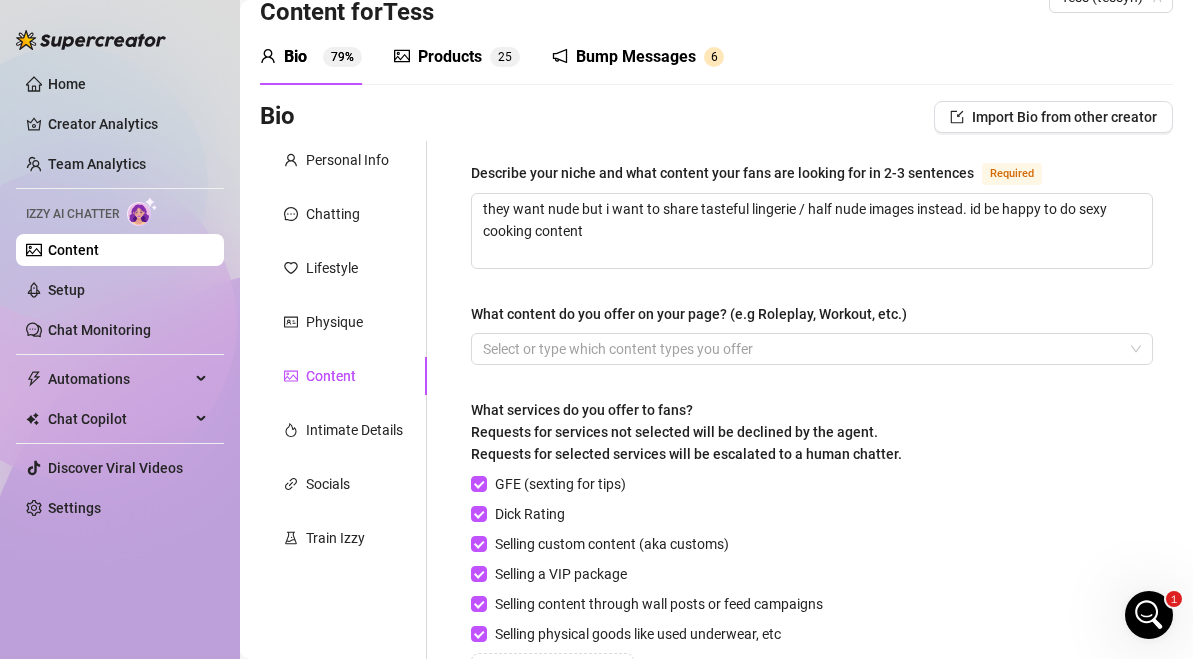 scroll, scrollTop: 20, scrollLeft: 0, axis: vertical 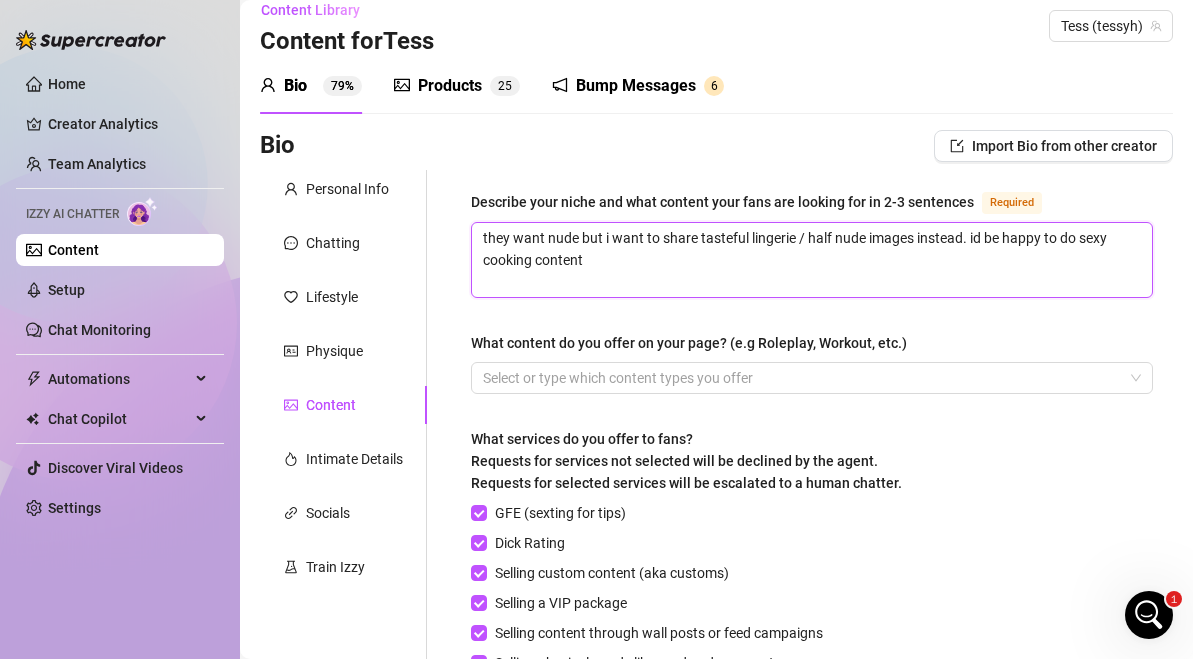 drag, startPoint x: 636, startPoint y: 281, endPoint x: 462, endPoint y: 215, distance: 186.09676 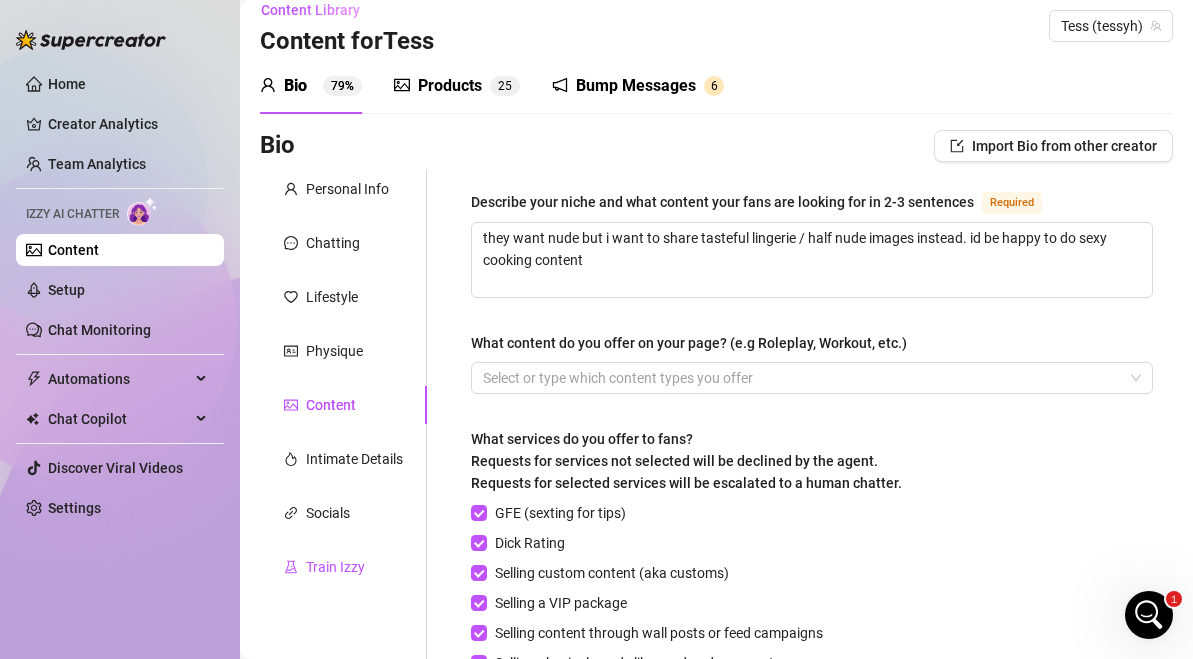 click on "Train Izzy" at bounding box center (335, 567) 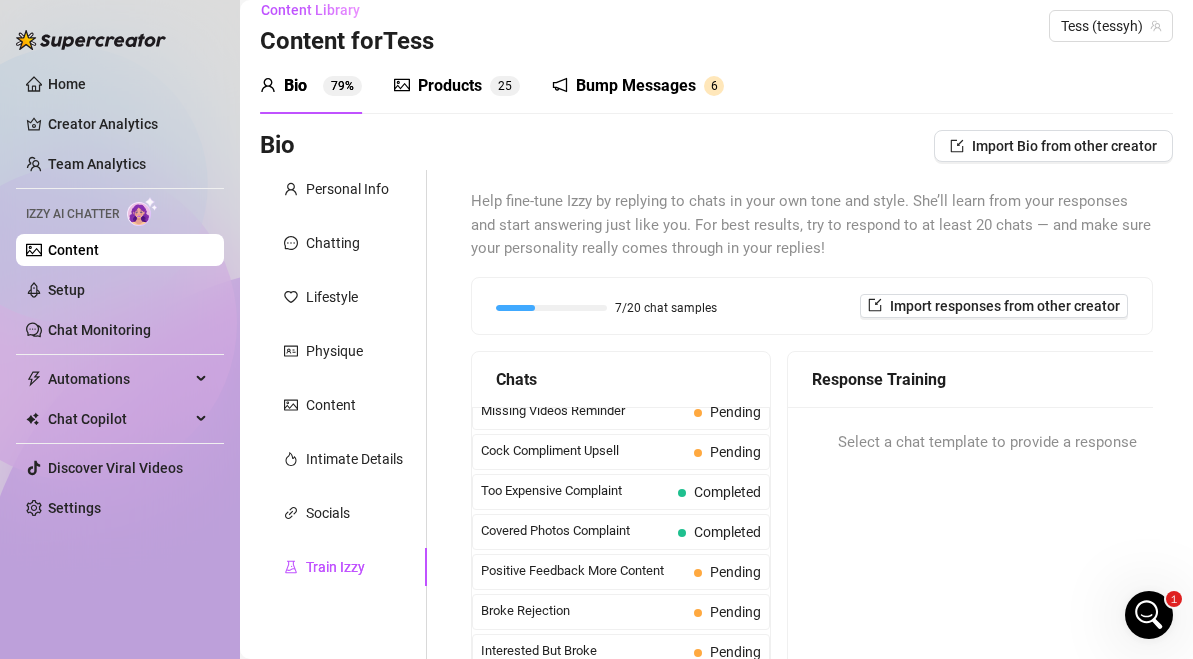 scroll, scrollTop: 0, scrollLeft: 0, axis: both 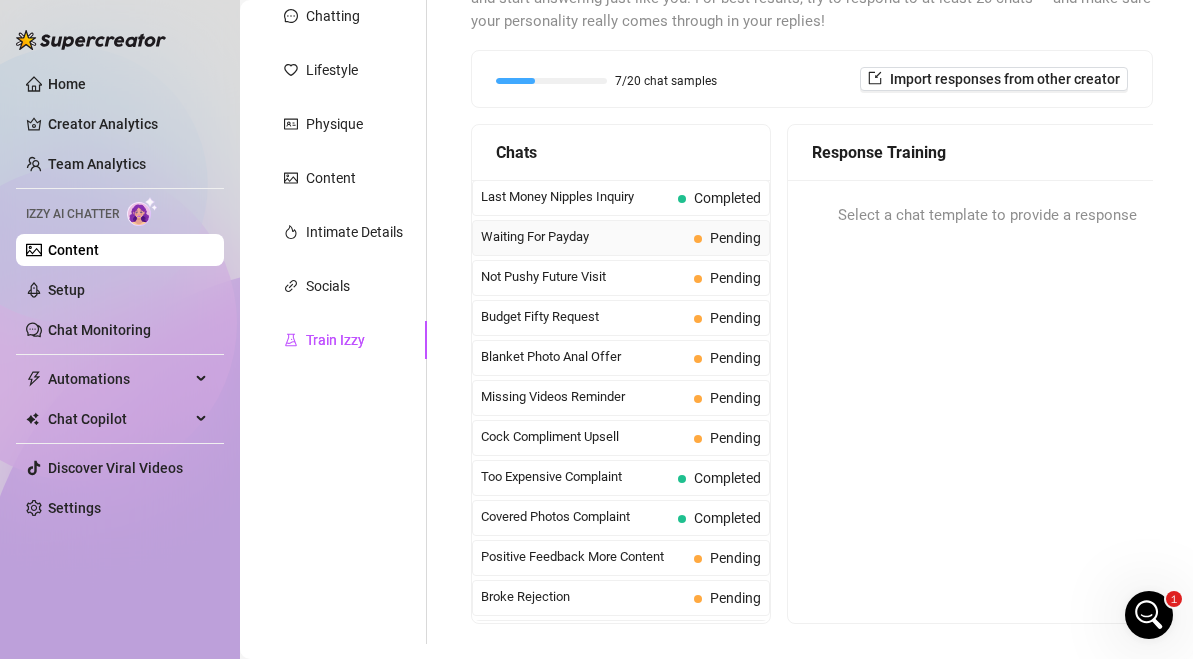 click on "Waiting For Payday" at bounding box center [583, 237] 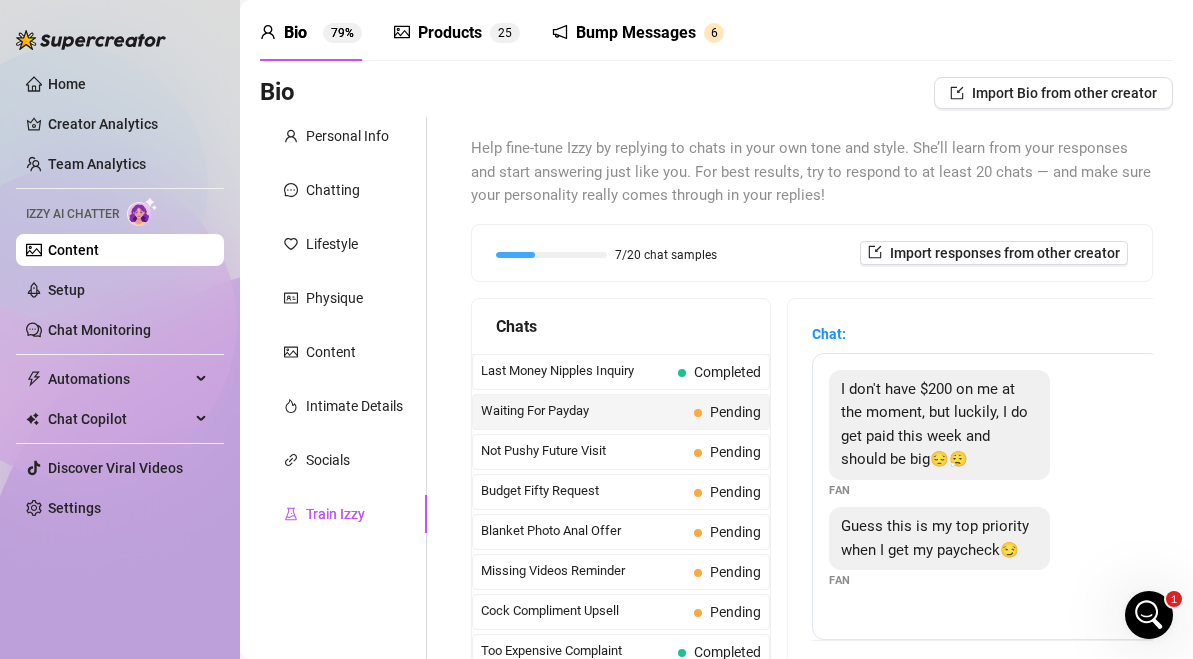 scroll, scrollTop: 51, scrollLeft: 0, axis: vertical 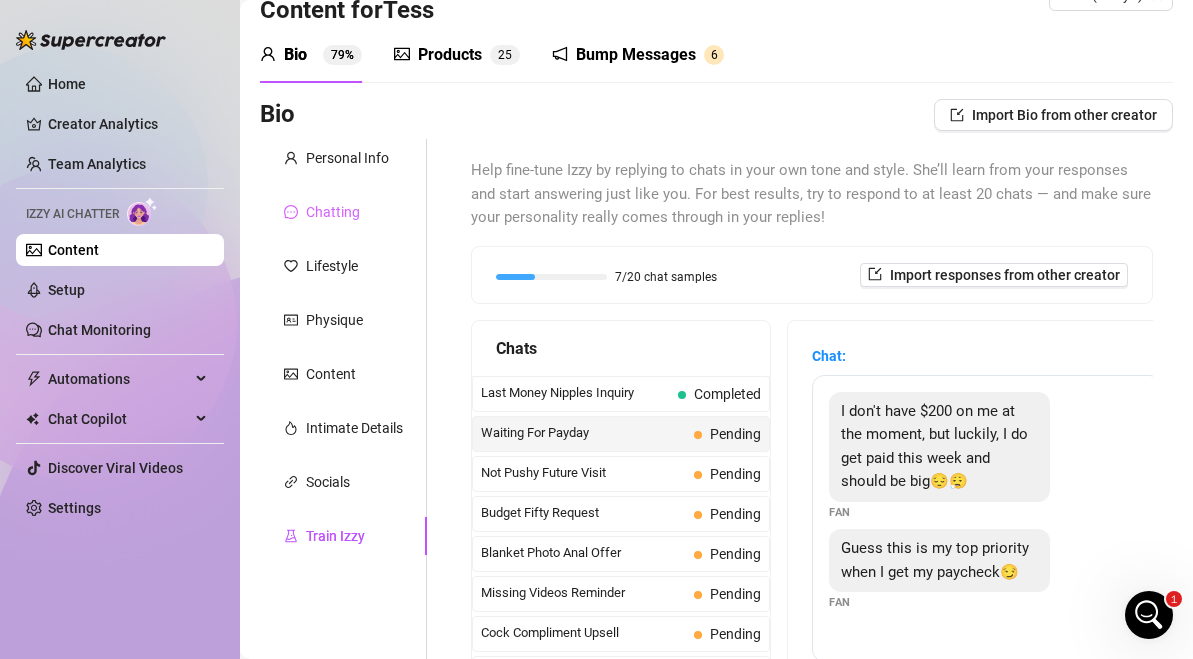click on "Chatting" at bounding box center (343, 212) 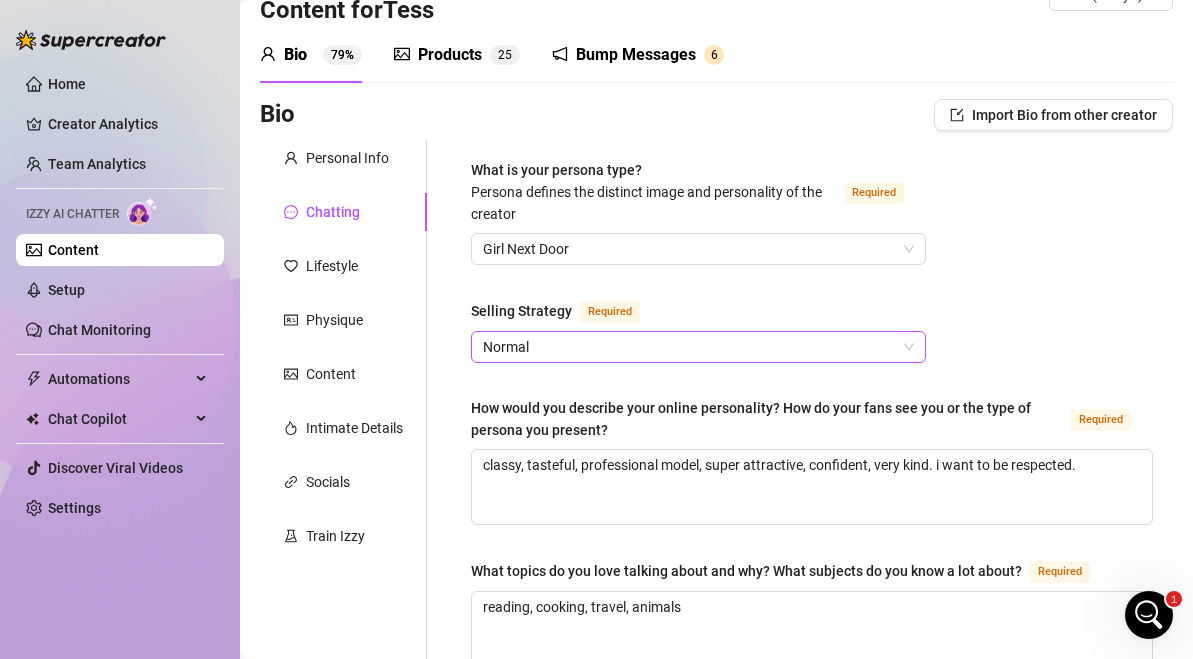 scroll, scrollTop: 149, scrollLeft: 0, axis: vertical 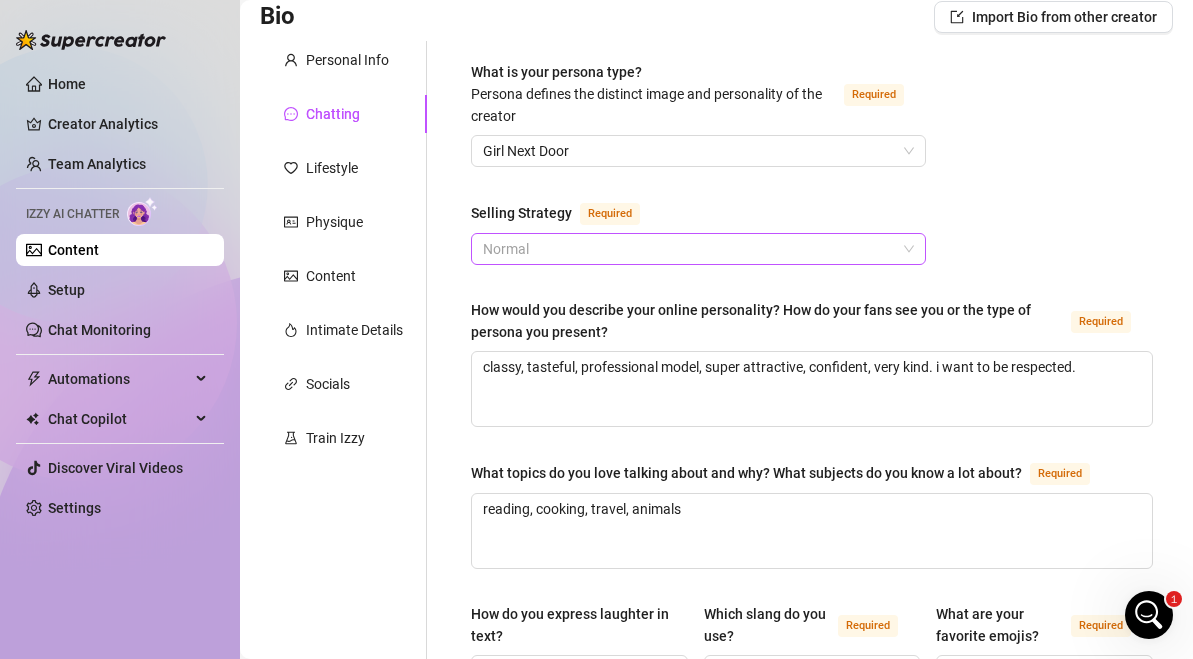 click on "Normal" at bounding box center (698, 249) 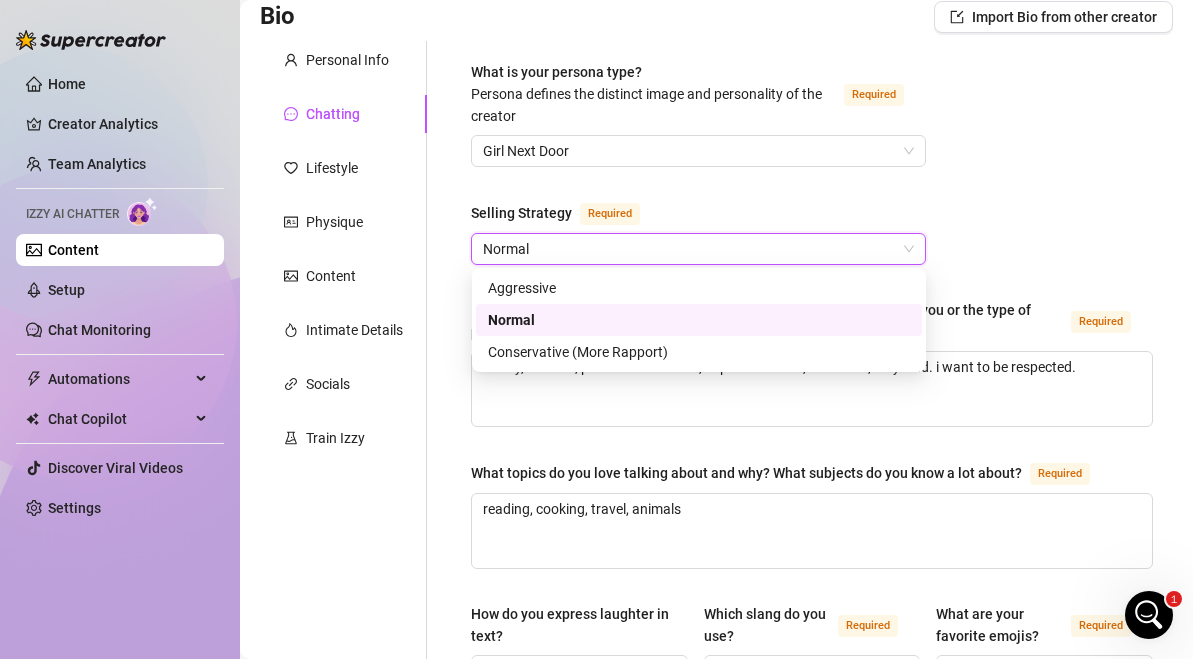 click on "What is your persona type? Persona defines the distinct image and personality of the creator Required Girl Next Door Selling Strategy Required Normal Normal How would you describe your online personality? How do your fans see you or the type of persona you present? Required classy, tasteful, professional model, super attractive, confident, very kind. i want to be respected. What topics do you love talking about and why? What subjects do you know a lot about? Required reading, cooking, travel, animals How do you express laughter in text? haha Which slang do you use? Required What are your favorite emojis? Required 😊🥰😘☺️😍🙂 Punctuation Style Minimal Casual Proper Capitalization Style Lowercase Proper Names Proper Writing Level Relaxed Mixed Proper Respond to fans in their native language, even if it’s not one you speak. If turned off, the AI will only reply in the languages you selected under Personal tab (English). How do you want your fans to feel when chatting with you? 132 / 150 Required" at bounding box center (812, 829) 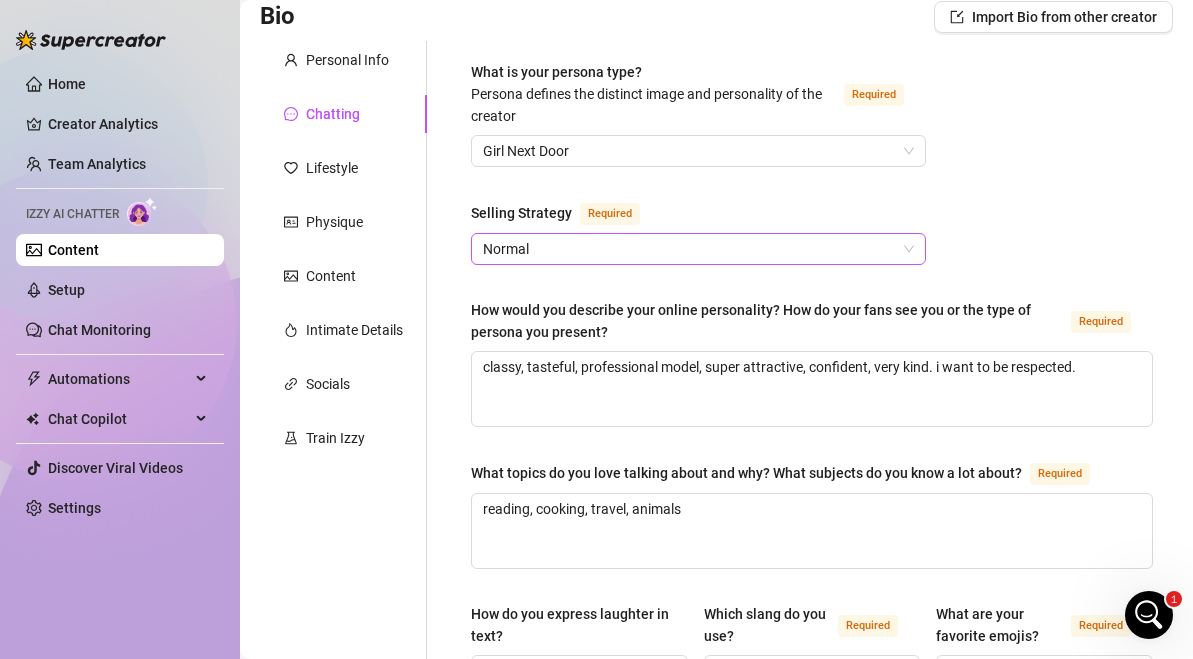 click on "Normal" at bounding box center [698, 249] 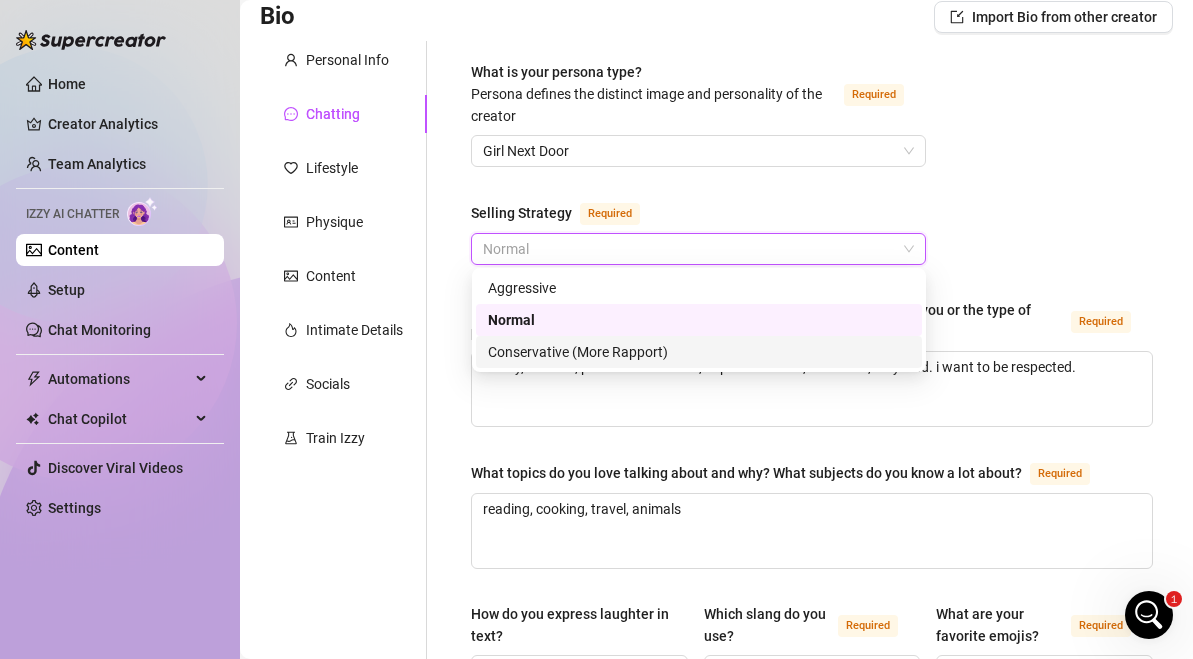 click on "Conservative (More Rapport)" at bounding box center [699, 352] 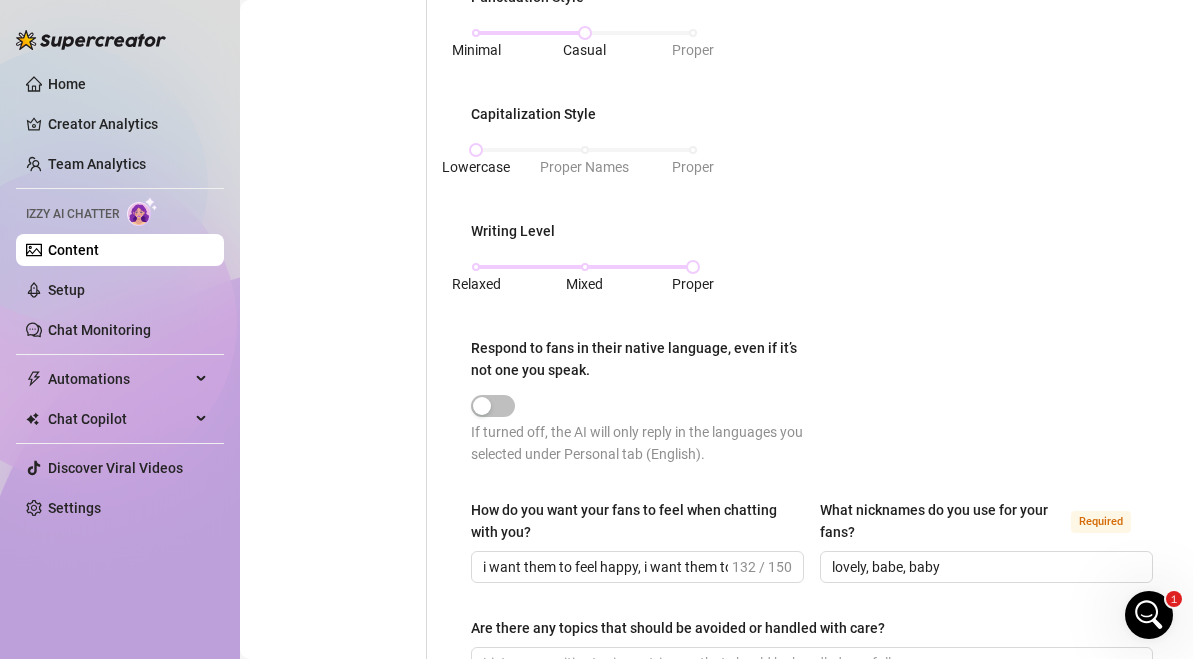 scroll, scrollTop: 1281, scrollLeft: 0, axis: vertical 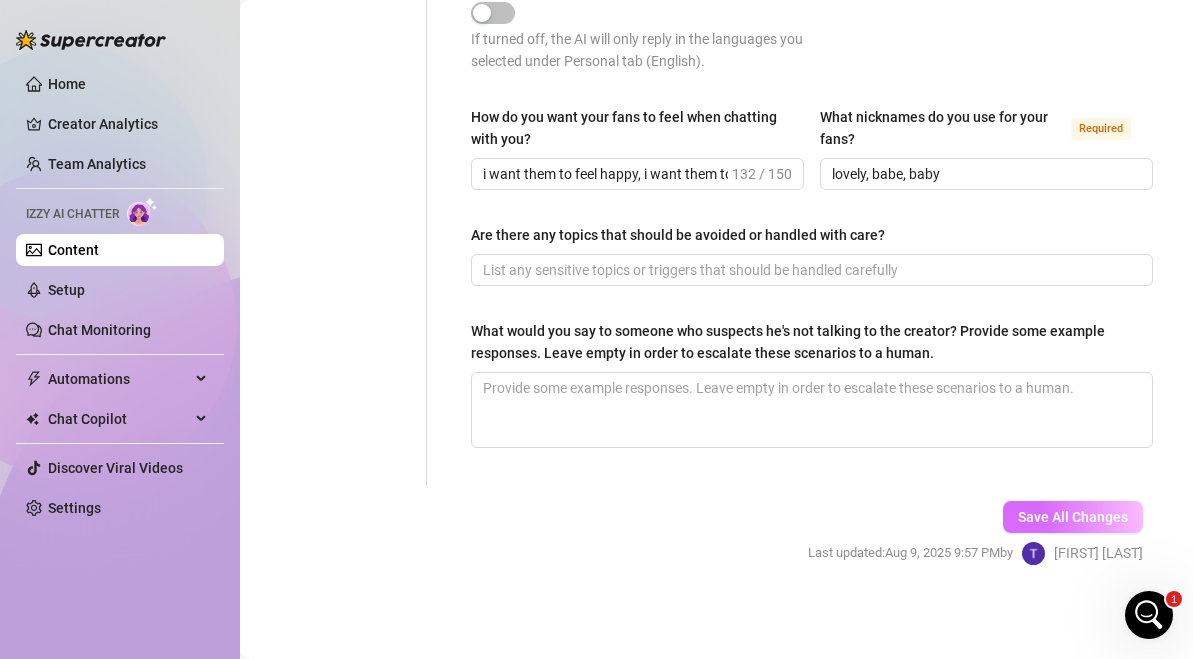 click on "Save All Changes" at bounding box center (1073, 517) 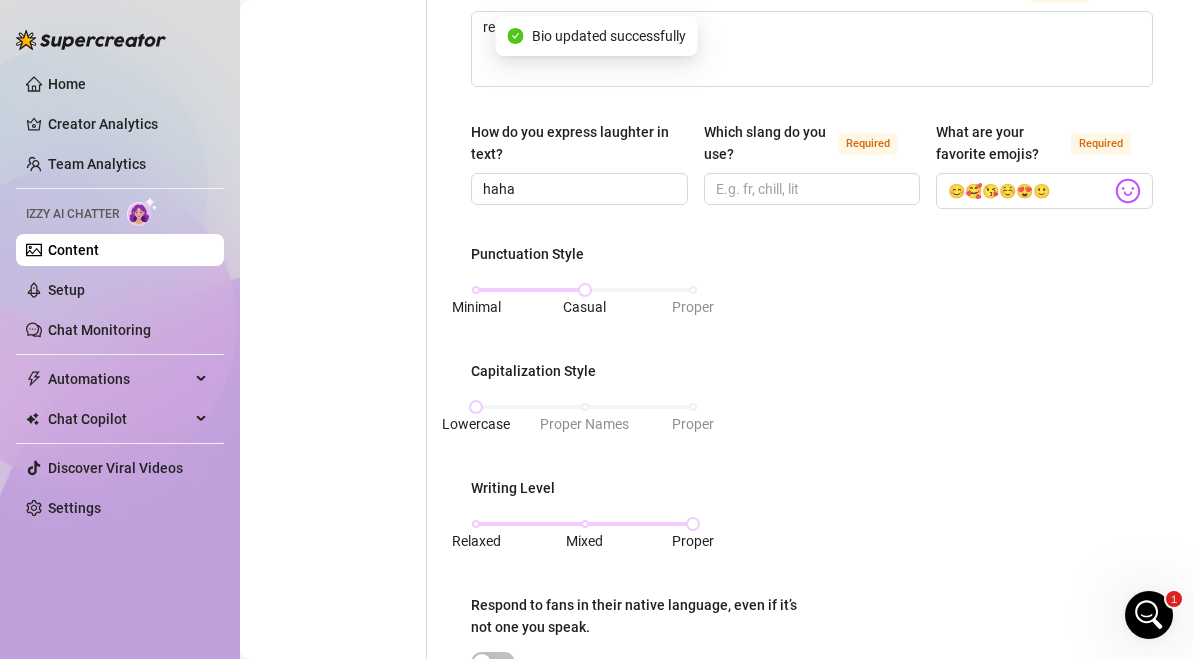 scroll, scrollTop: 623, scrollLeft: 0, axis: vertical 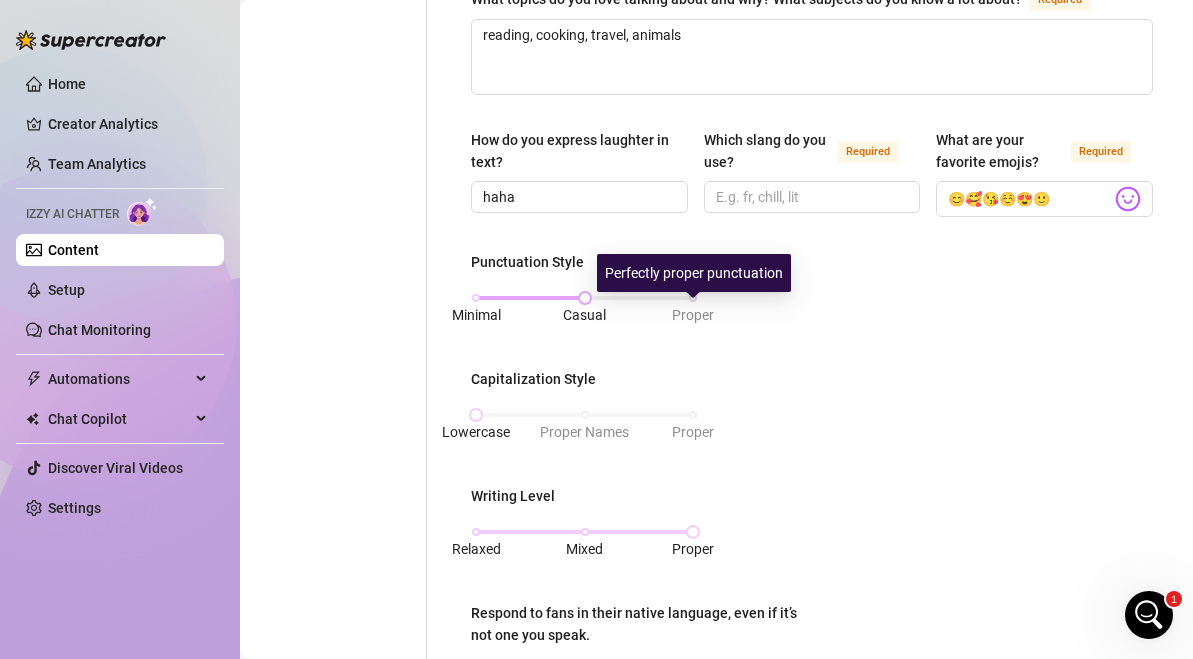 click on "Proper" at bounding box center [693, 315] 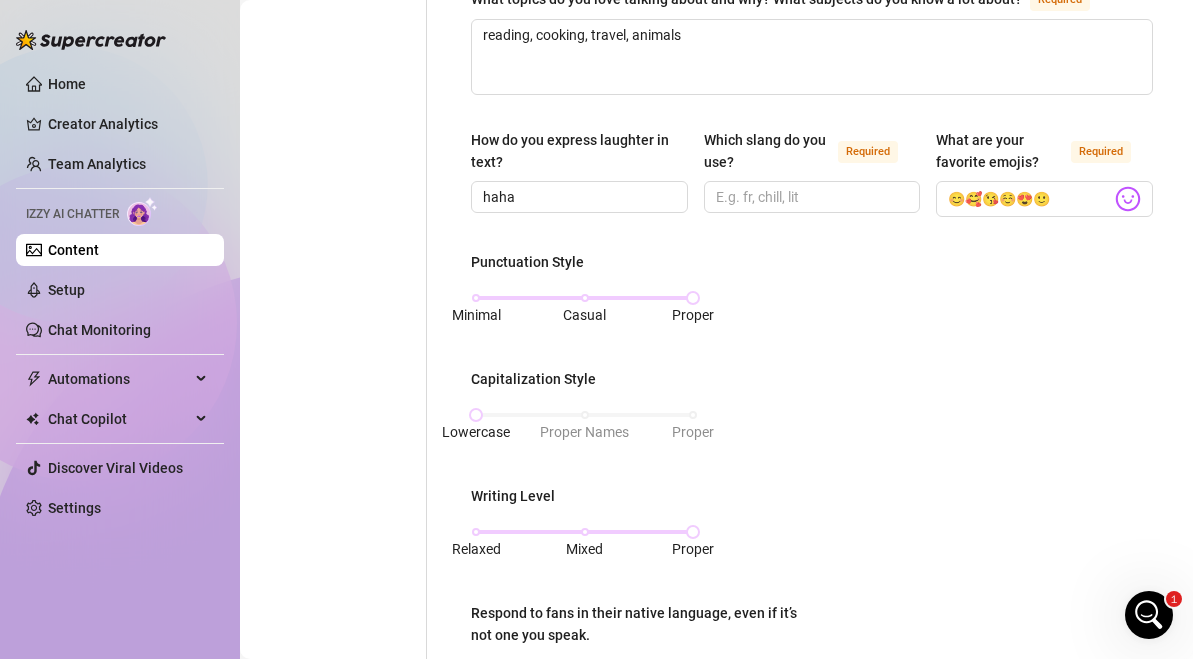 scroll, scrollTop: 1281, scrollLeft: 0, axis: vertical 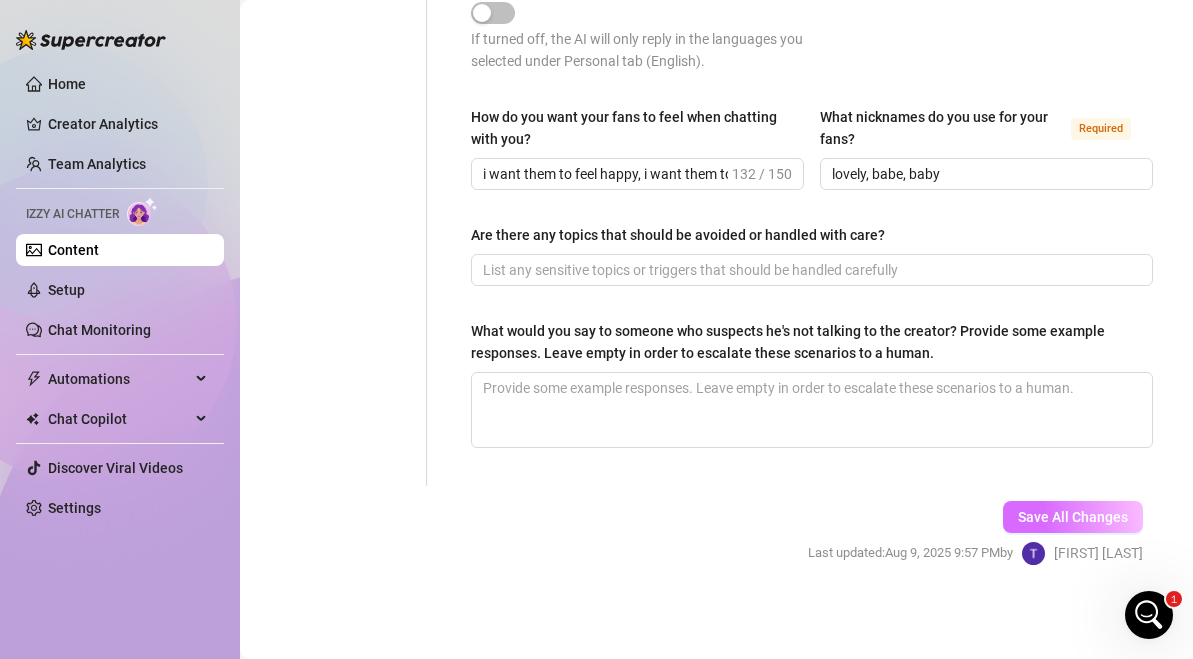 click on "Save All Changes" at bounding box center (1073, 517) 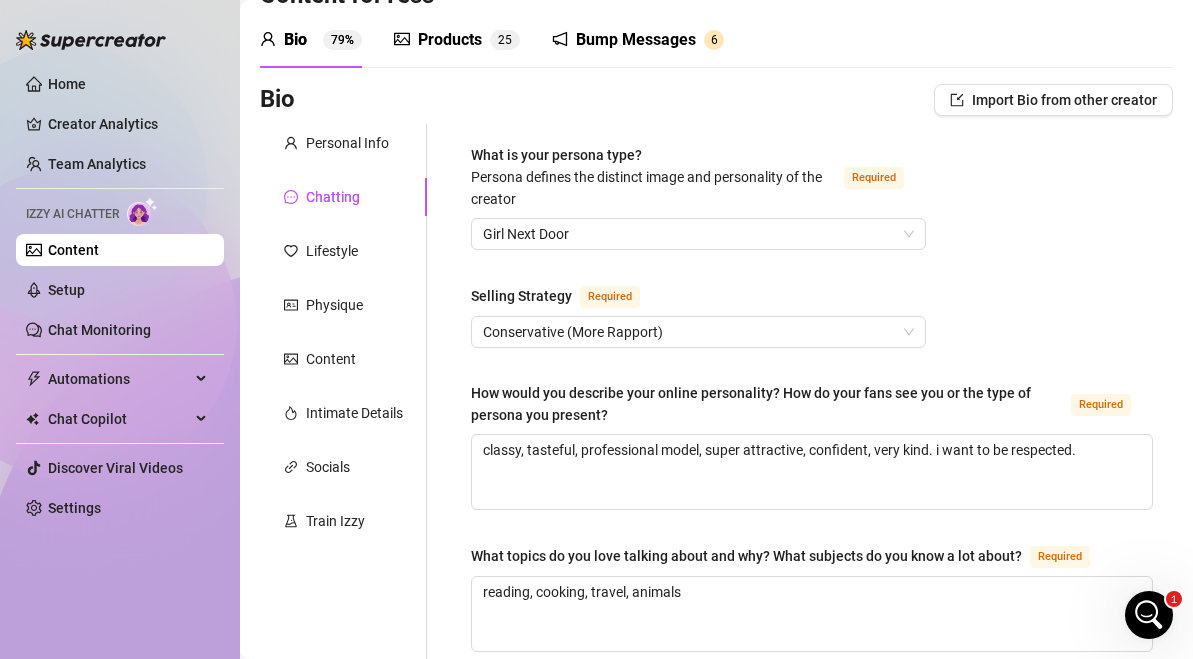 scroll, scrollTop: 59, scrollLeft: 0, axis: vertical 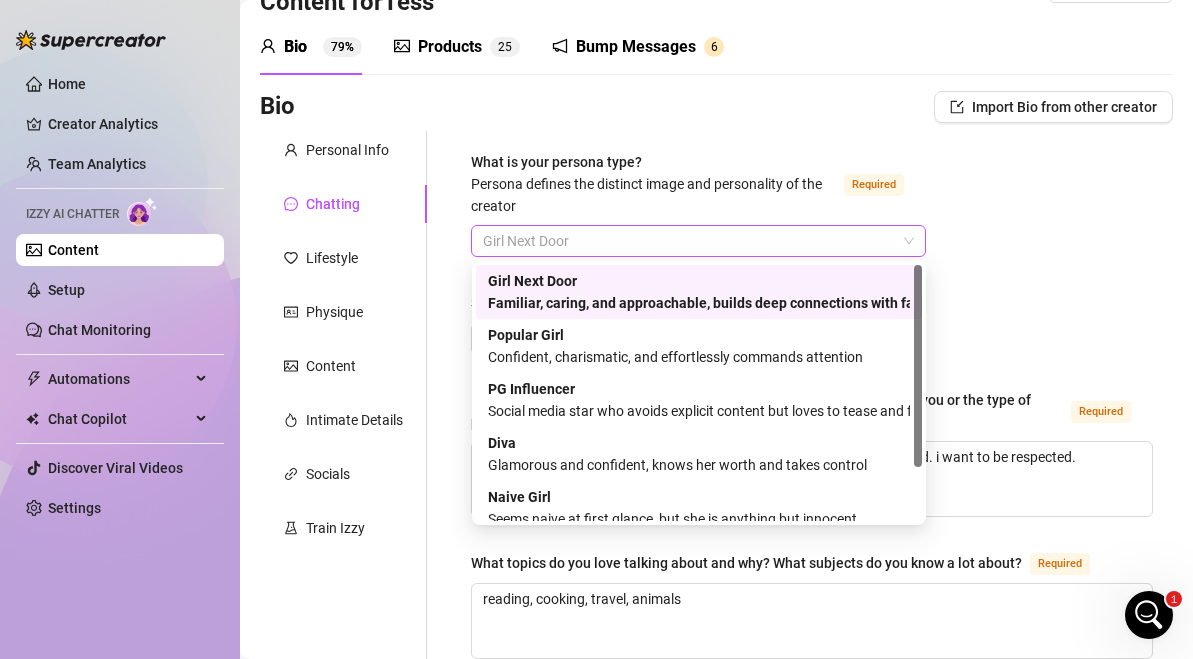 click on "Girl Next Door" at bounding box center (698, 241) 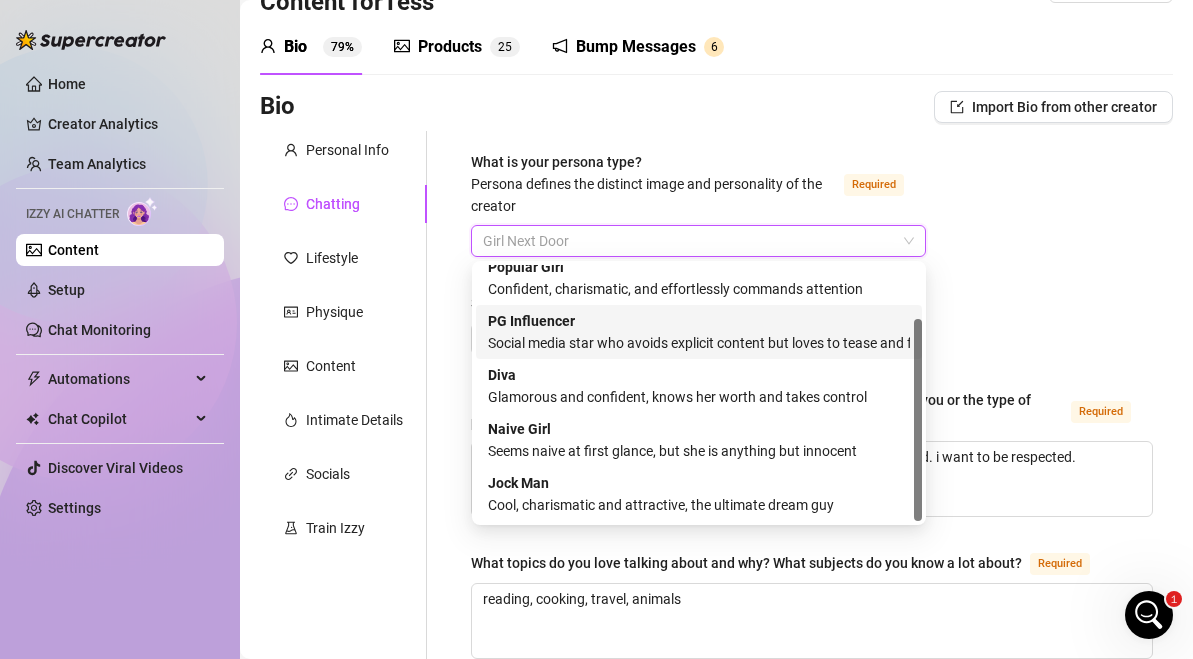 scroll, scrollTop: 0, scrollLeft: 0, axis: both 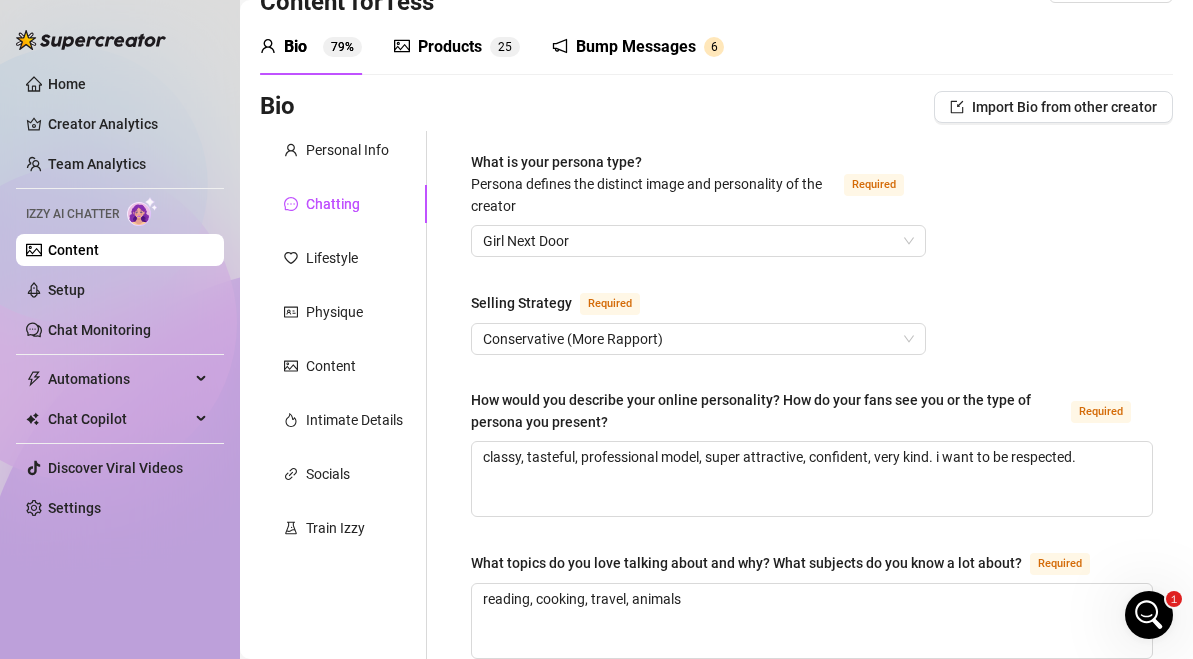 click on "What is your persona type? Persona defines the distinct image and personality of the creator Required Girl Next Door Selling Strategy Required Conservative (More Rapport) How would you describe your online personality? How do your fans see you or the type of persona you present? Required classy, tasteful, professional model, super attractive, confident, very kind. i want to be respected. What topics do you love talking about and why? What subjects do you know a lot about? Required reading, cooking, travel, animals How do you express laughter in text? haha Which slang do you use? Required What are your favorite emojis? Required 😊🥰😘☺️😍🙂 Punctuation Style Minimal Casual Proper Capitalization Style Lowercase Proper Names Proper Writing Level Relaxed Mixed Proper Respond to fans in their native language, even if it’s not one you speak. If turned off, the AI will only reply in the languages you selected under Personal tab (English). How do you want your fans to feel when chatting with you?" at bounding box center [812, 919] 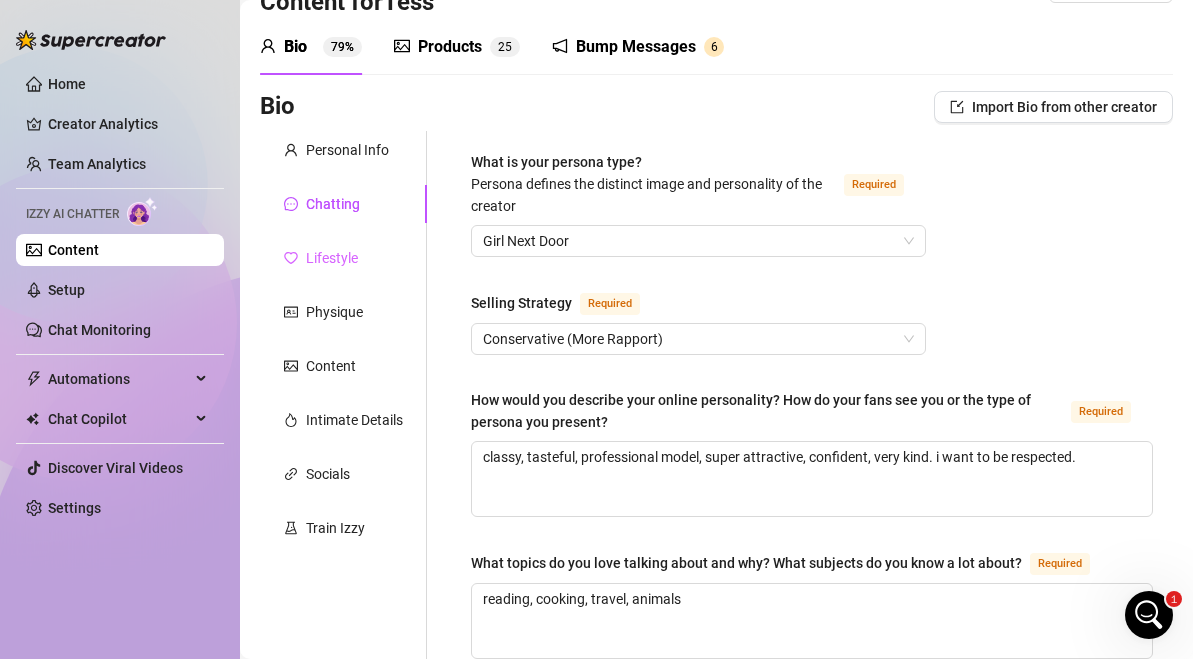 click on "Lifestyle" at bounding box center (343, 258) 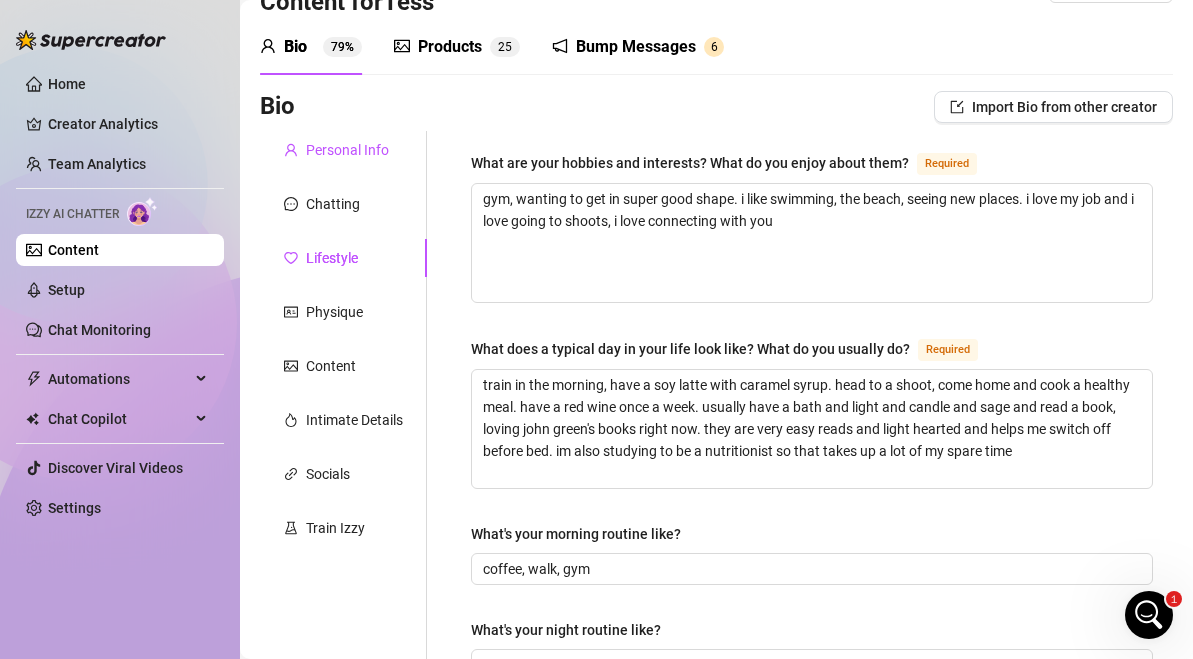 click on "Personal Info" at bounding box center [347, 150] 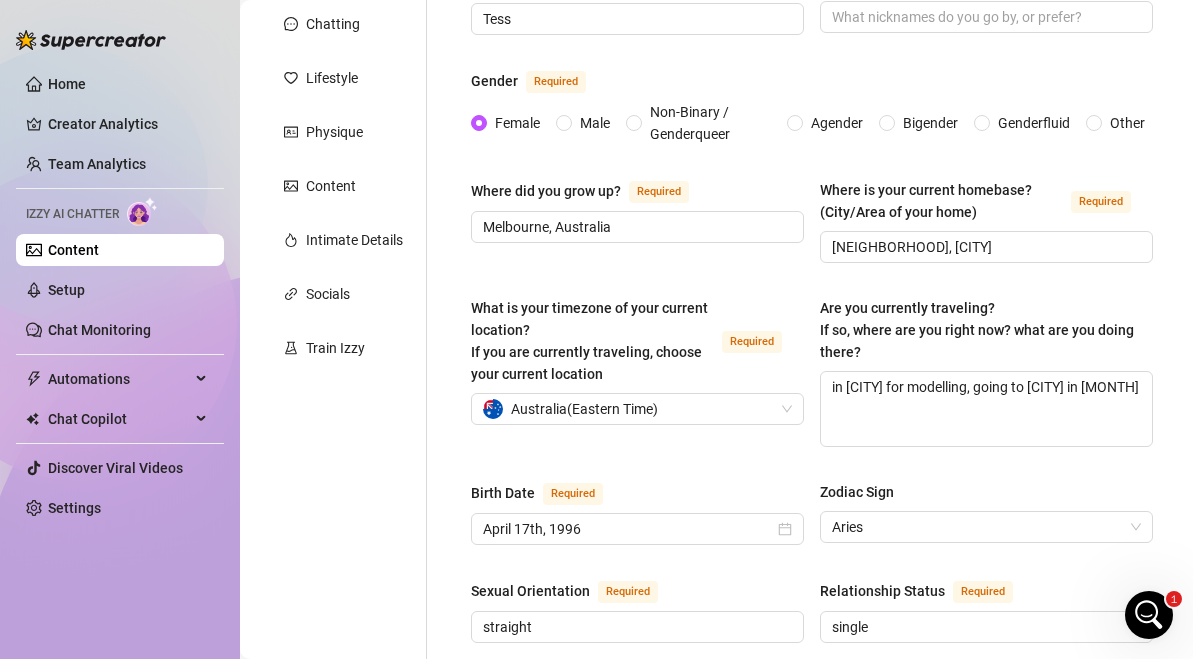 scroll, scrollTop: 0, scrollLeft: 0, axis: both 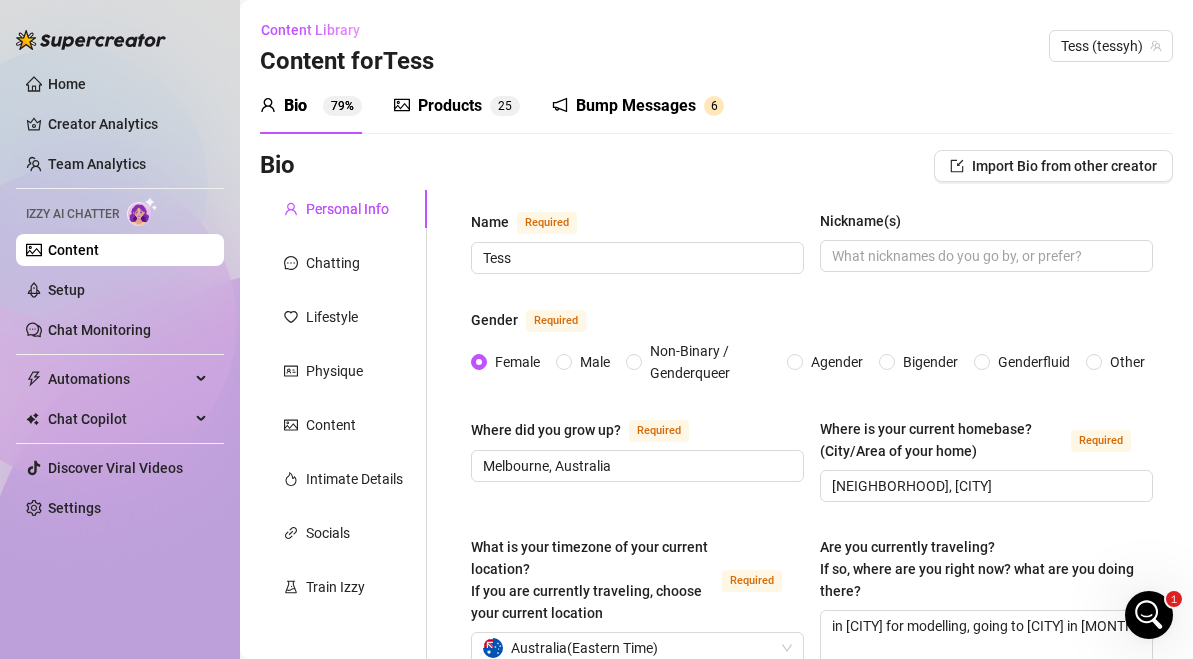 click on "Name Required [FIRST] [LAST] Nickname(s) Gender Required Female Male Non-Binary / Genderqueer Agender Bigender Genderfluid Other Where did you grow up? Required [CITY], [COUNTRY] Where is your current homebase? (City/Area of your home) Required [NEIGHBORHOOD], [CITY] What is your timezone of your current location? If you are currently traveling, choose your current location Required [COUNTRY]  ( [TIMEZONE] ) Are you currently traveling? If so, where are you right now? what are you doing there? in [CITY] for modelling, going to [CITY] in [MONTH] Birth Date Required [MONTH] [DAY], [YEAR] Zodiac Sign Aries Sexual Orientation Required straight Relationship Status Required single Do you have any siblings? How many? no Do you have any children? How many? no Do you have any pets? toy cavoodle named winnie What do you do for work currently? fashion model What were your previous jobs or careers? bachelor in business What is your educational background? bachelors degree What languages do you speak? English   none none Required to model" at bounding box center [812, 1039] 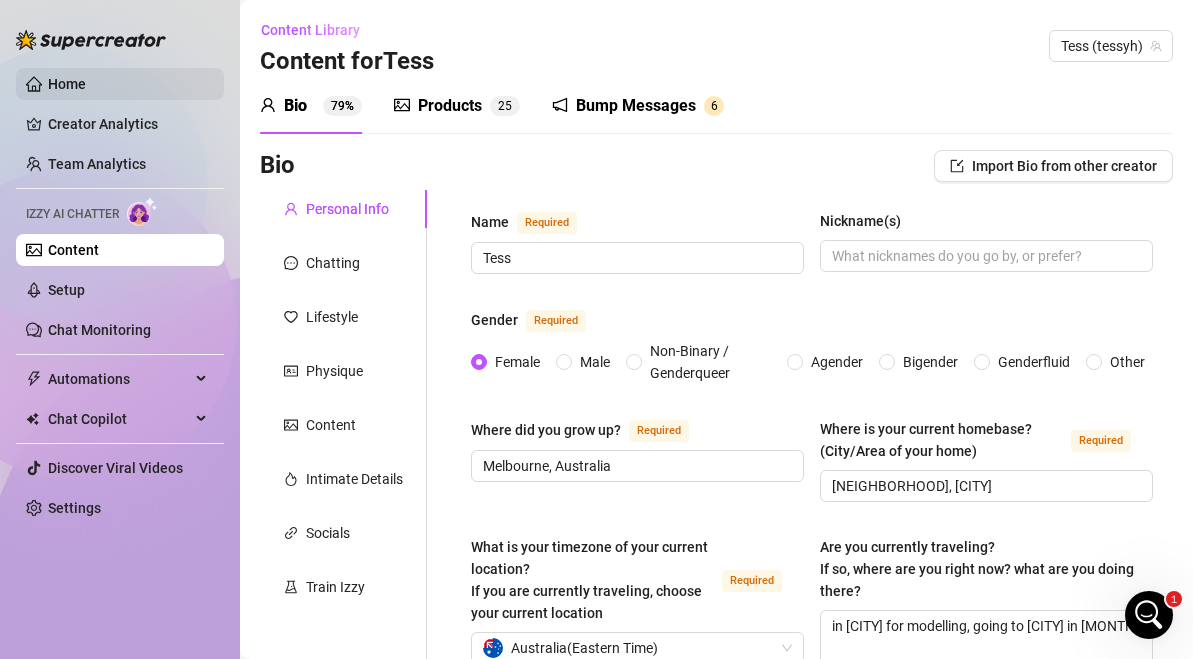click on "Home" at bounding box center (67, 84) 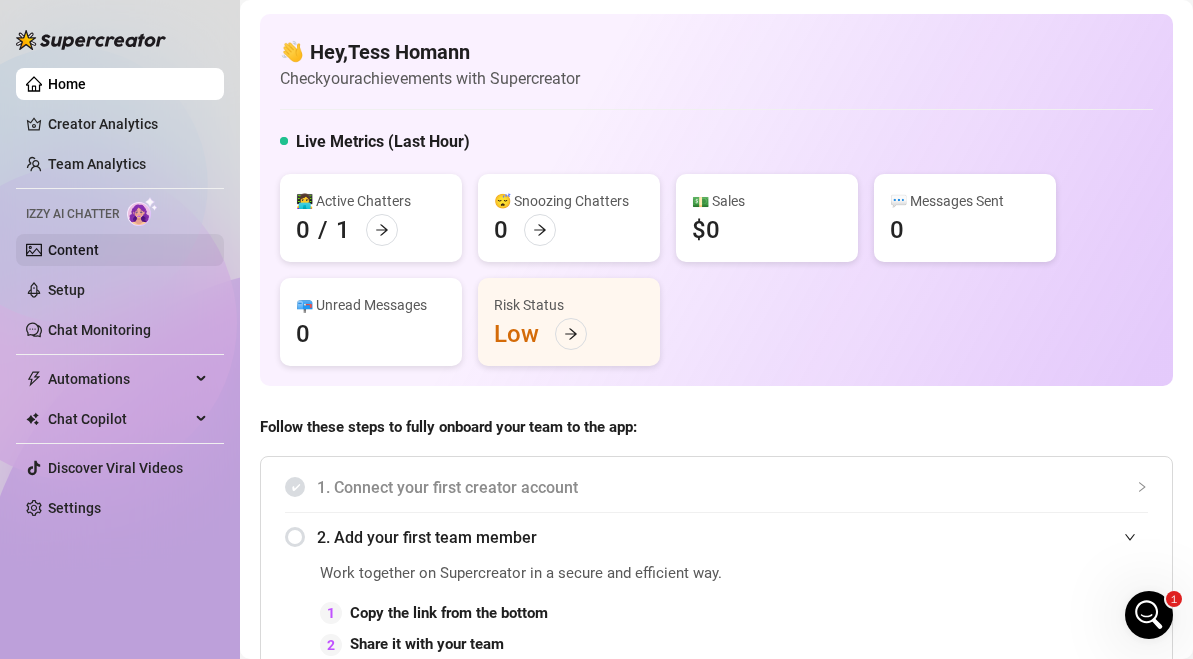 click on "Content" at bounding box center (73, 250) 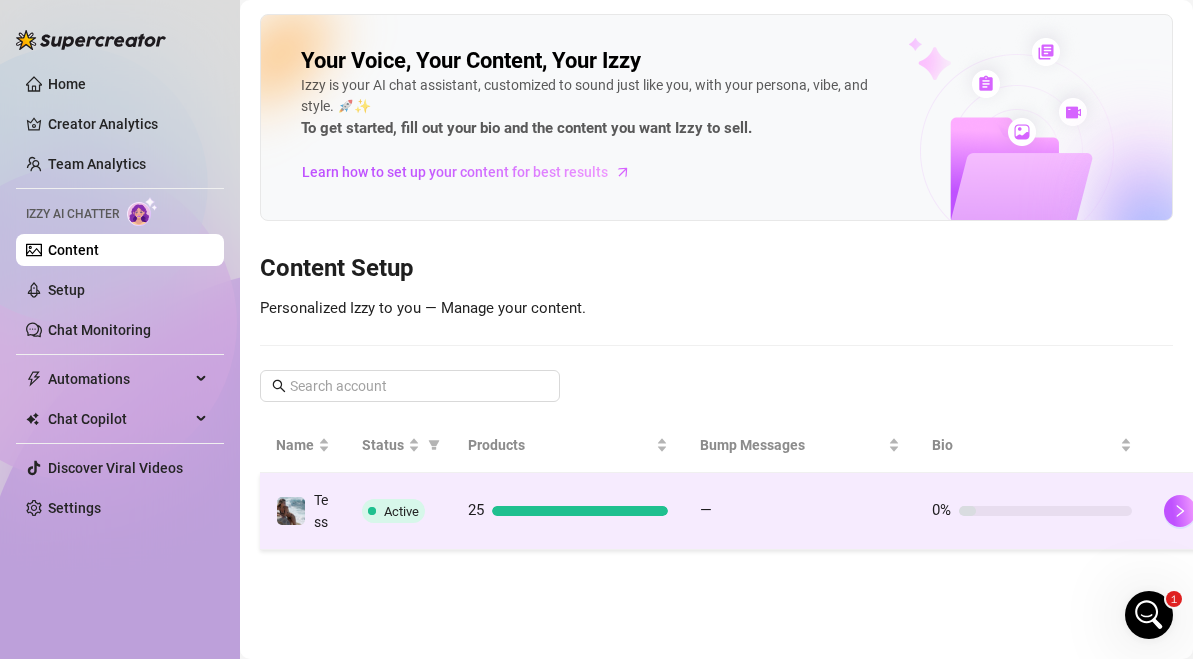 click on "25" at bounding box center [568, 511] 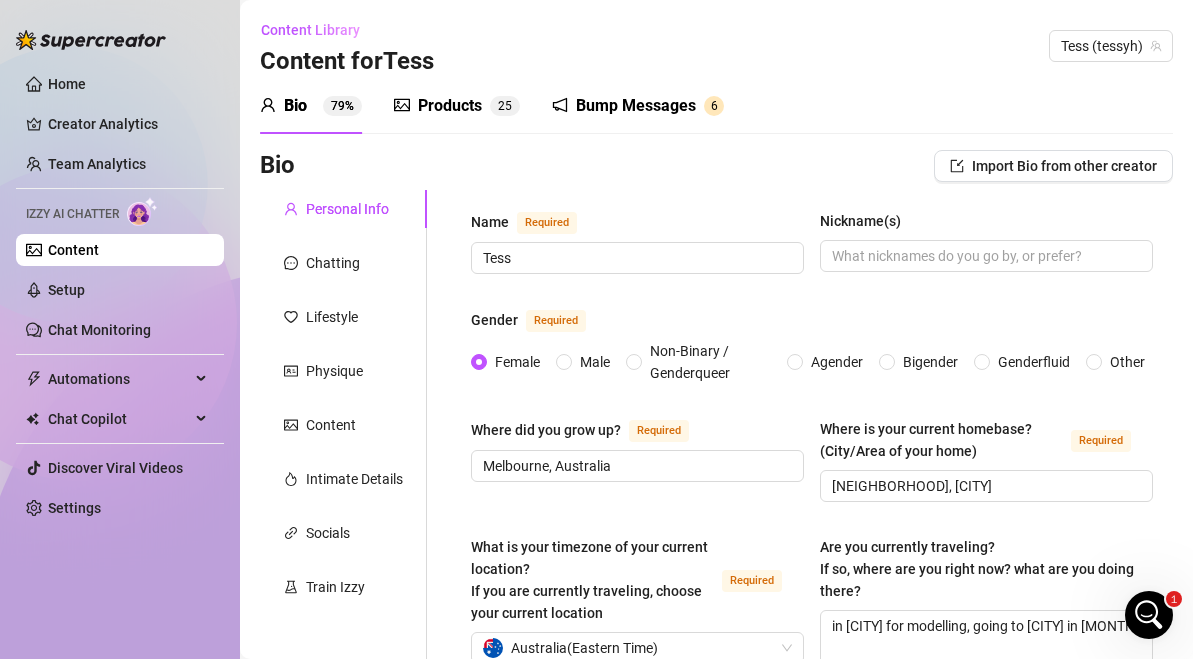 click on "Products" at bounding box center [450, 106] 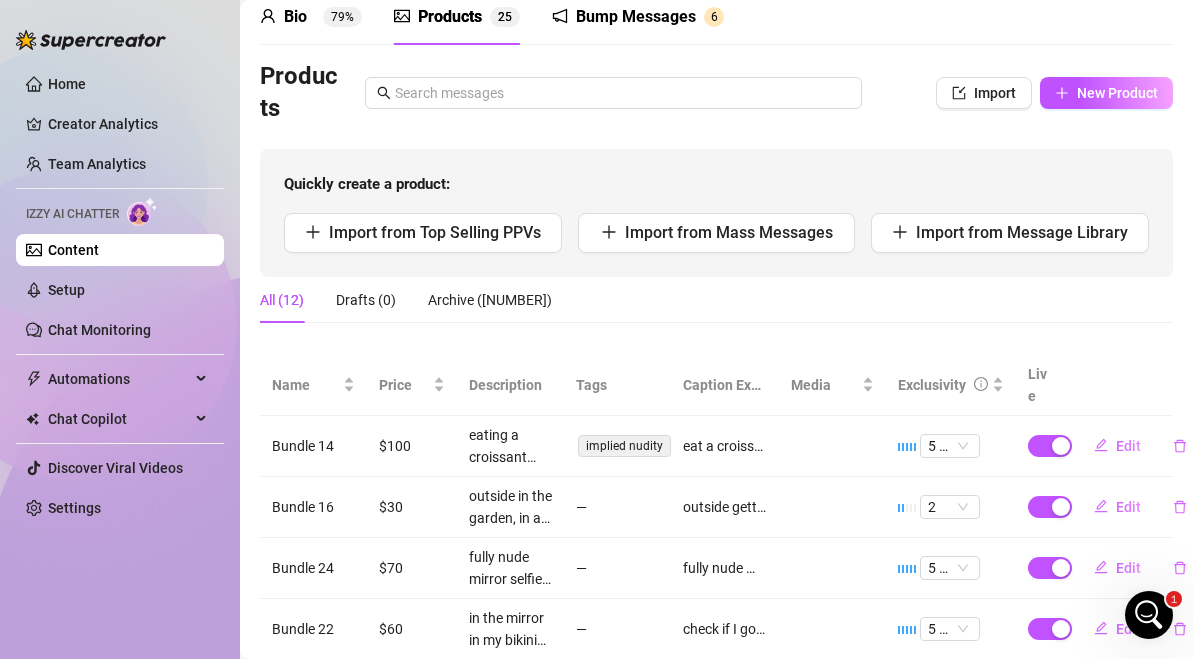 scroll, scrollTop: 86, scrollLeft: 0, axis: vertical 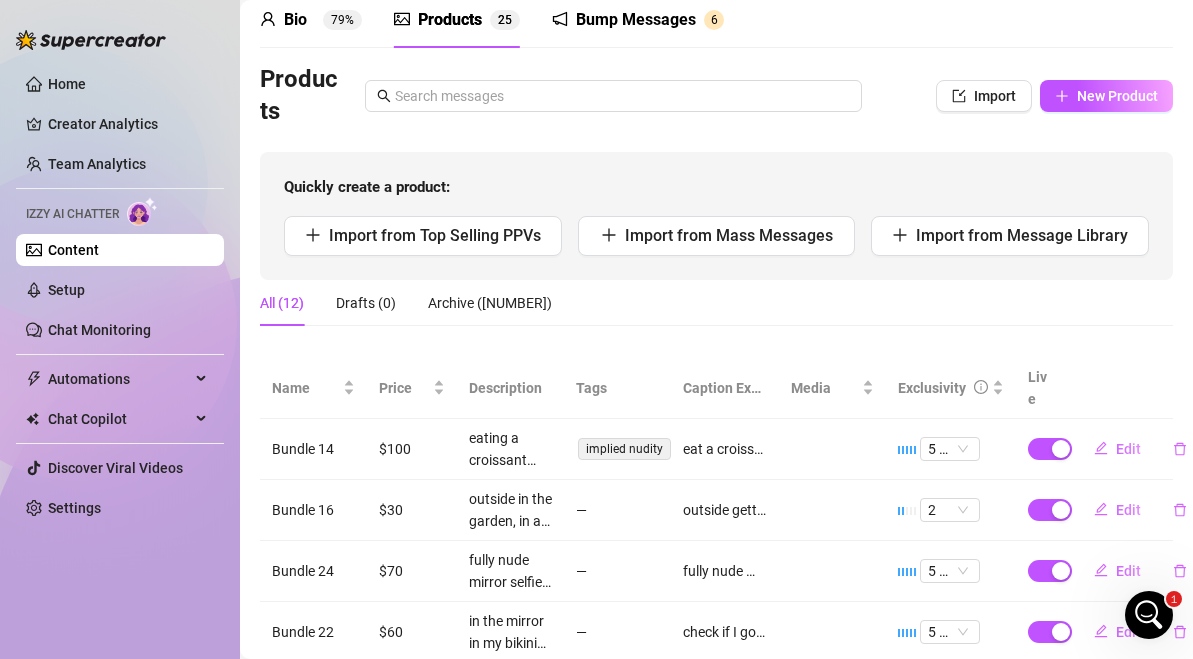 click on "Bump Messages" at bounding box center (636, 20) 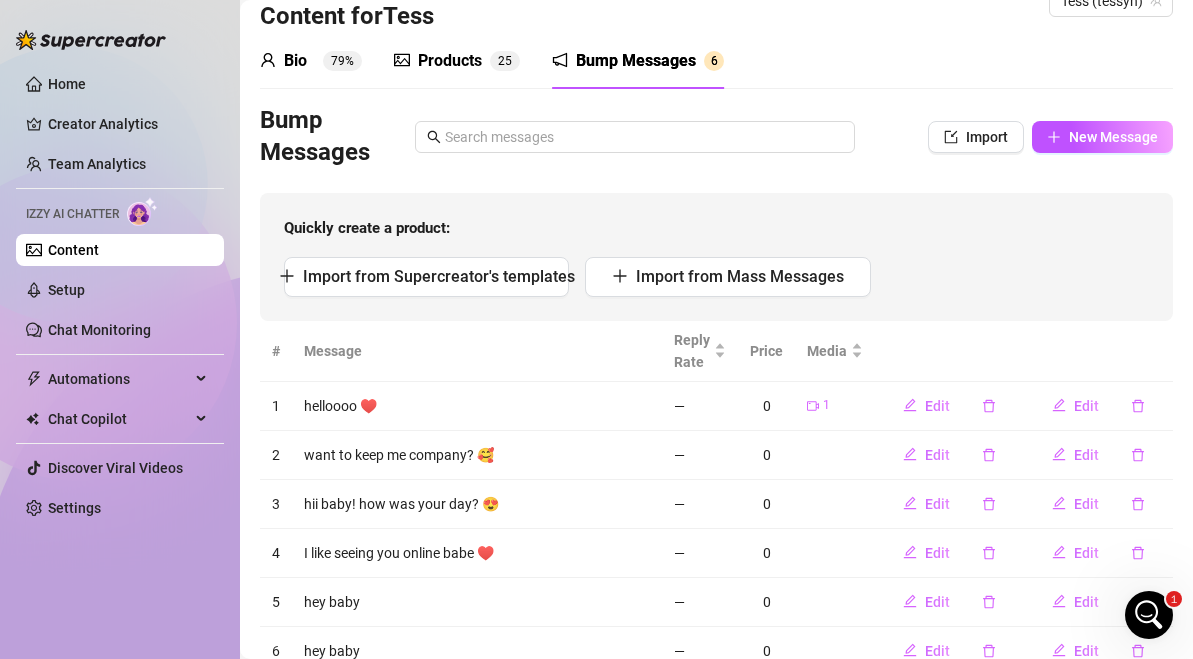 scroll, scrollTop: 66, scrollLeft: 0, axis: vertical 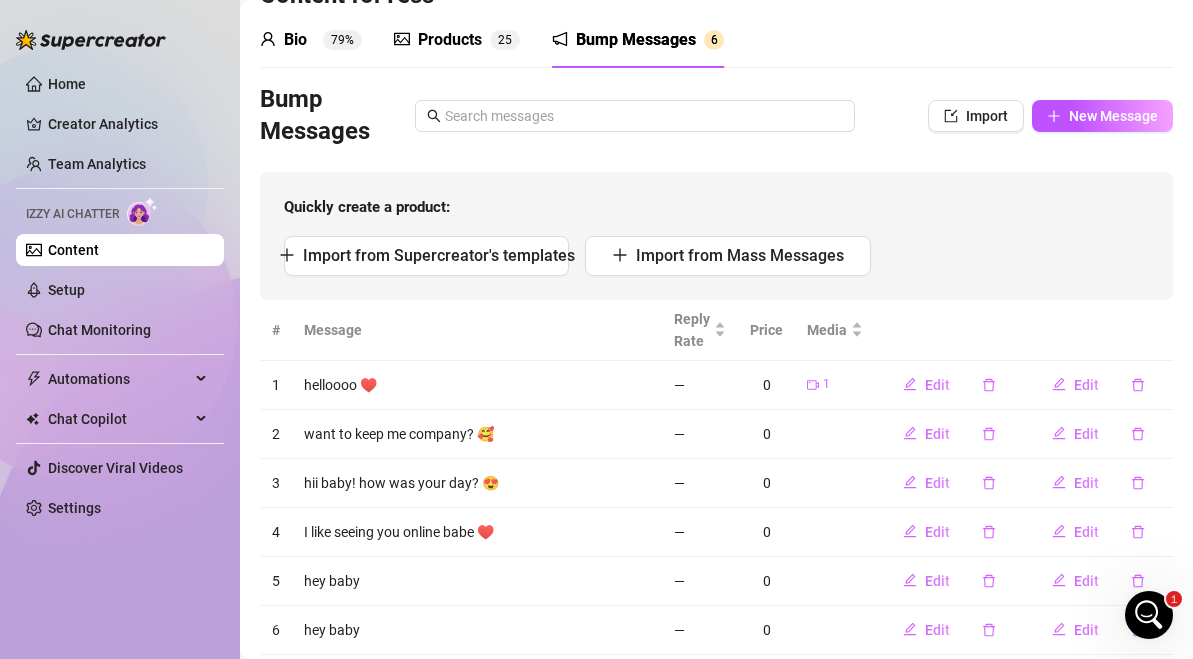 click on "Bio   79%" at bounding box center [311, 40] 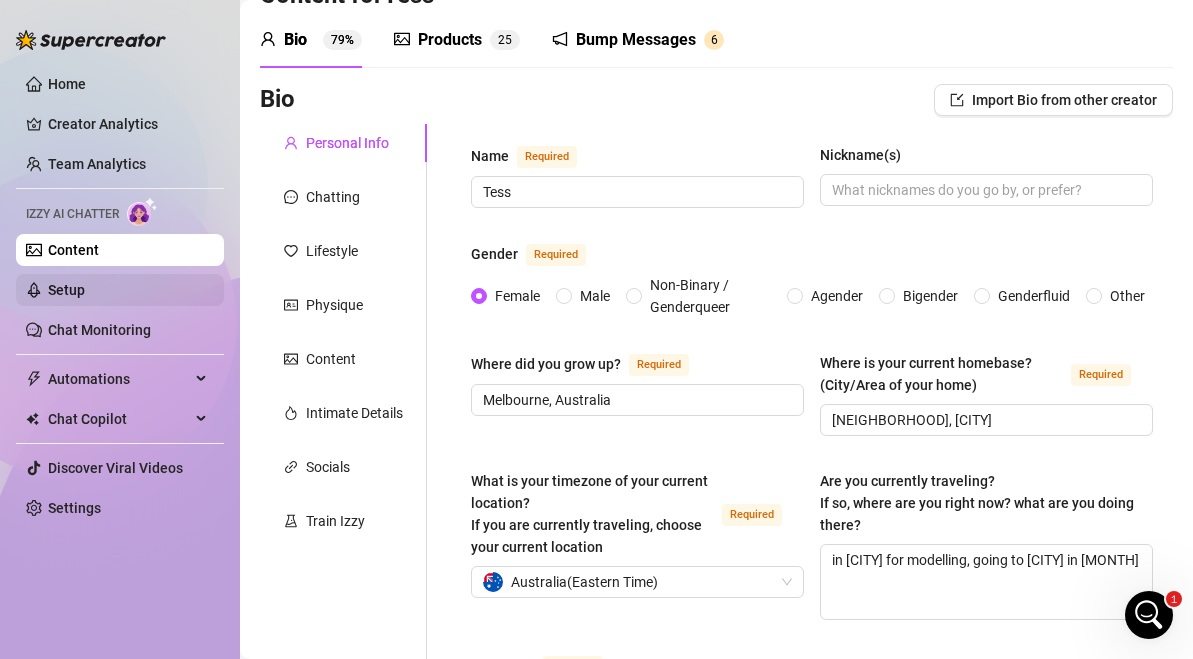 click on "Setup" at bounding box center (66, 290) 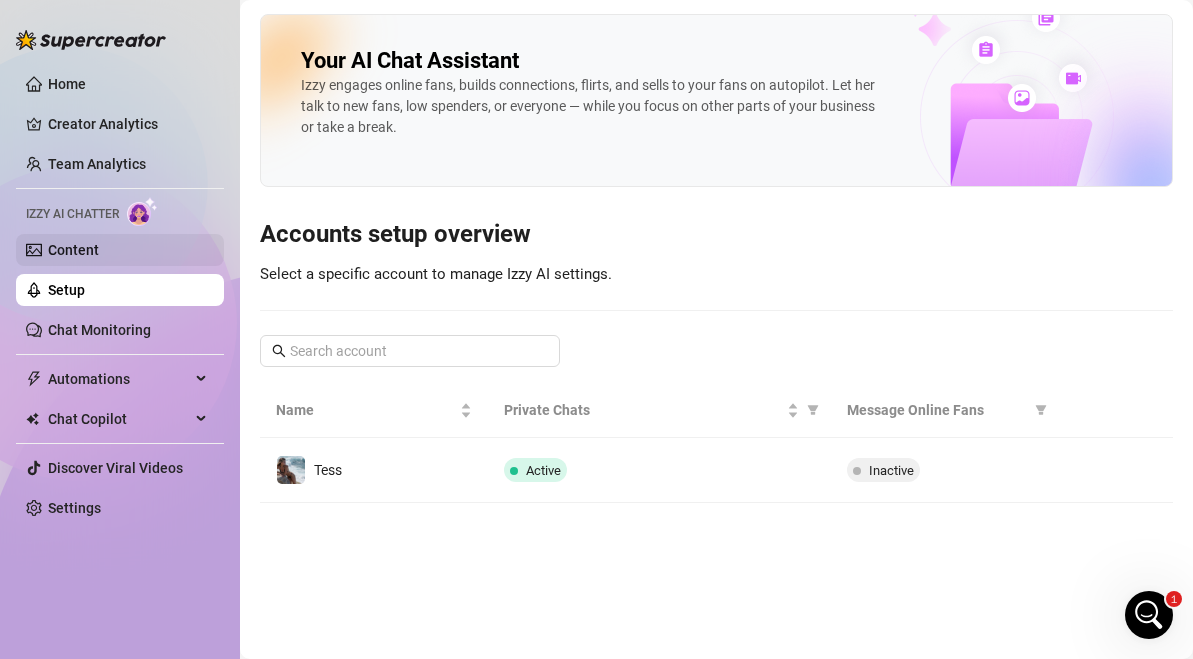 click on "Content" at bounding box center (73, 250) 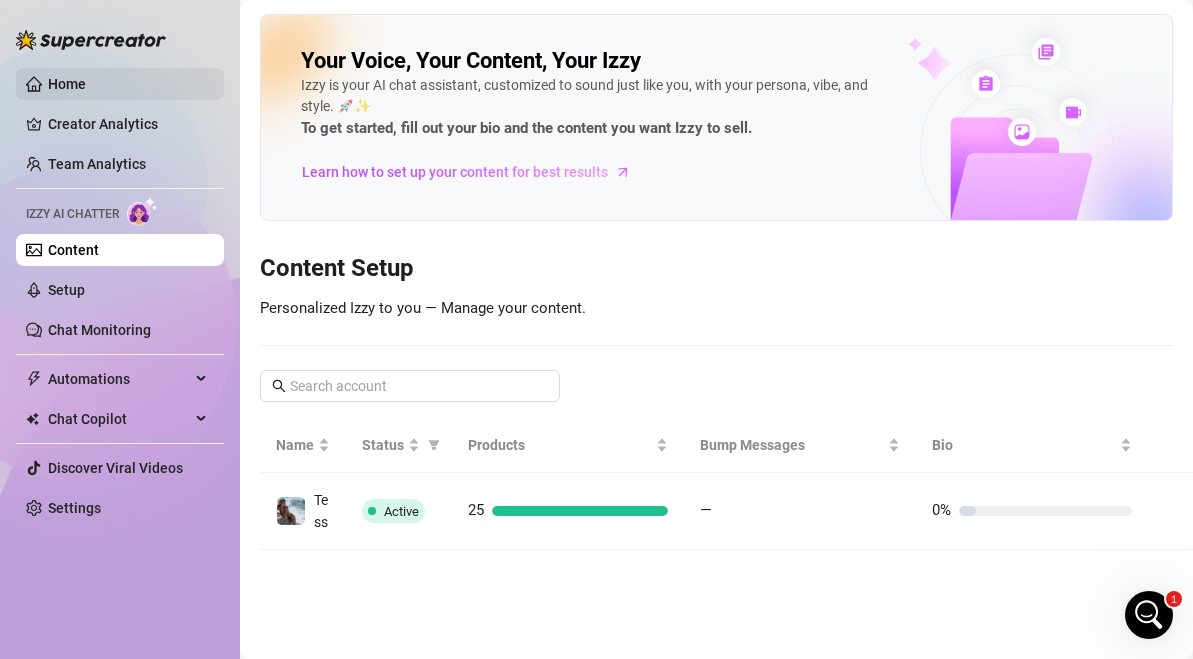 click on "Home" at bounding box center (67, 84) 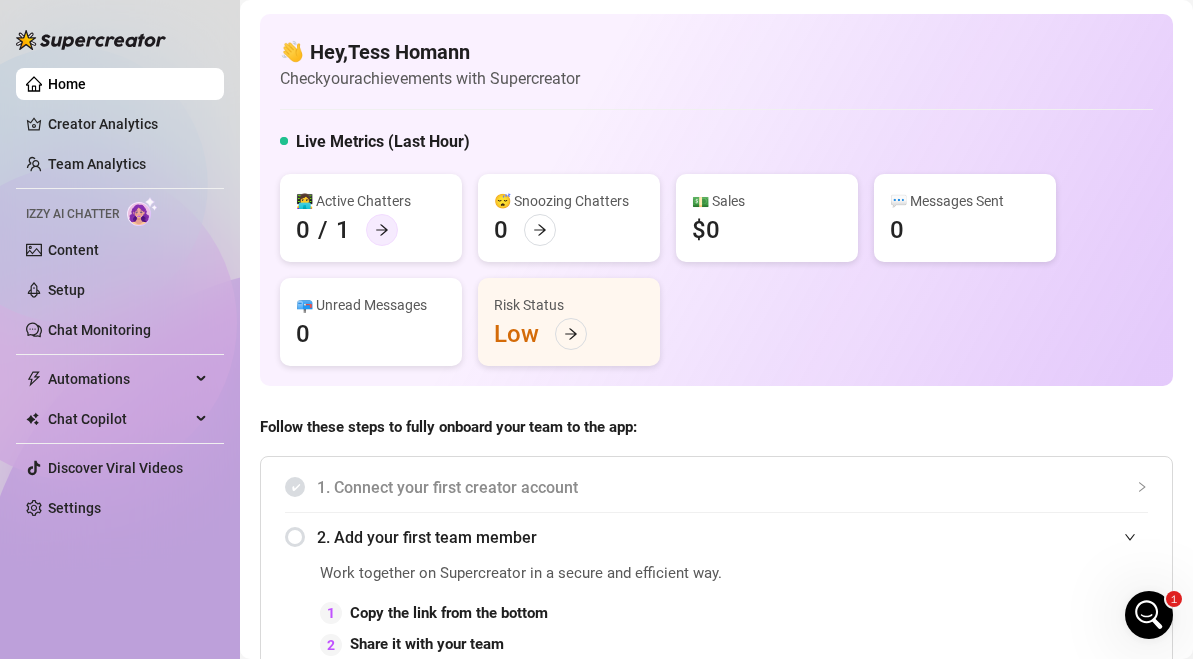 click 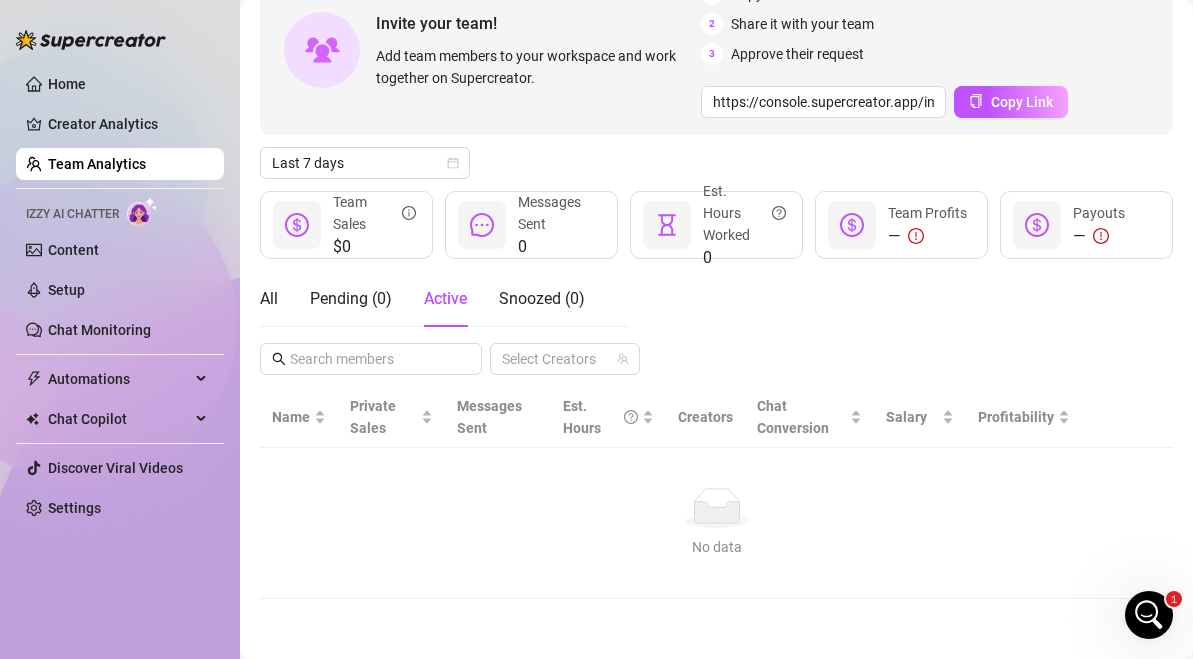 scroll, scrollTop: 0, scrollLeft: 0, axis: both 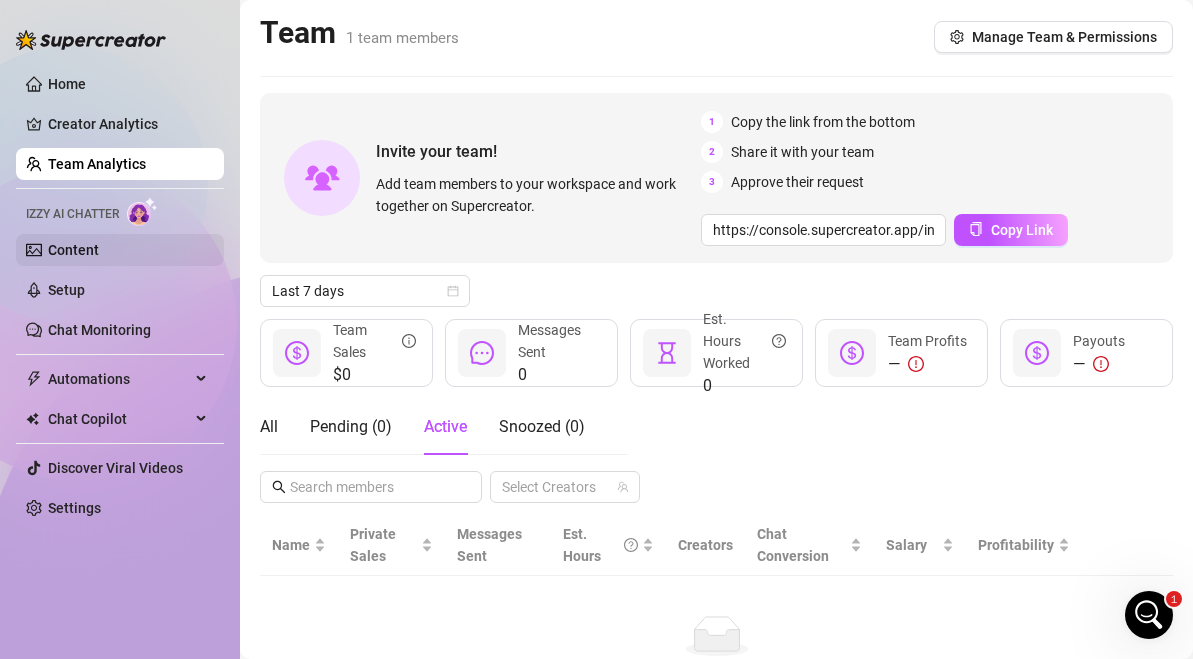 click on "Content" at bounding box center [73, 250] 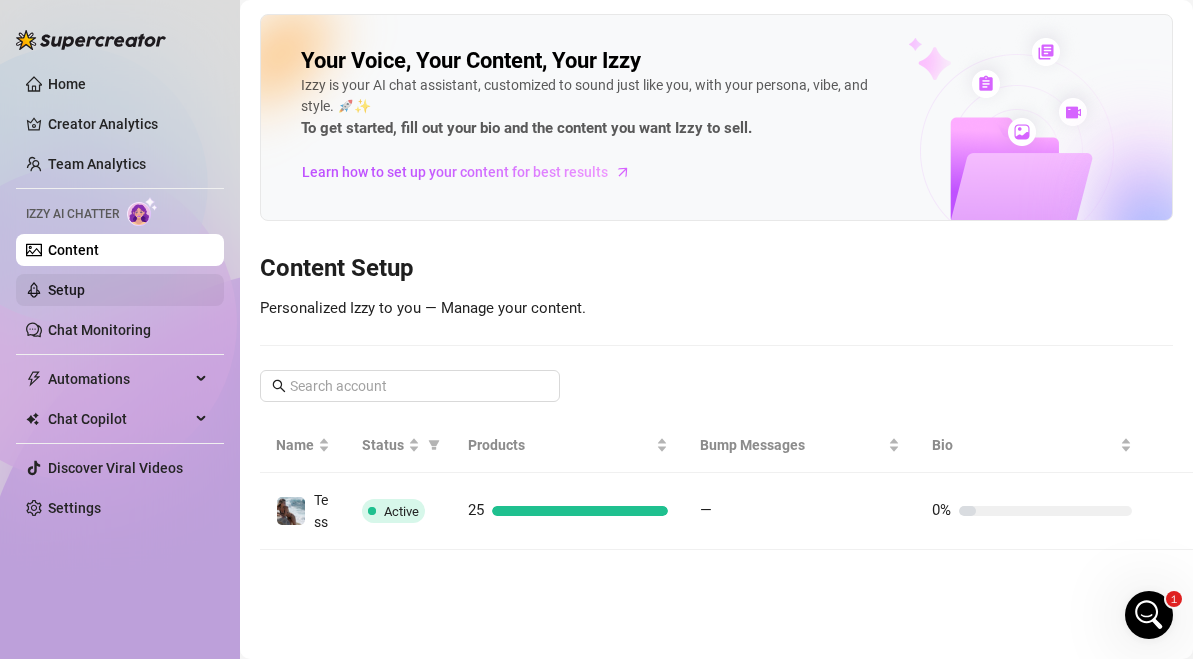 click on "Setup" at bounding box center (66, 290) 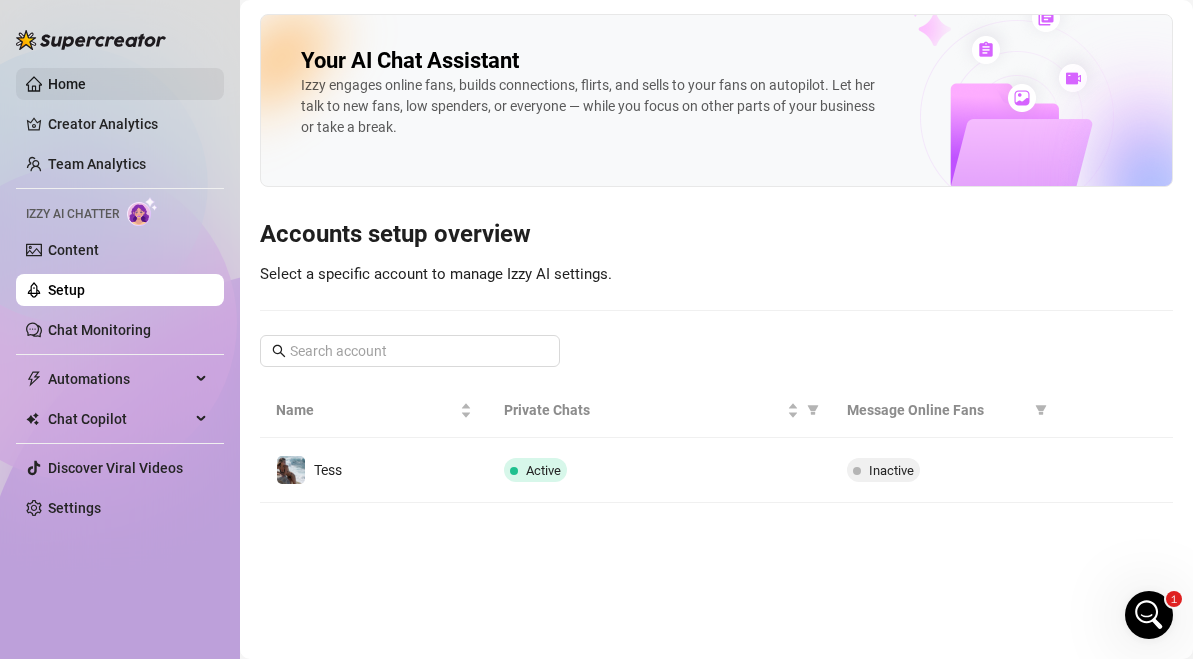 click on "Home" at bounding box center [67, 84] 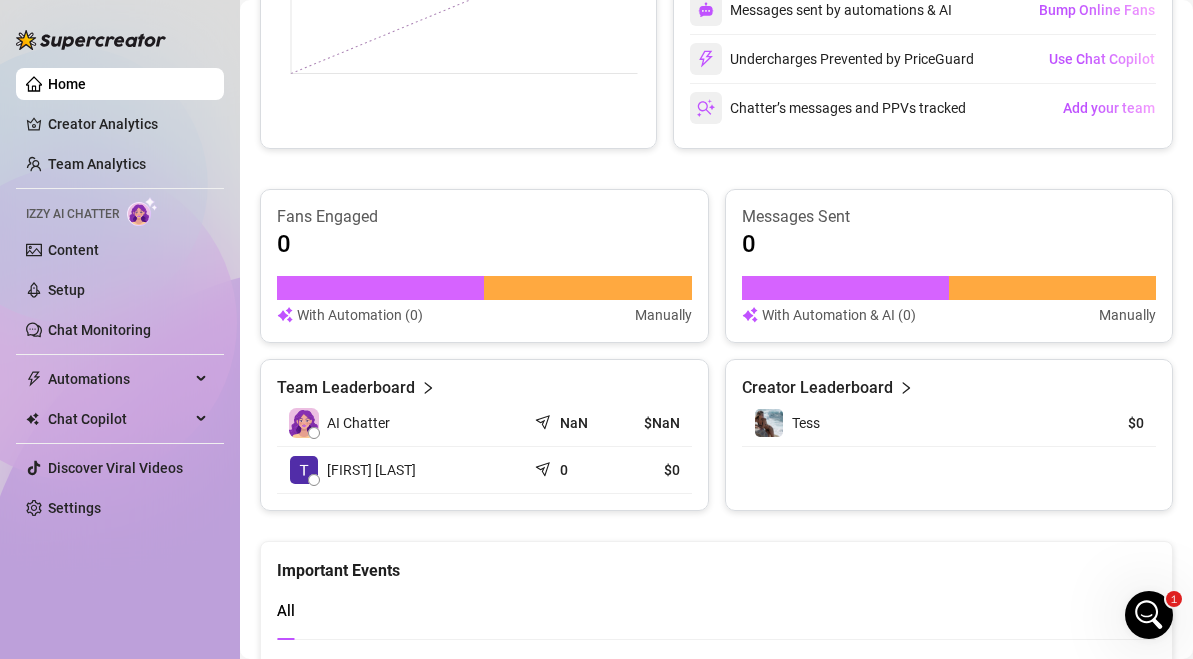 scroll, scrollTop: 1350, scrollLeft: 0, axis: vertical 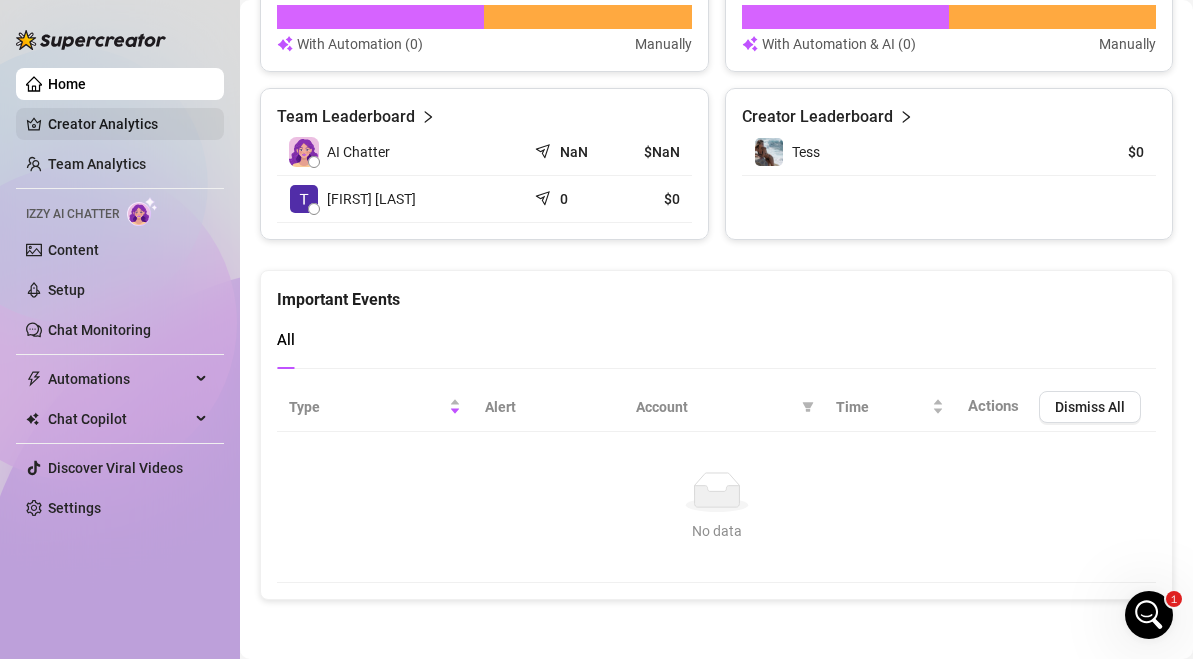 click on "Creator Analytics" at bounding box center (128, 124) 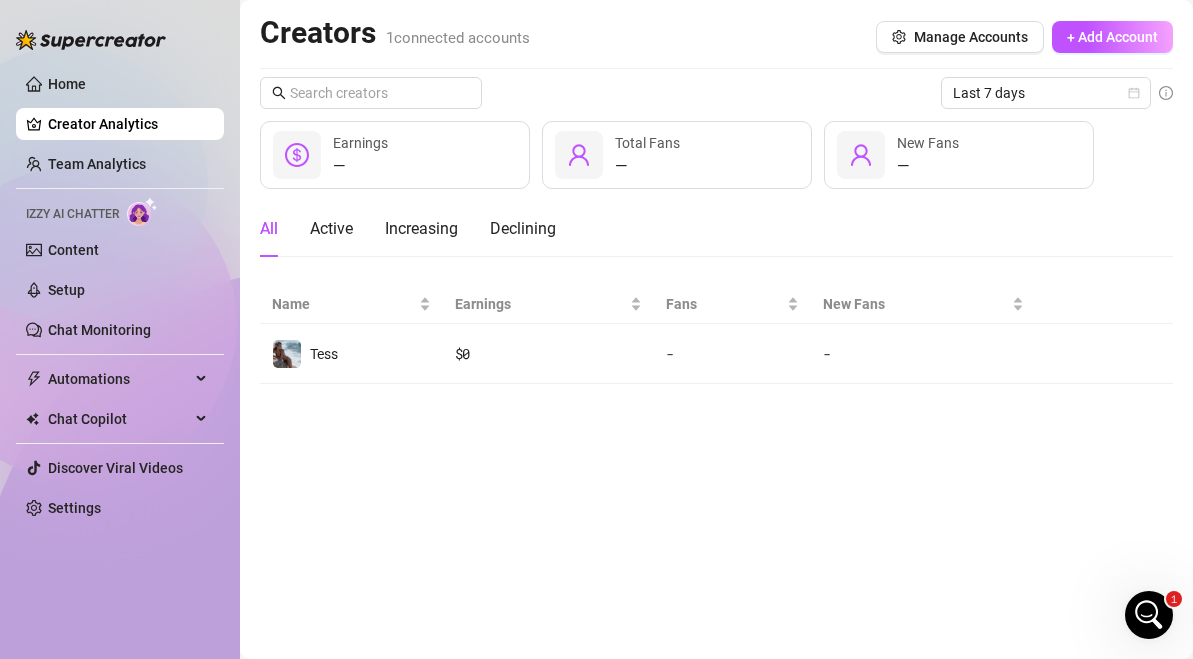 scroll, scrollTop: 0, scrollLeft: 0, axis: both 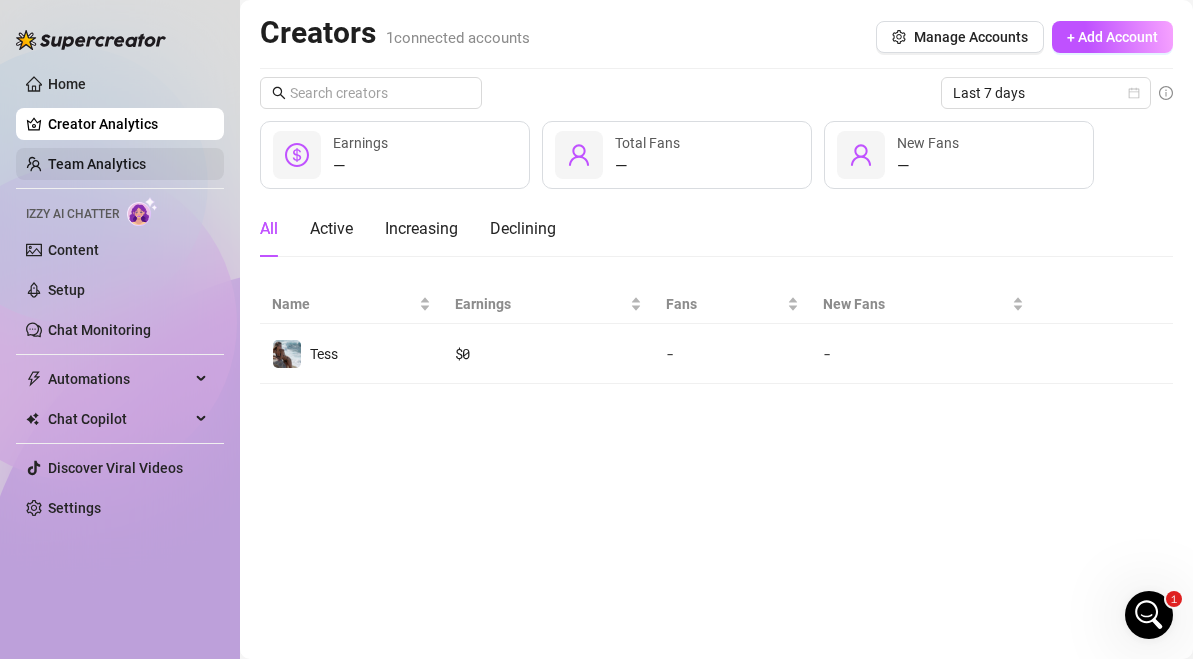 click on "Team Analytics" at bounding box center [97, 164] 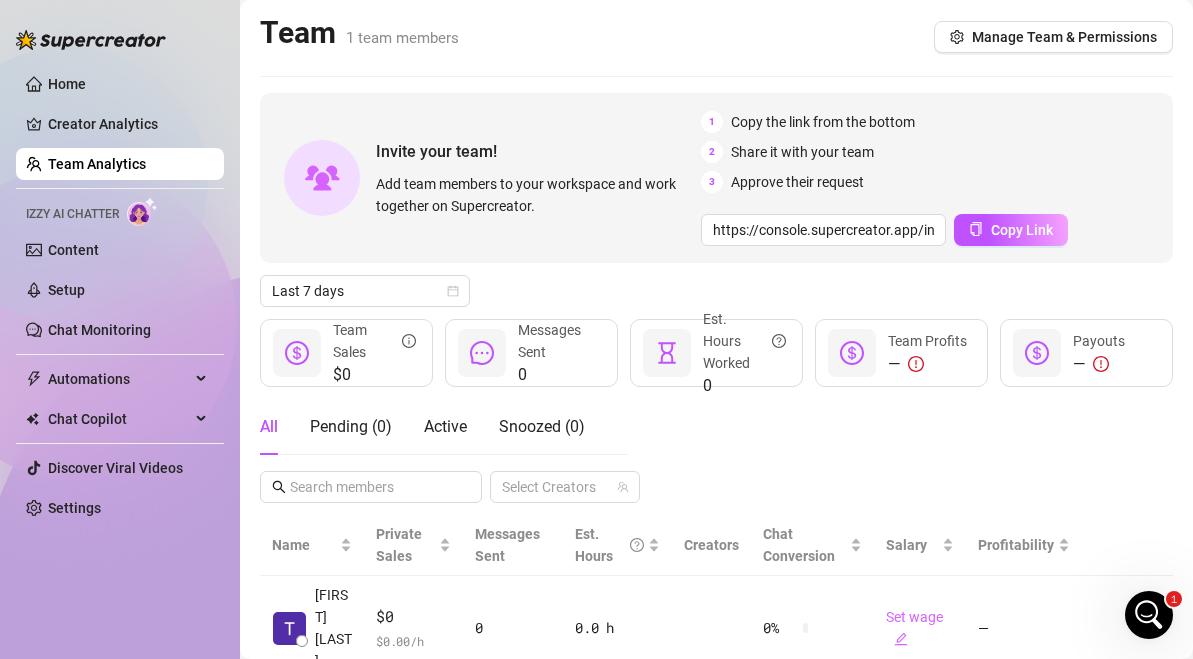 scroll, scrollTop: 39, scrollLeft: 0, axis: vertical 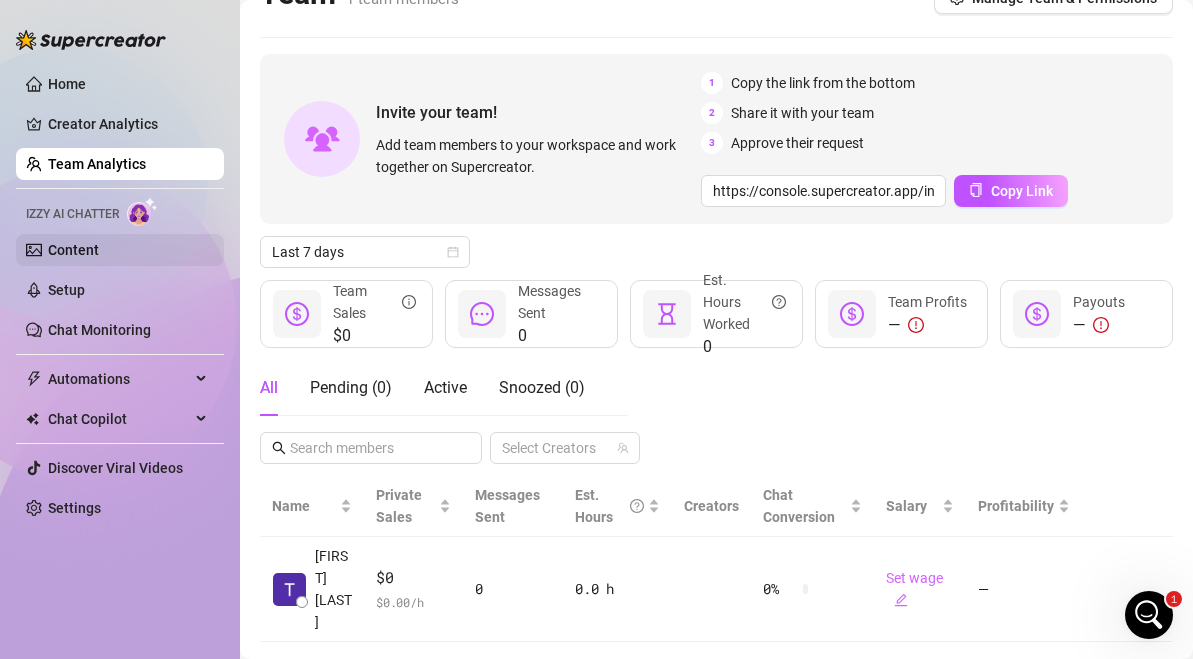 click on "Content" at bounding box center [73, 250] 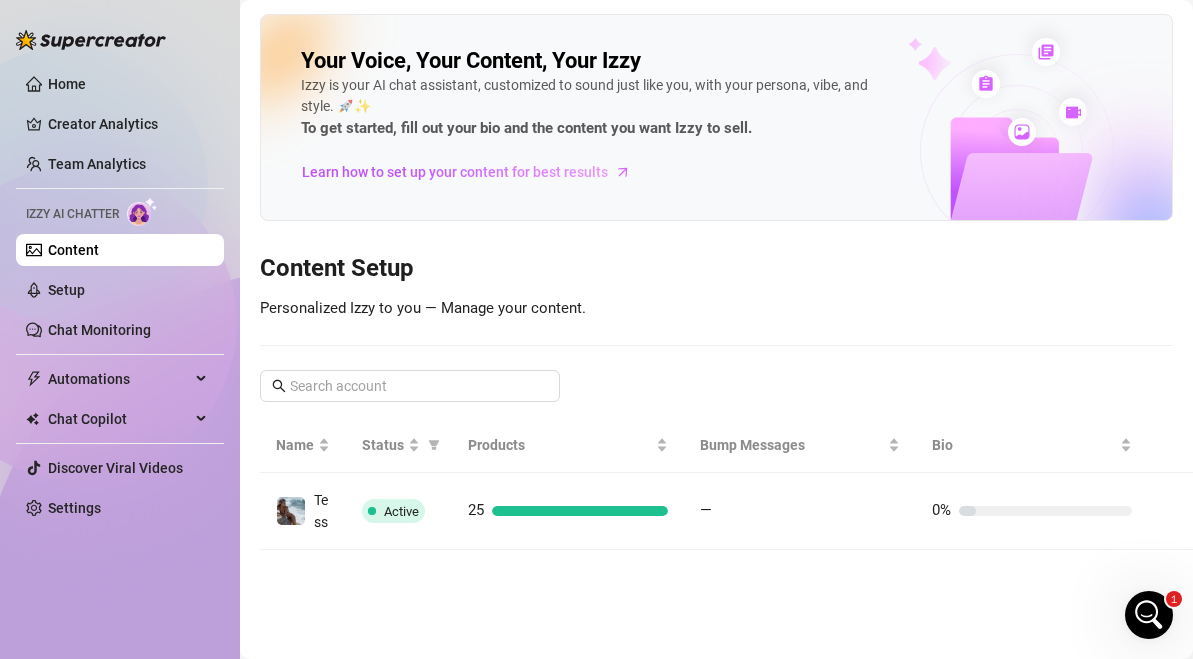 scroll, scrollTop: 0, scrollLeft: 0, axis: both 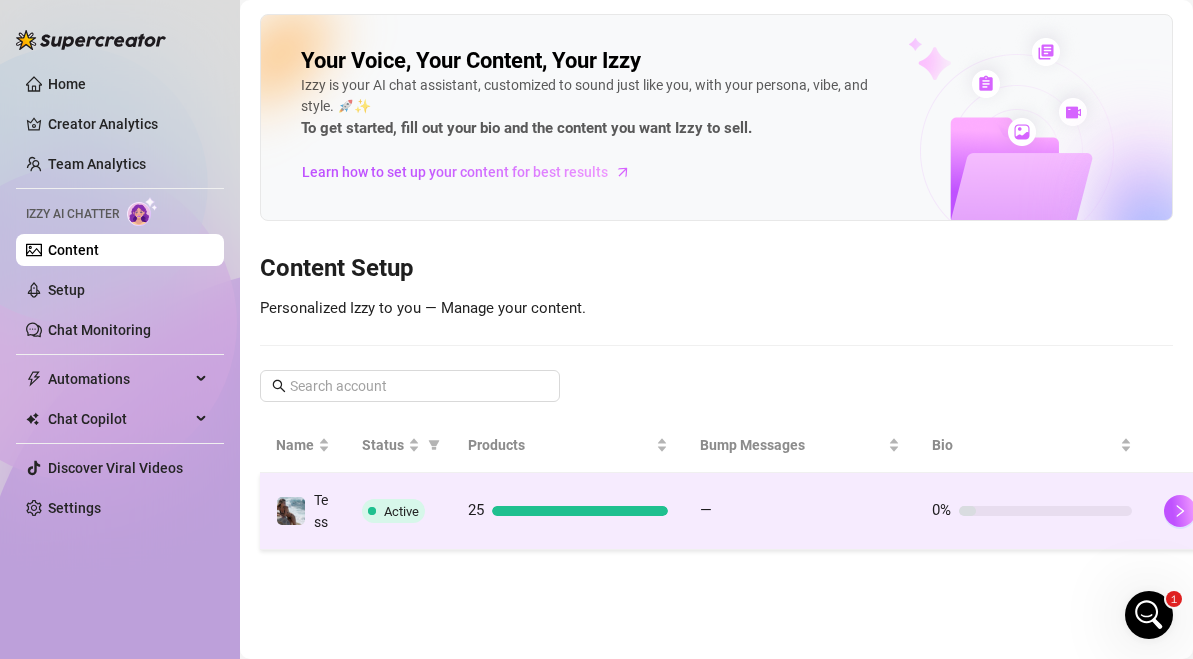click on "25" at bounding box center (568, 511) 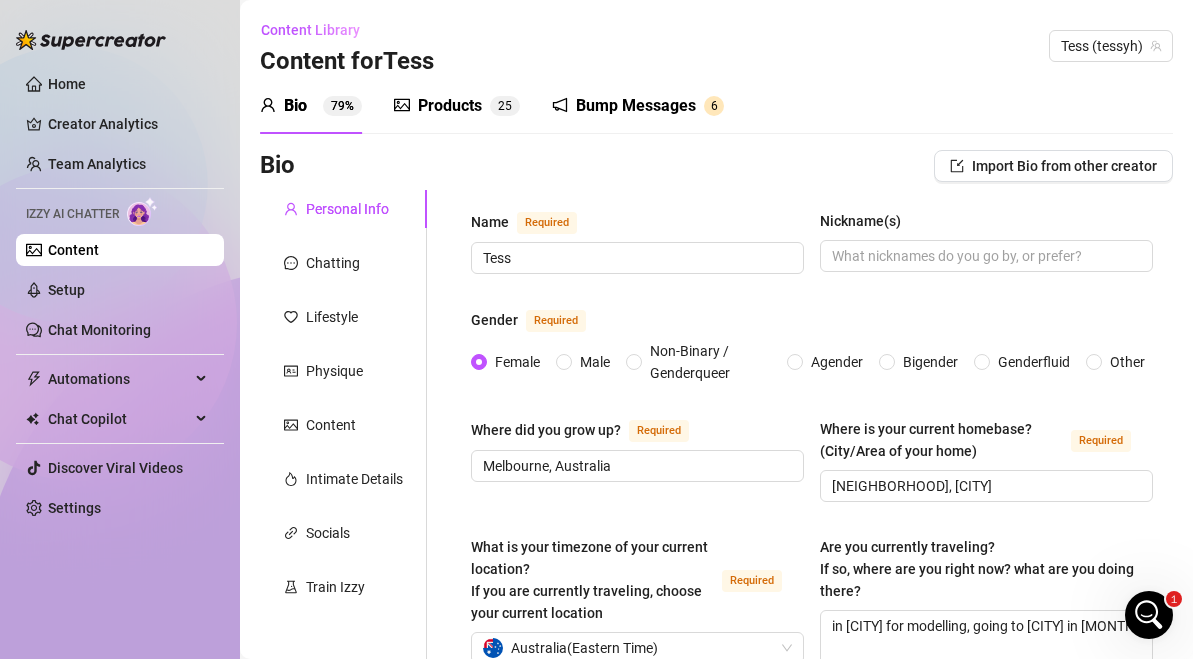 scroll, scrollTop: 223, scrollLeft: 0, axis: vertical 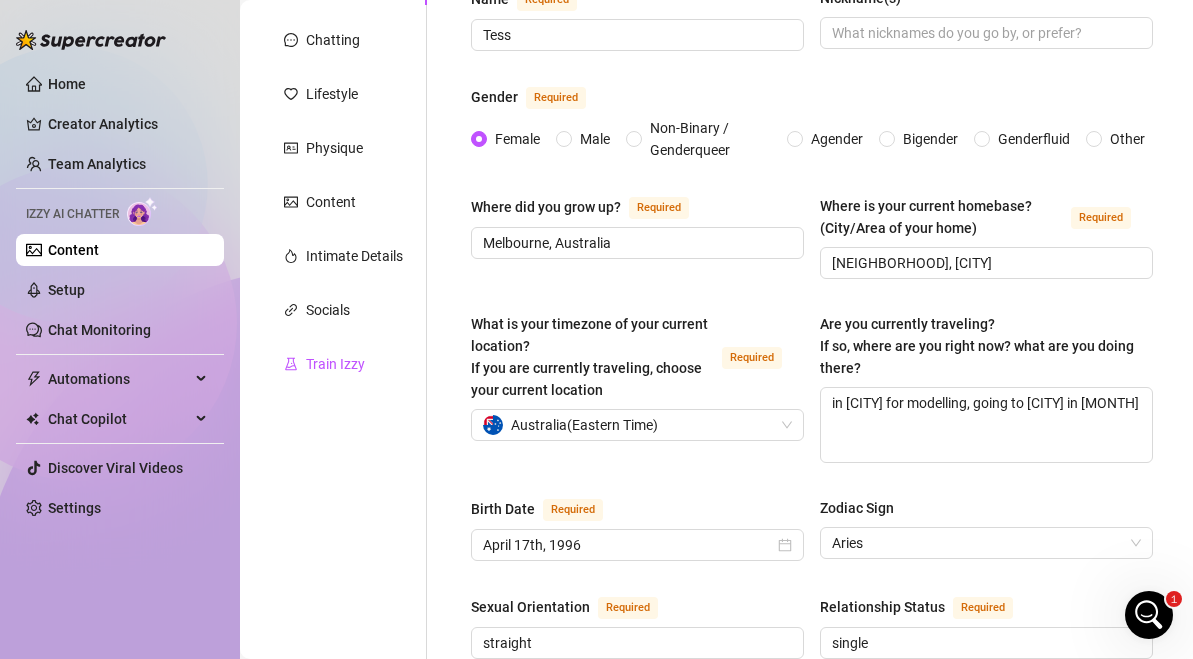click on "Train Izzy" at bounding box center [335, 364] 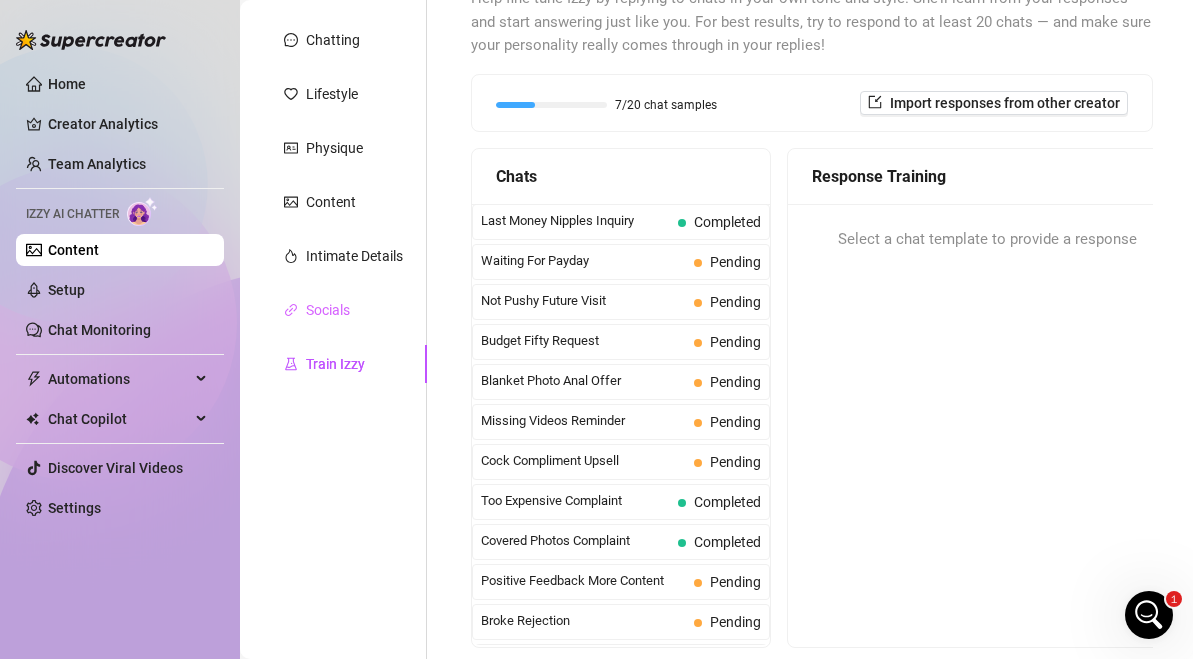 click on "Socials" at bounding box center (343, 310) 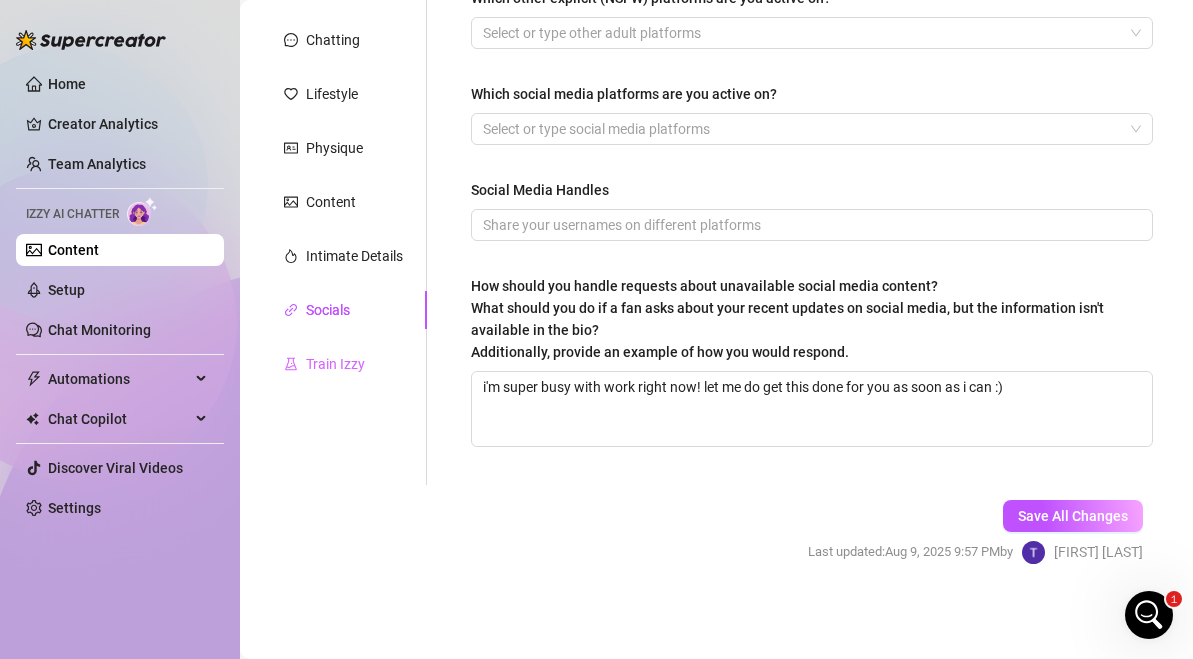 click on "Train Izzy" at bounding box center (343, 364) 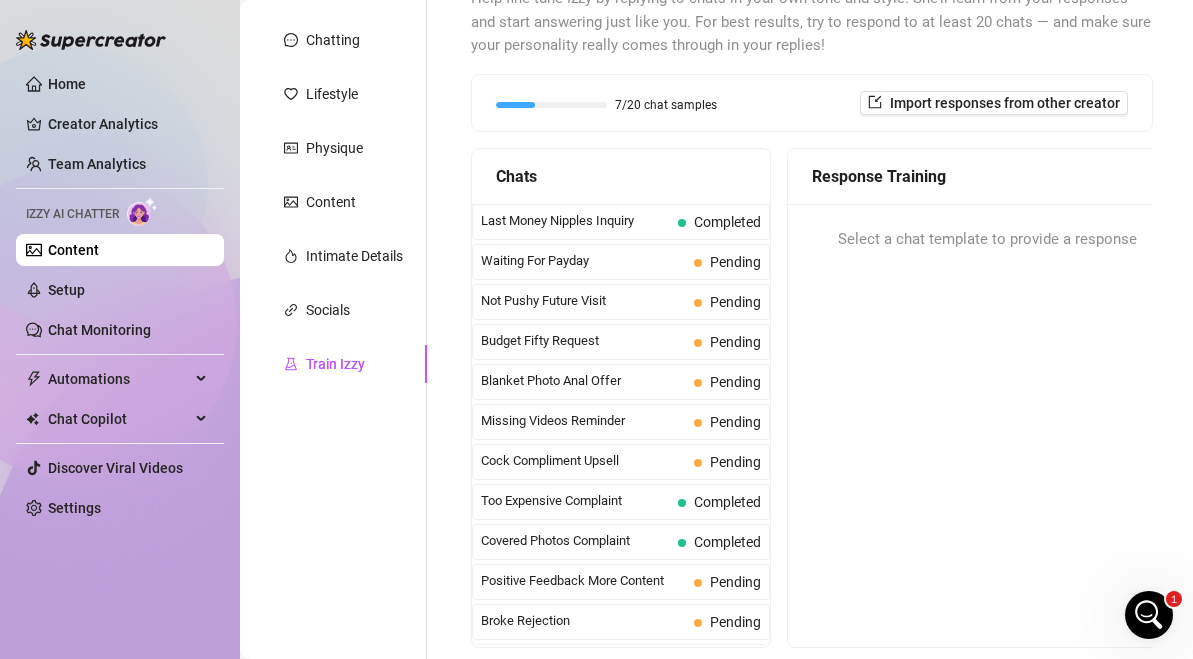 scroll, scrollTop: 147, scrollLeft: 0, axis: vertical 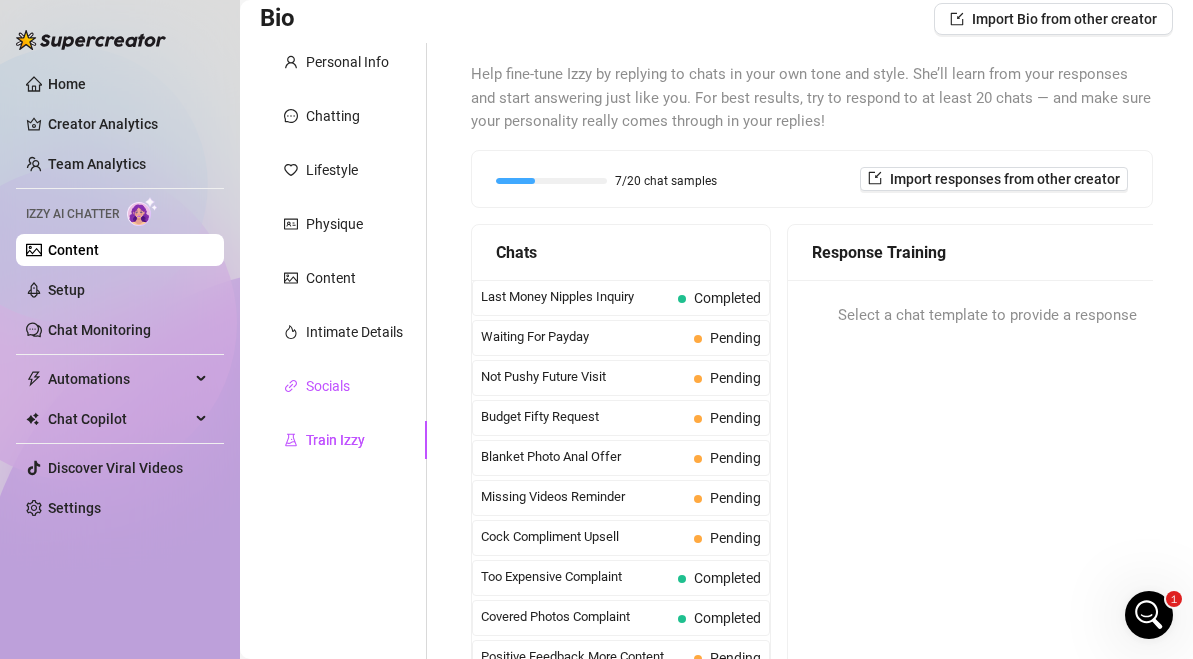 click on "Socials" at bounding box center (328, 386) 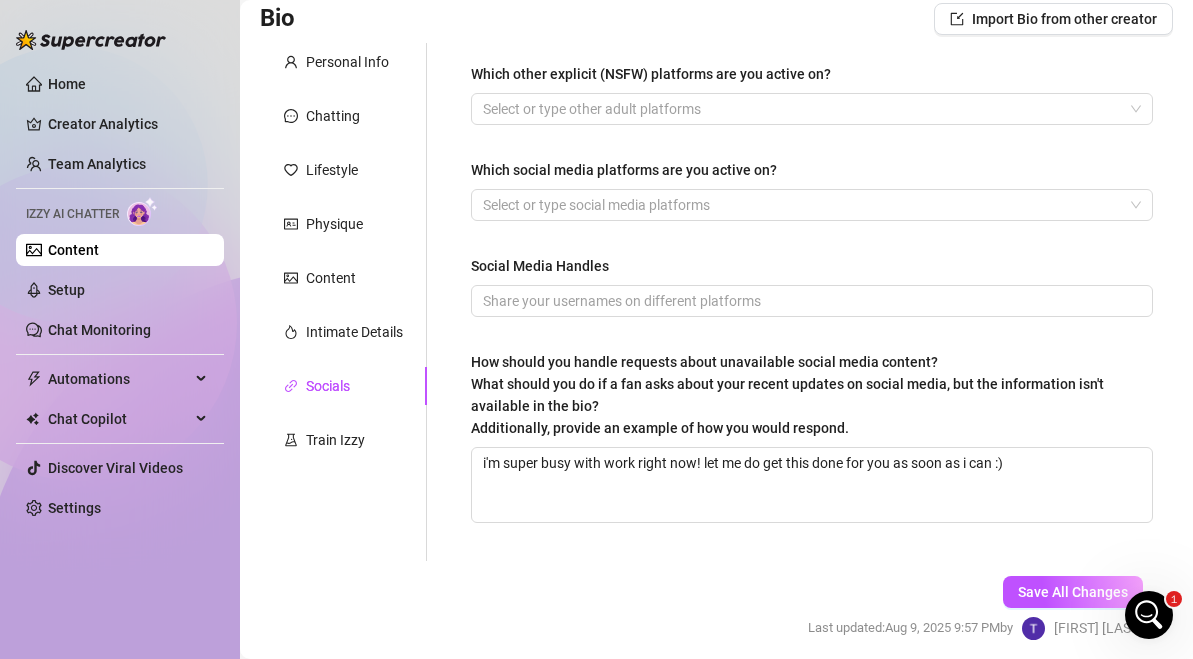 click on "Personal Info Chatting Lifestyle Physique Content Intimate Details Socials Train Izzy" at bounding box center (343, 302) 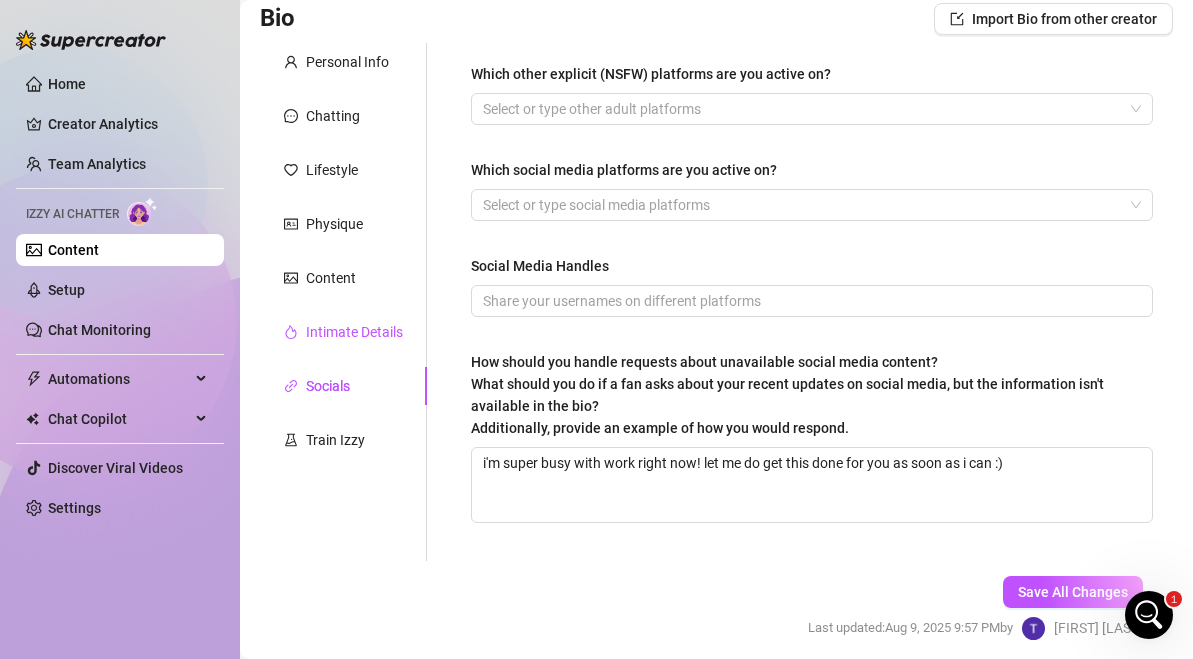 click on "Intimate Details" at bounding box center (354, 332) 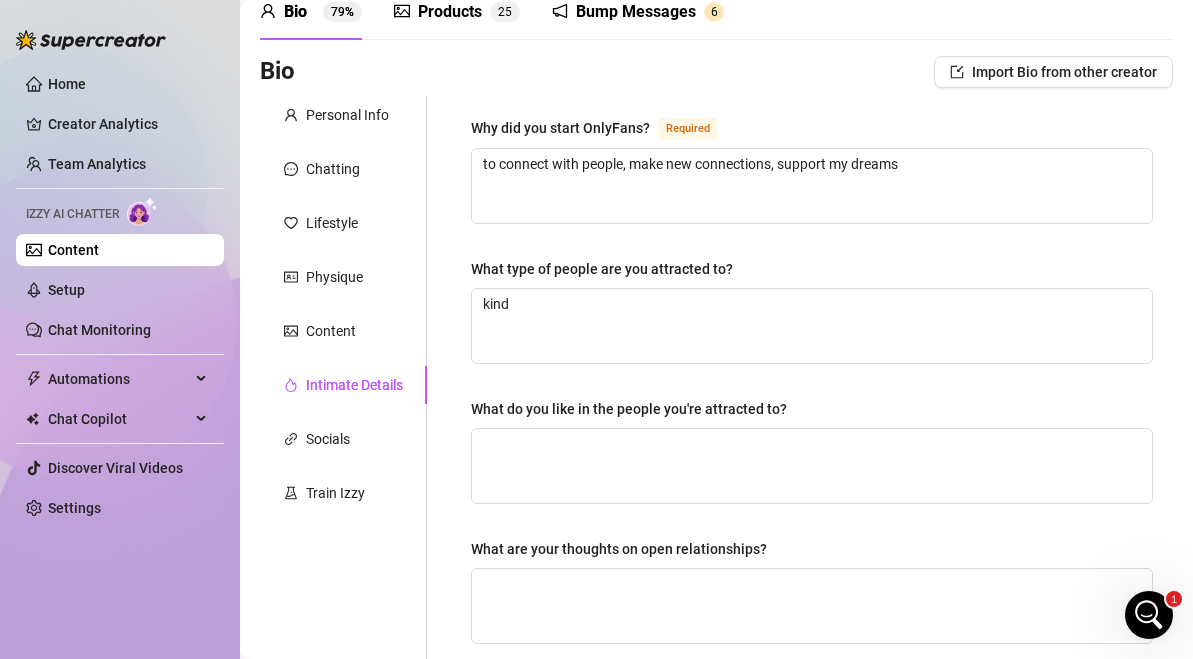 scroll, scrollTop: 68, scrollLeft: 0, axis: vertical 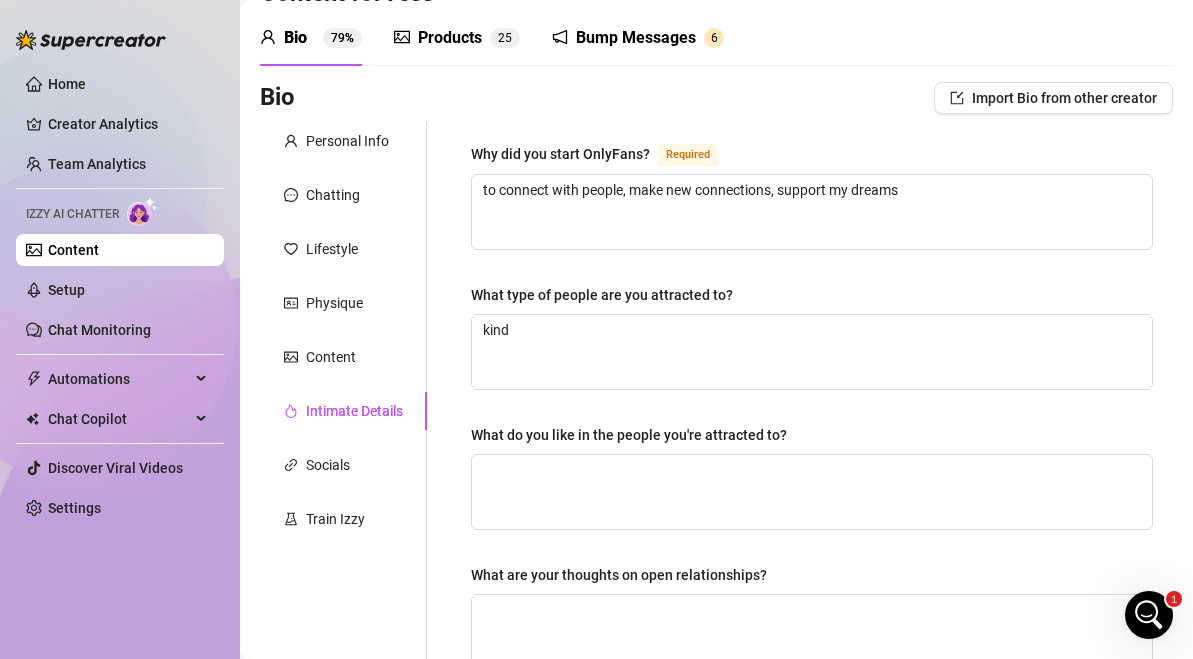 click on "Personal Info Chatting Lifestyle Physique Content Intimate Details Socials Train Izzy" at bounding box center (343, 625) 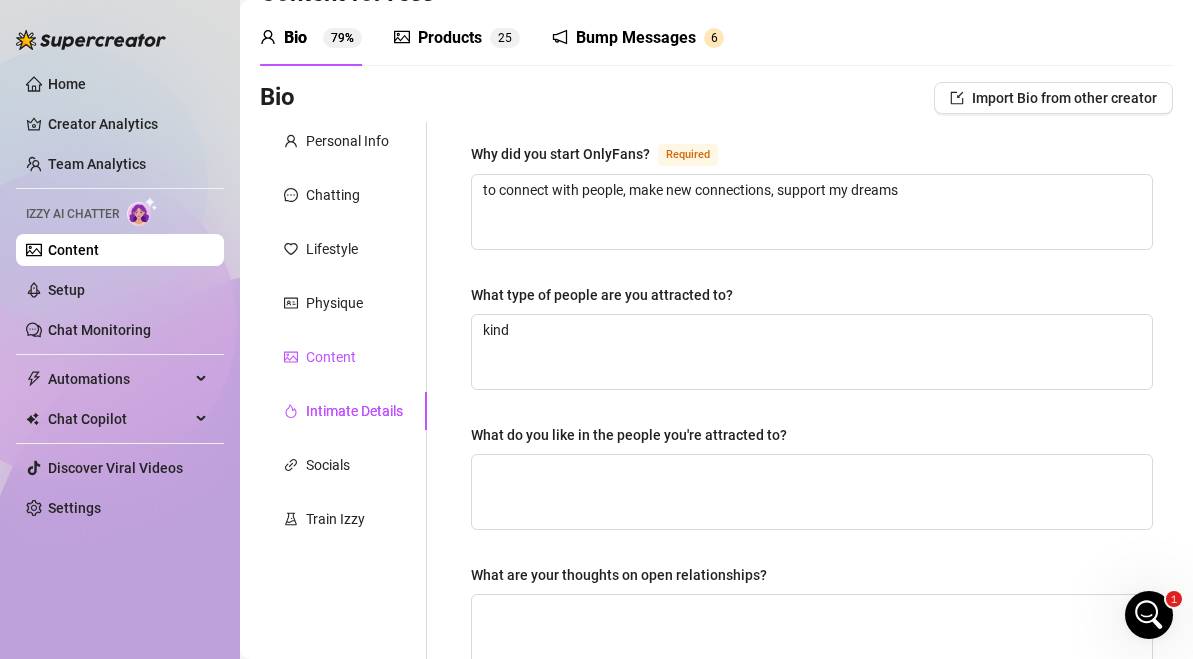 click on "Content" at bounding box center (331, 357) 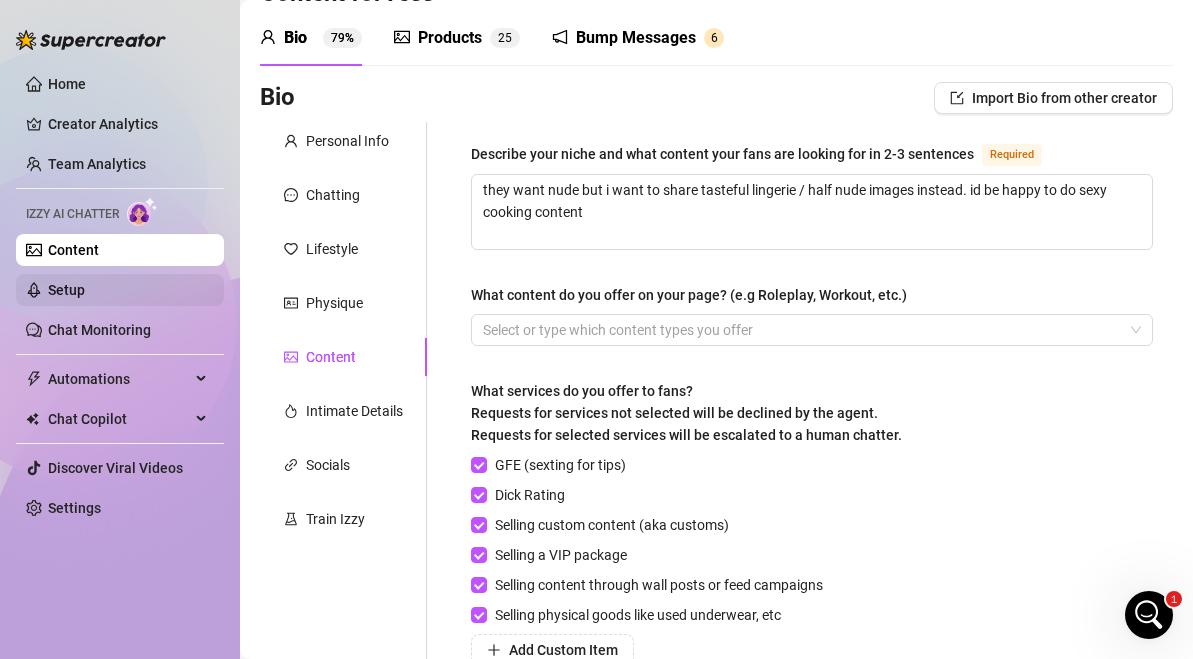 click on "Setup" at bounding box center [66, 290] 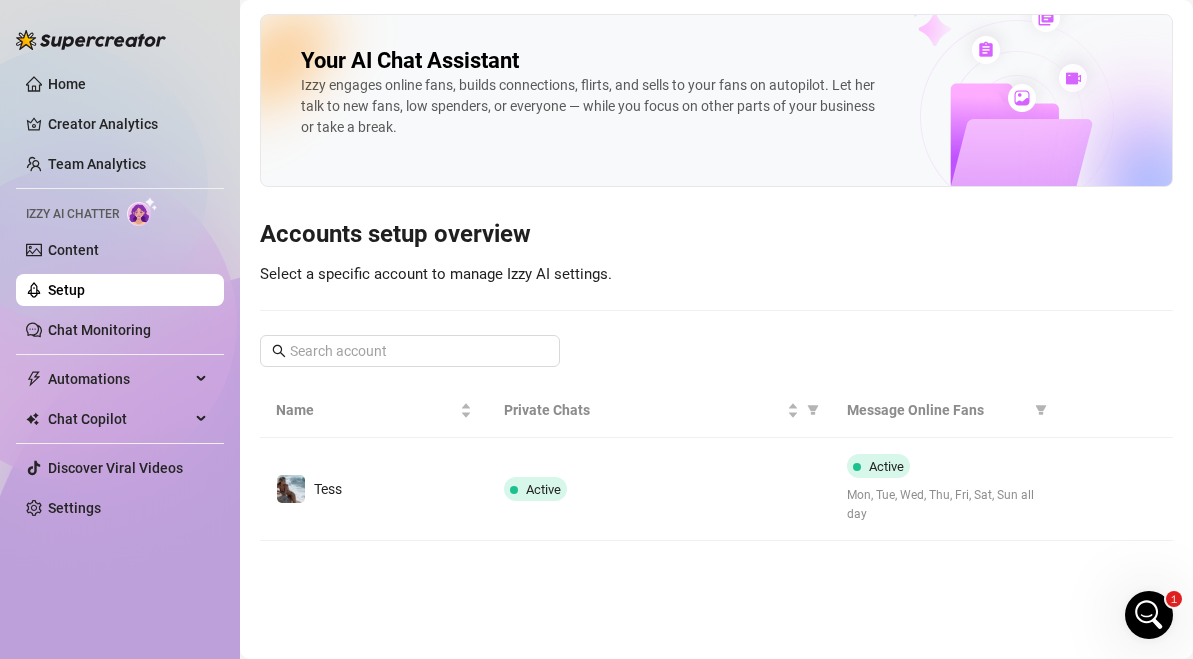 click on "Izzy engages online fans, builds connections, flirts, and sells to your fans on autopilot. Let her talk to new fans, low spenders, or everyone — while you focus on other parts of your business or take a break." at bounding box center [592, 106] 